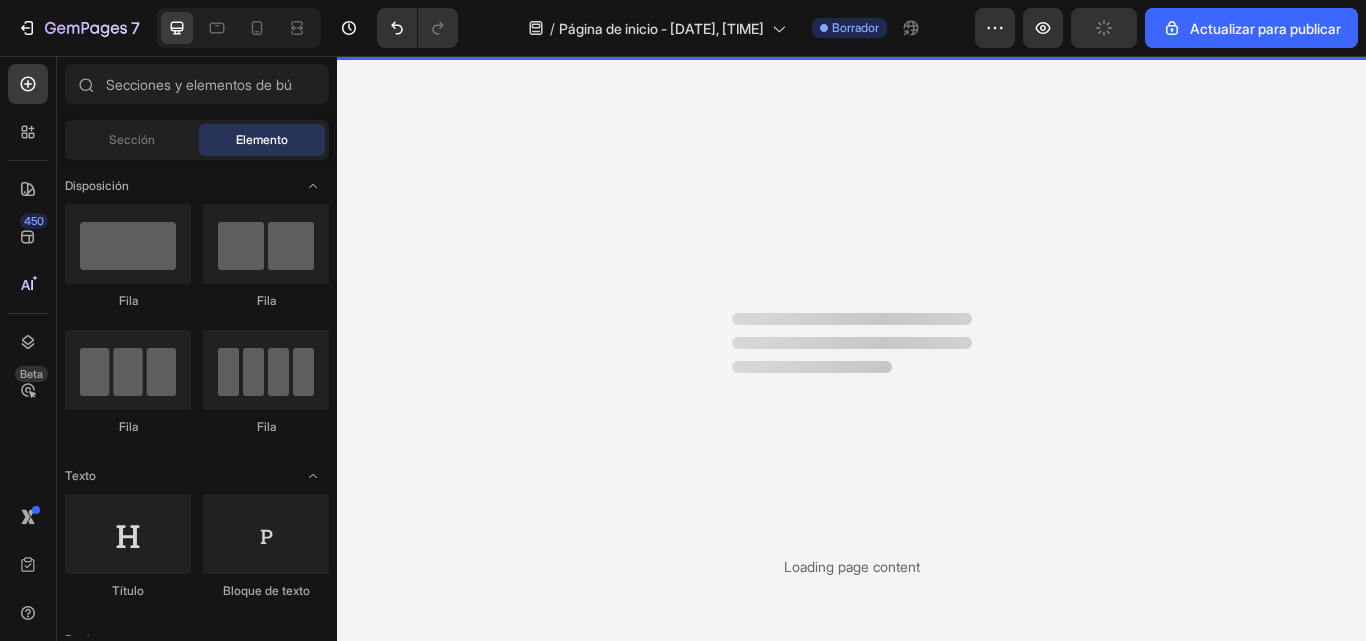 scroll, scrollTop: 0, scrollLeft: 0, axis: both 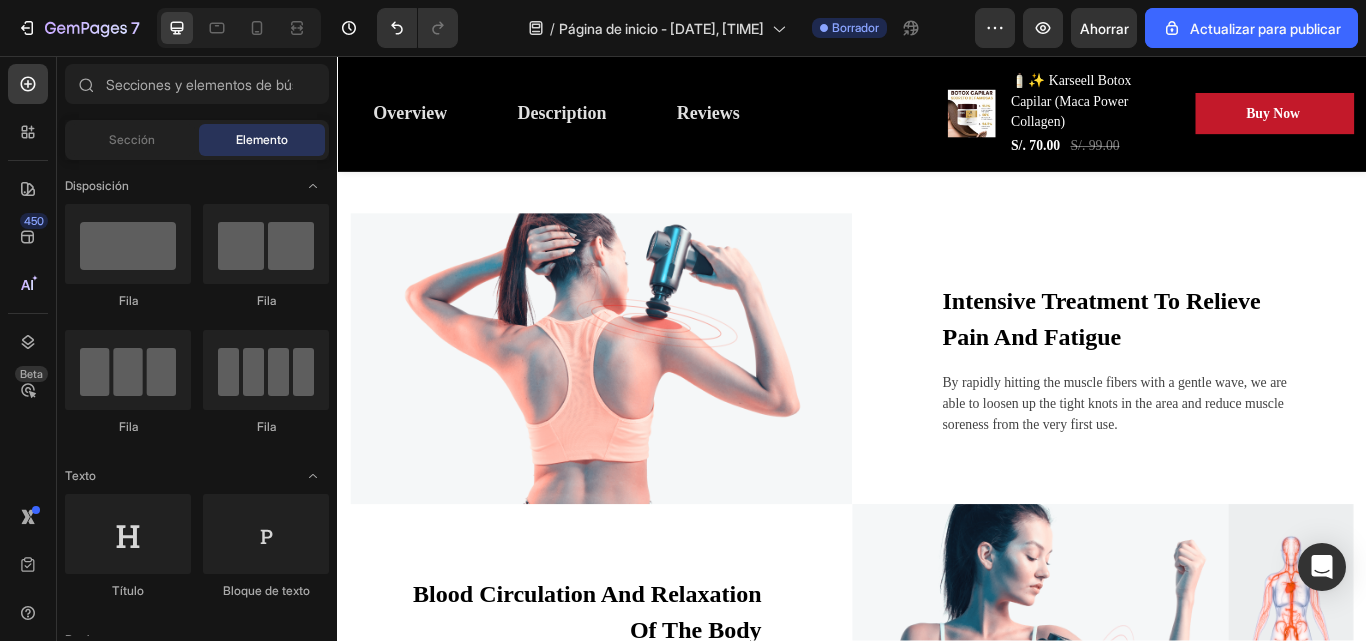click on "Products have reached consumers" at bounding box center (486, 434) 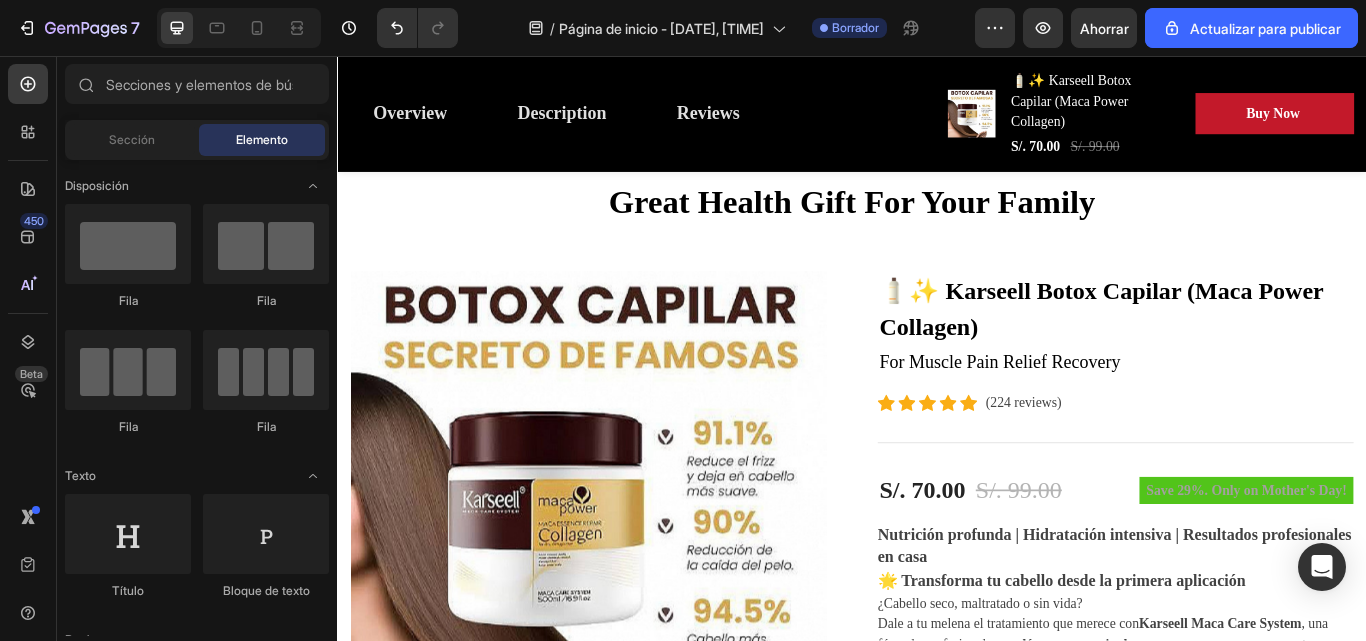 scroll, scrollTop: 86, scrollLeft: 0, axis: vertical 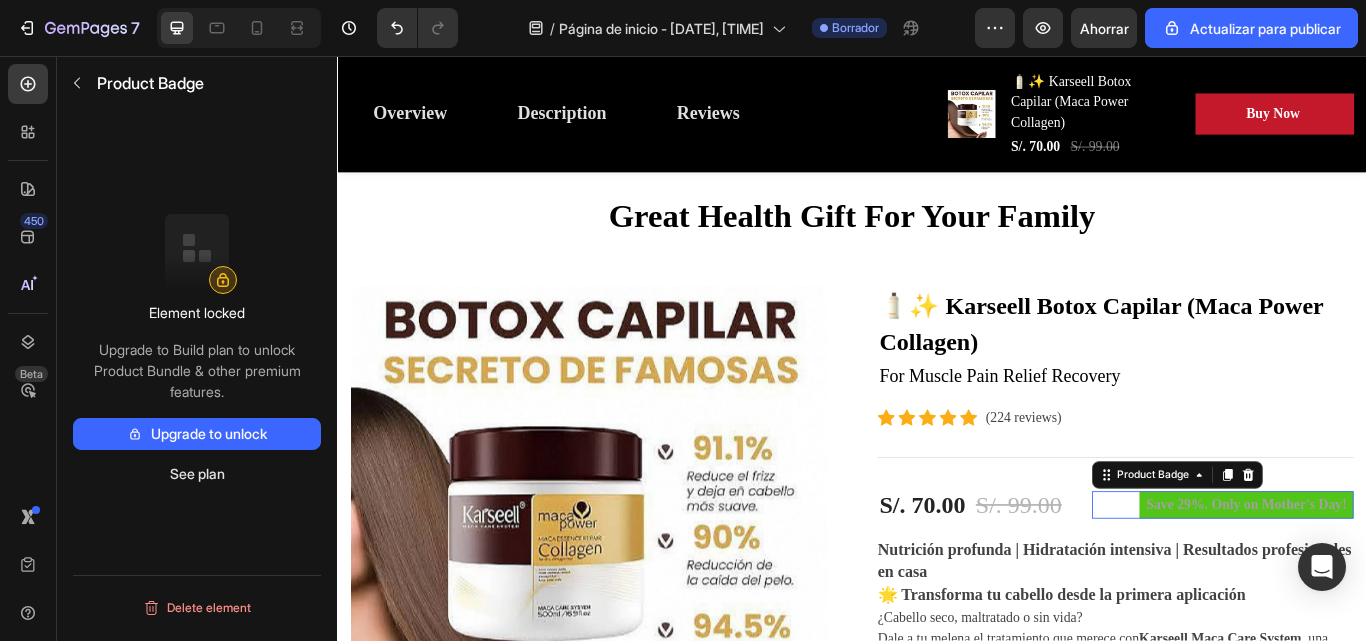 click on "Save 29%. Only on Mother's Day!" at bounding box center [1397, 580] 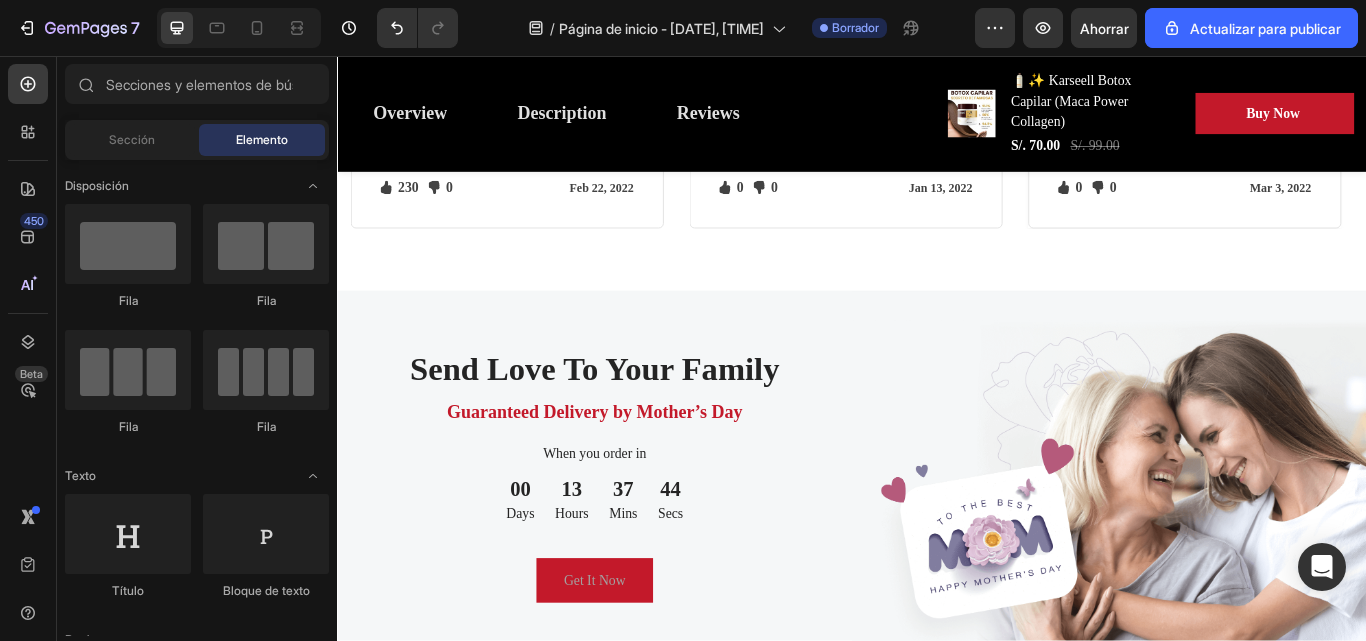 scroll, scrollTop: 7358, scrollLeft: 0, axis: vertical 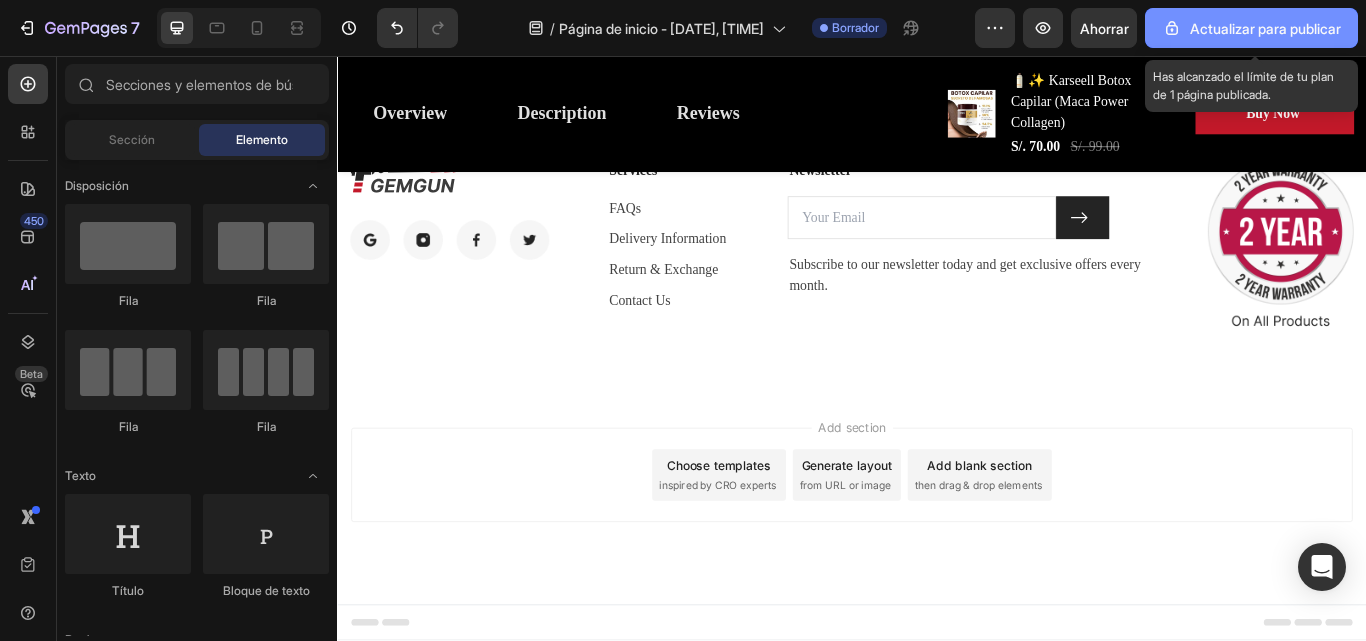 click on "Actualizar para publicar" 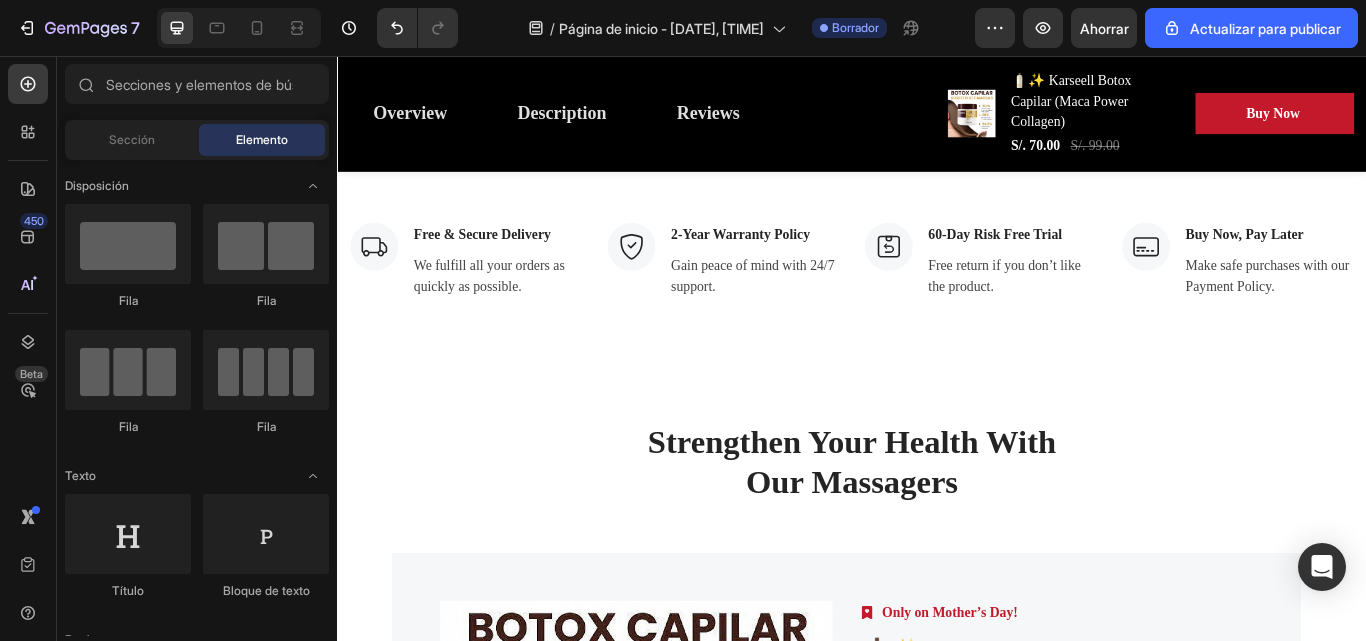scroll, scrollTop: 7904, scrollLeft: 0, axis: vertical 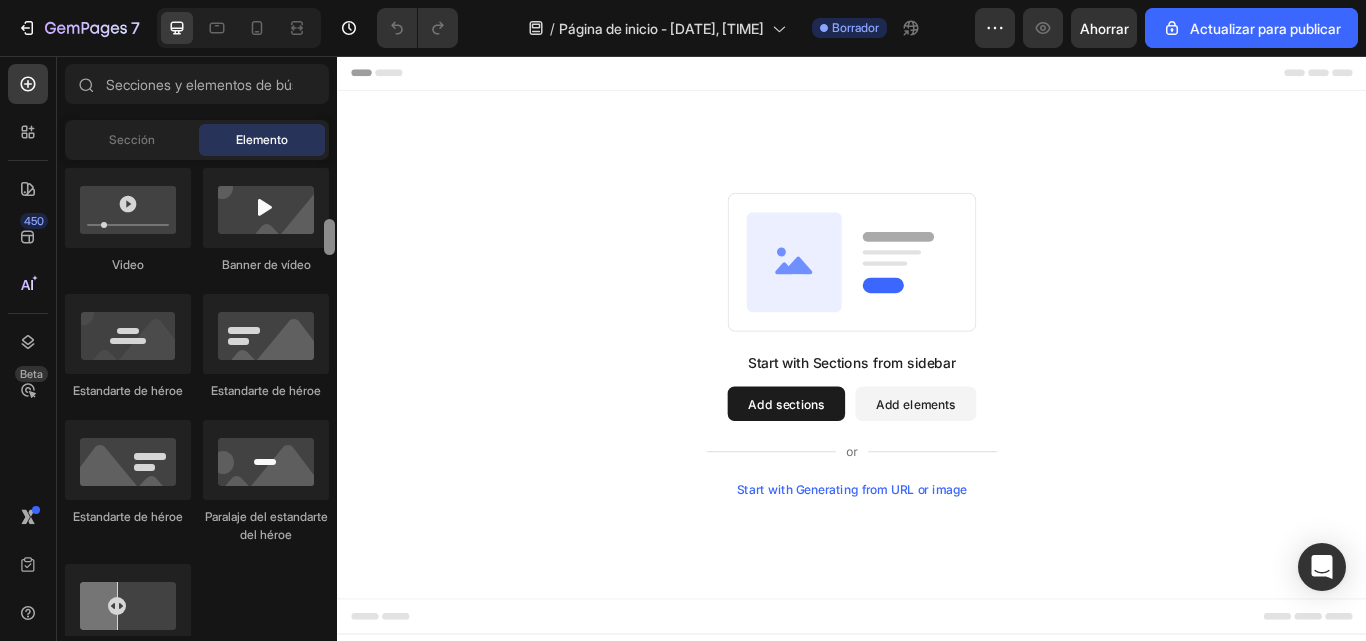 drag, startPoint x: 665, startPoint y: 244, endPoint x: 338, endPoint y: 309, distance: 333.39767 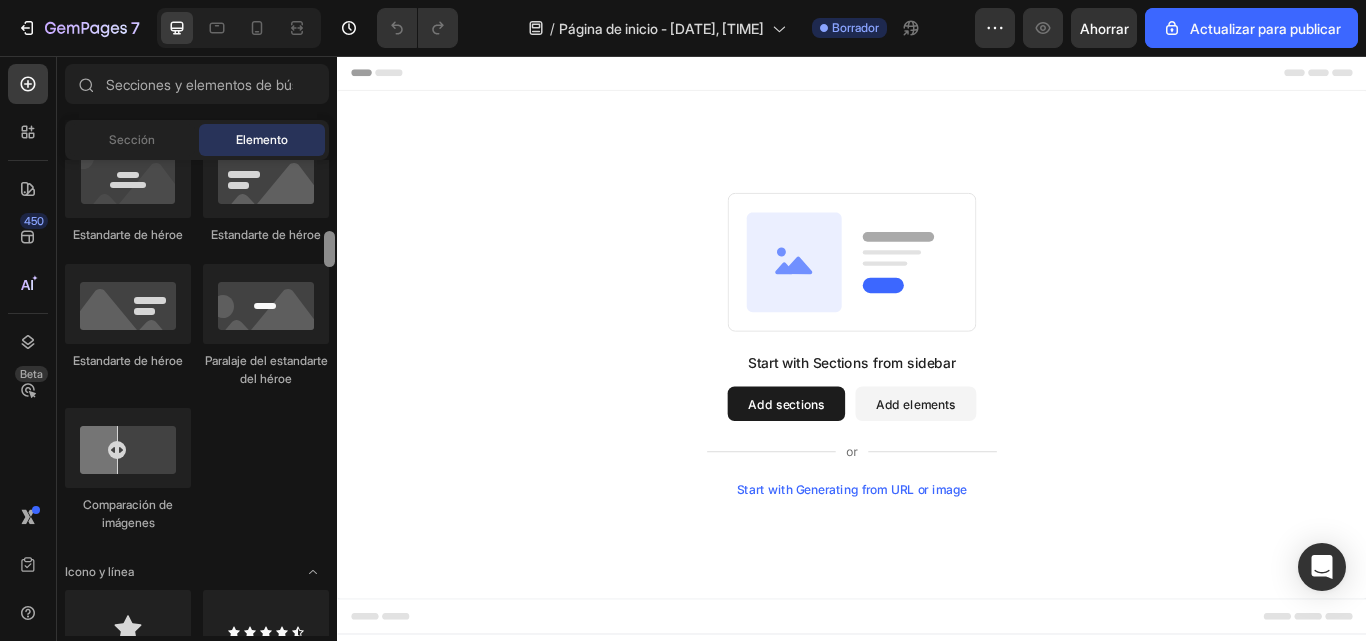 scroll, scrollTop: 923, scrollLeft: 0, axis: vertical 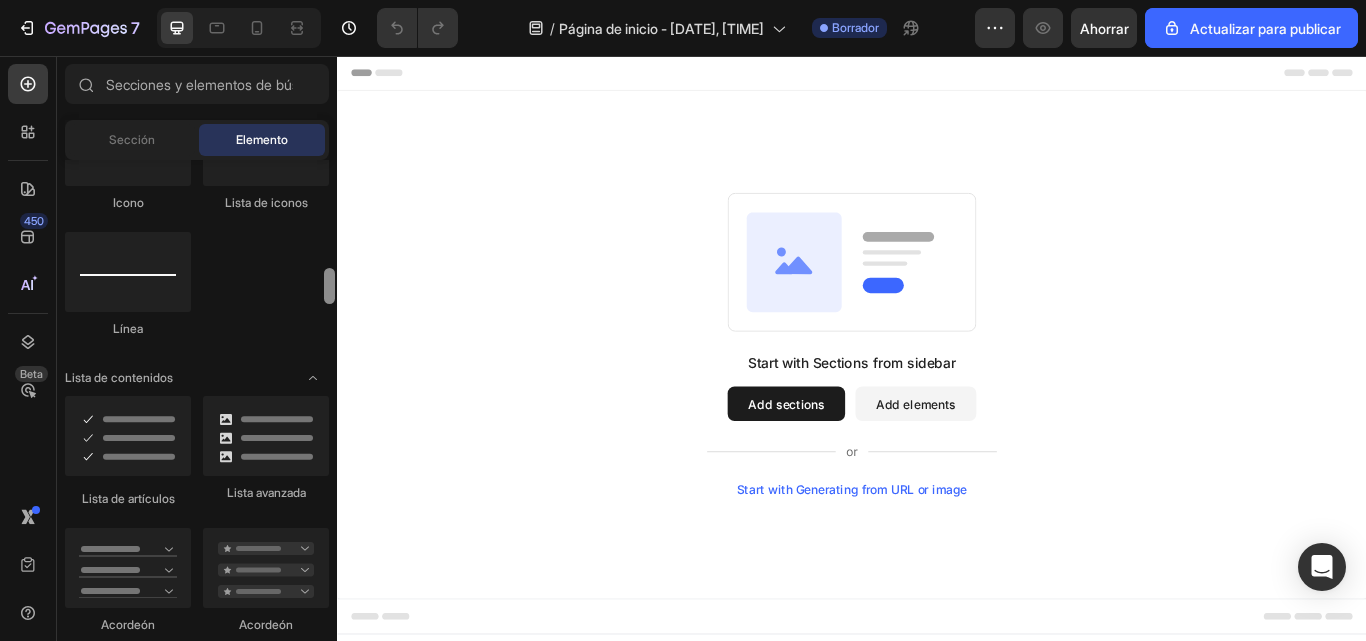 drag, startPoint x: 665, startPoint y: 315, endPoint x: 341, endPoint y: 373, distance: 329.15042 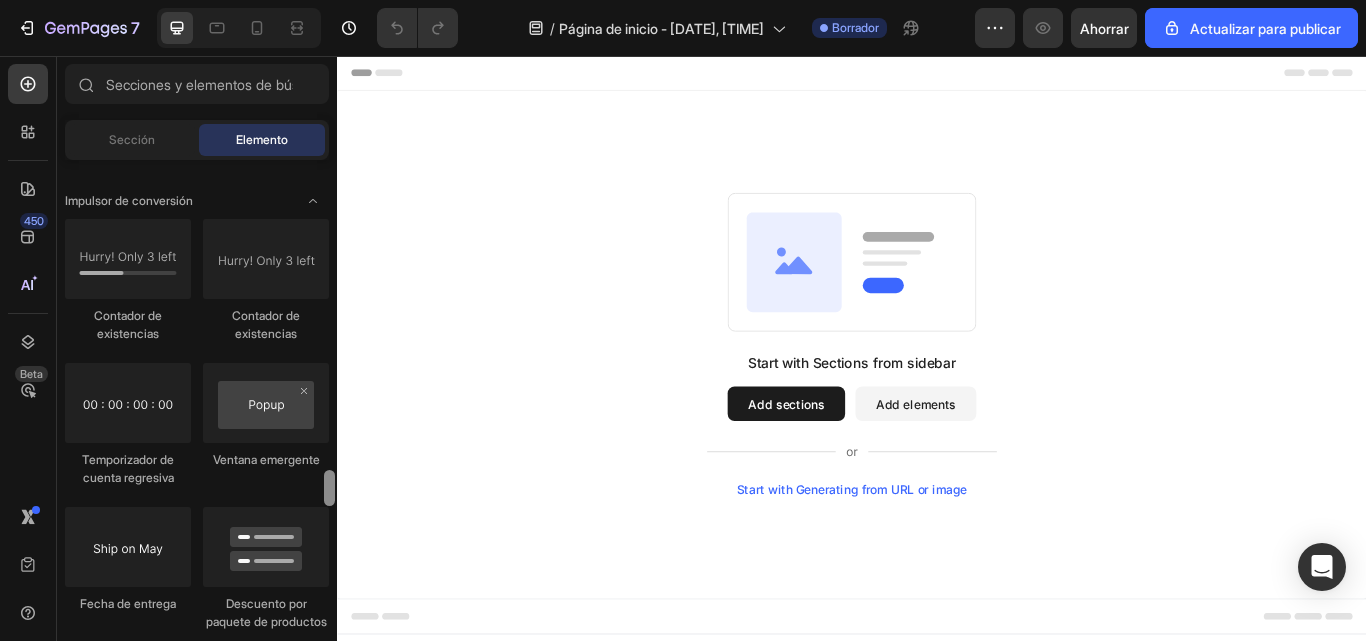scroll, scrollTop: 0, scrollLeft: 0, axis: both 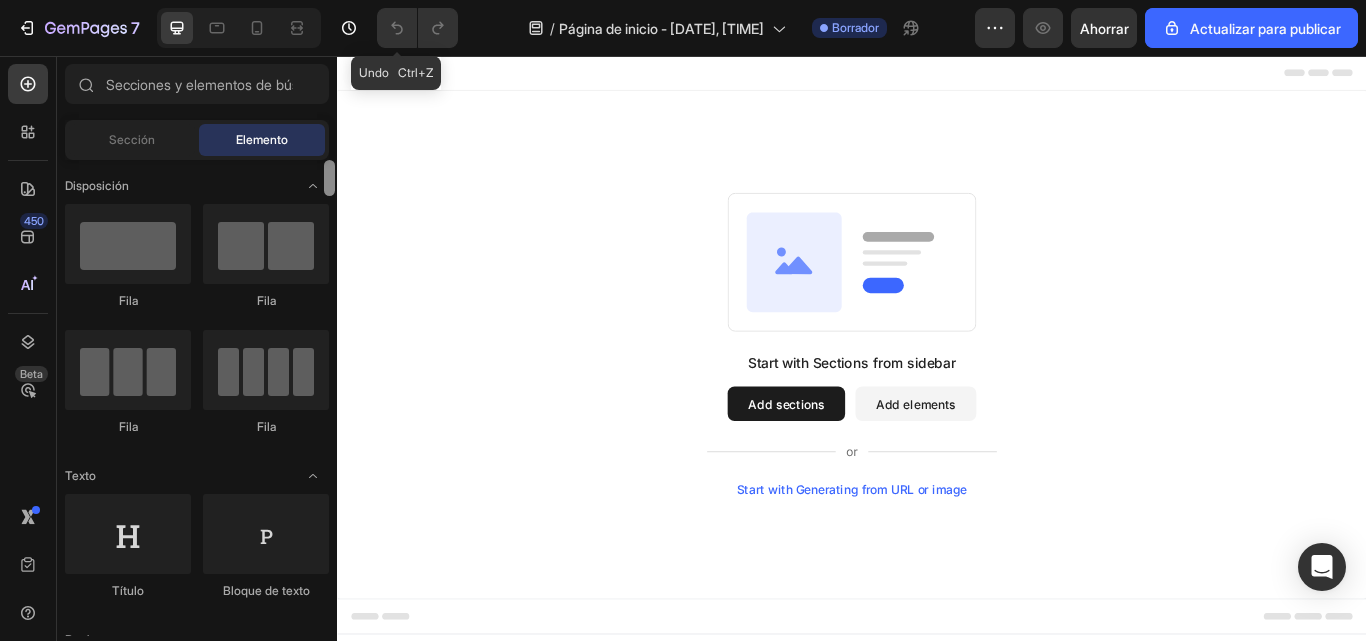 click on "[NUMBER] Undo   Ctrl+Z / Página de inicio - [DATE], [TIME] Borrador Avance Ahorrar Actualizar para publicar 450 Beta Secciones(18) Elementos(83) Sección Elemento Hero Section Product Detail Brands Trusted Badges Guarantee Product Breakdown How to use Testimonials Compare Bundle FAQs Social Proof Brand Story Product List Collection Blog List Contact Sticky Add to Cart Custom Footer Explorar la biblioteca 450 Disposición
Fila
Fila
Fila
Fila Texto
Título
Bloque de texto Botón
Botón
Botón Medios de comunicación
Imagen
Video" 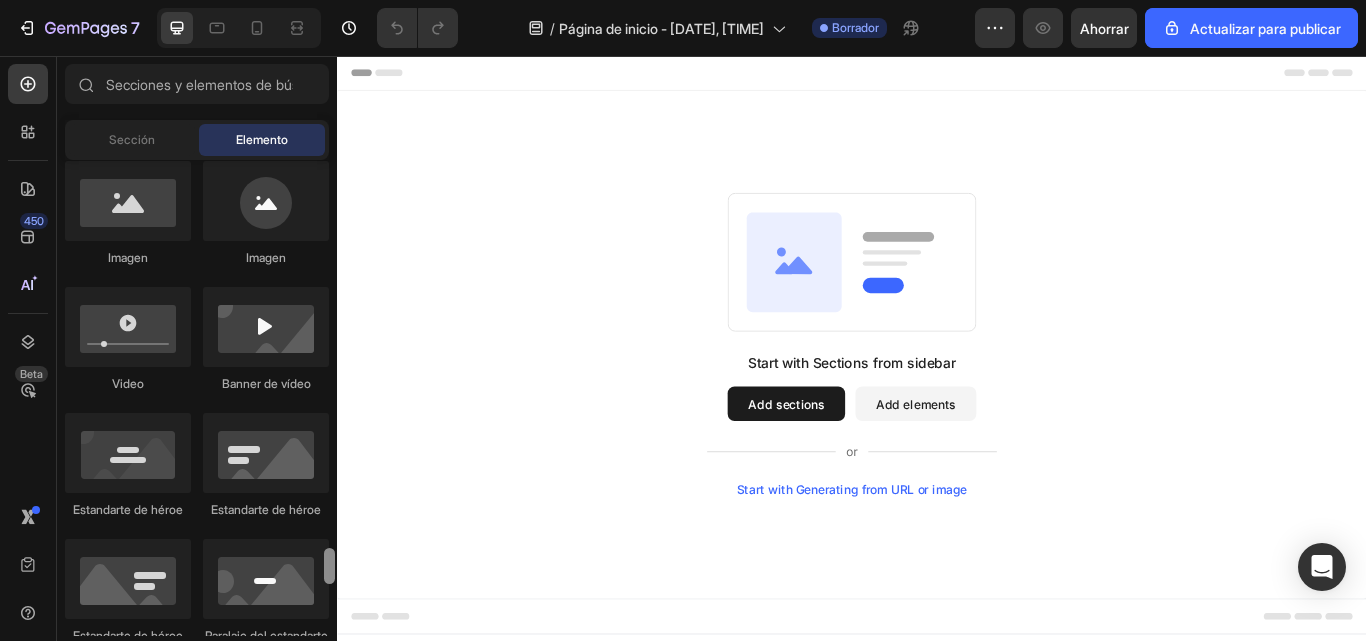 scroll, scrollTop: 975, scrollLeft: 0, axis: vertical 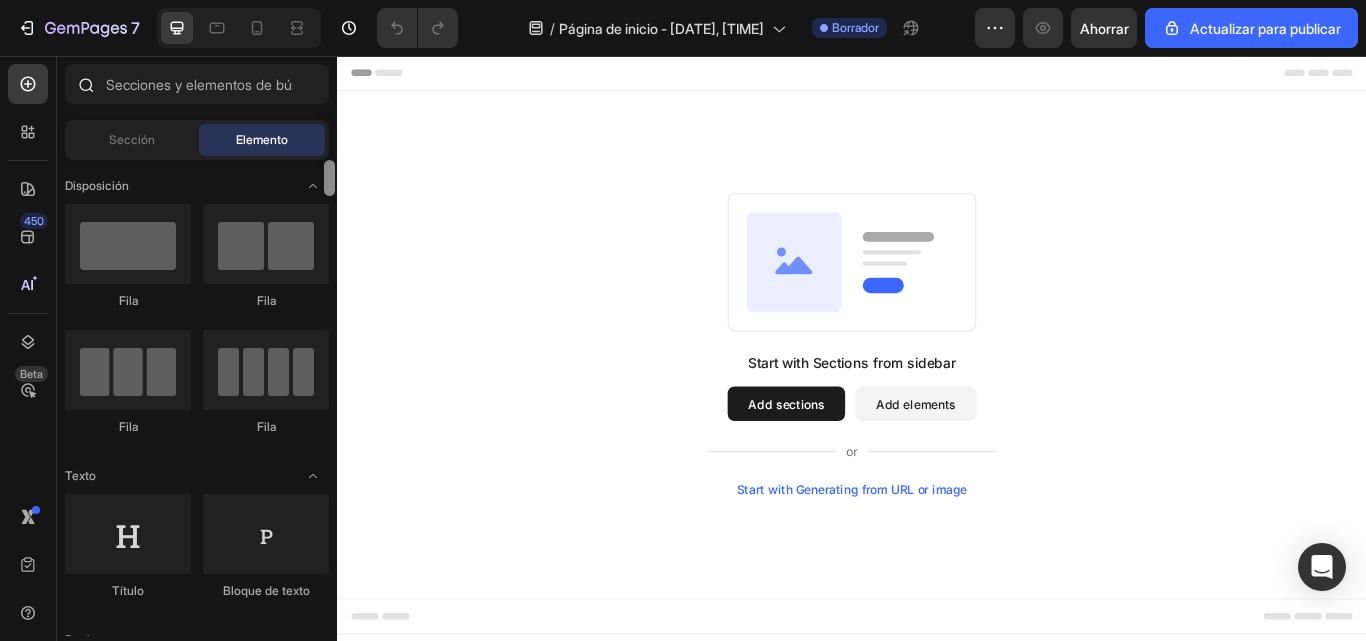 drag, startPoint x: 332, startPoint y: 245, endPoint x: 334, endPoint y: 101, distance: 144.01389 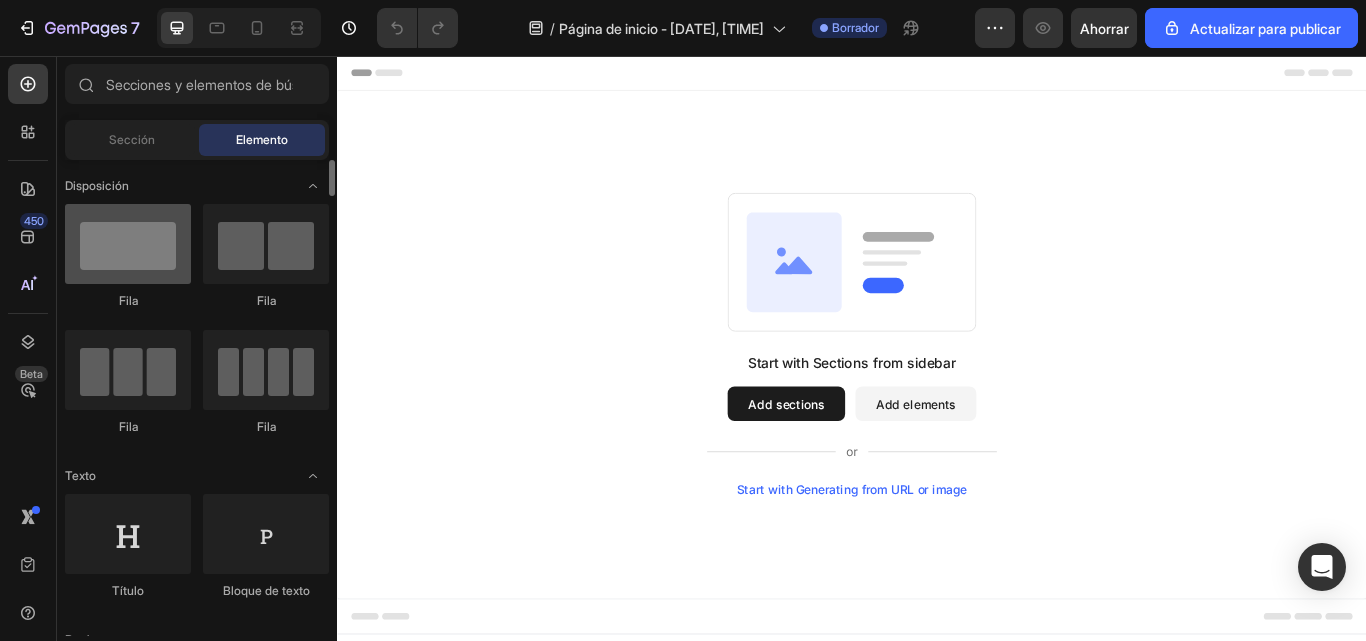 click at bounding box center (128, 244) 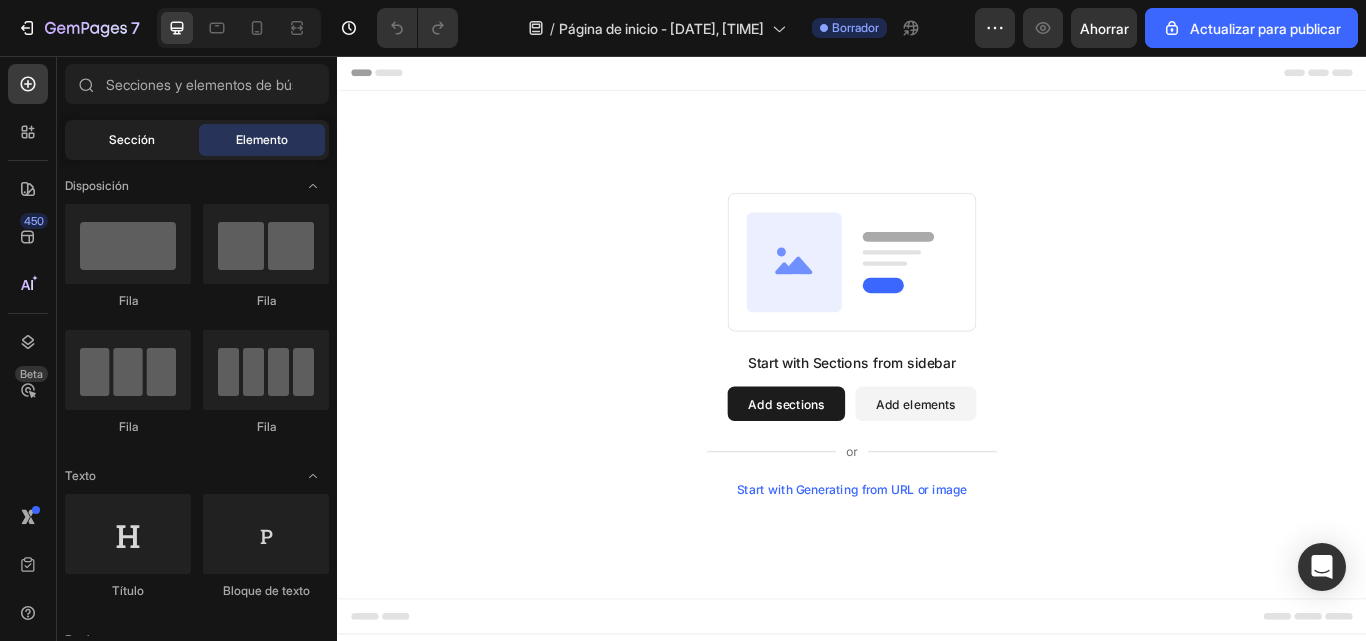 click on "Sección" at bounding box center [132, 139] 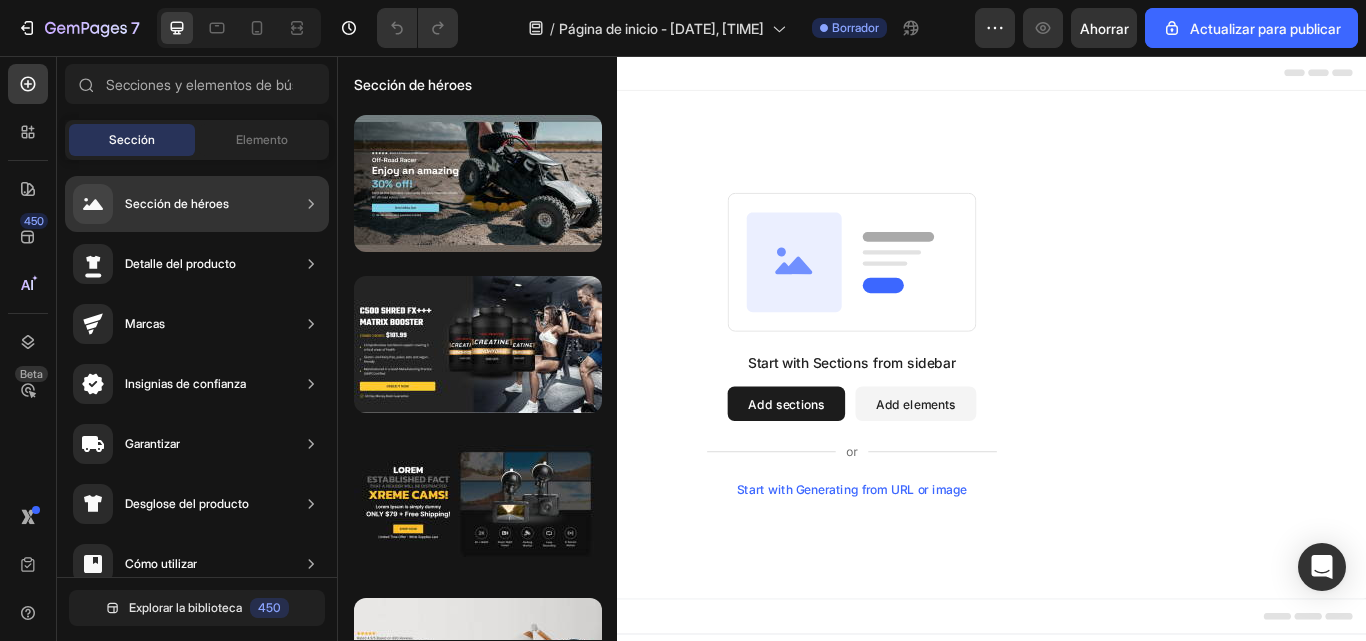 click 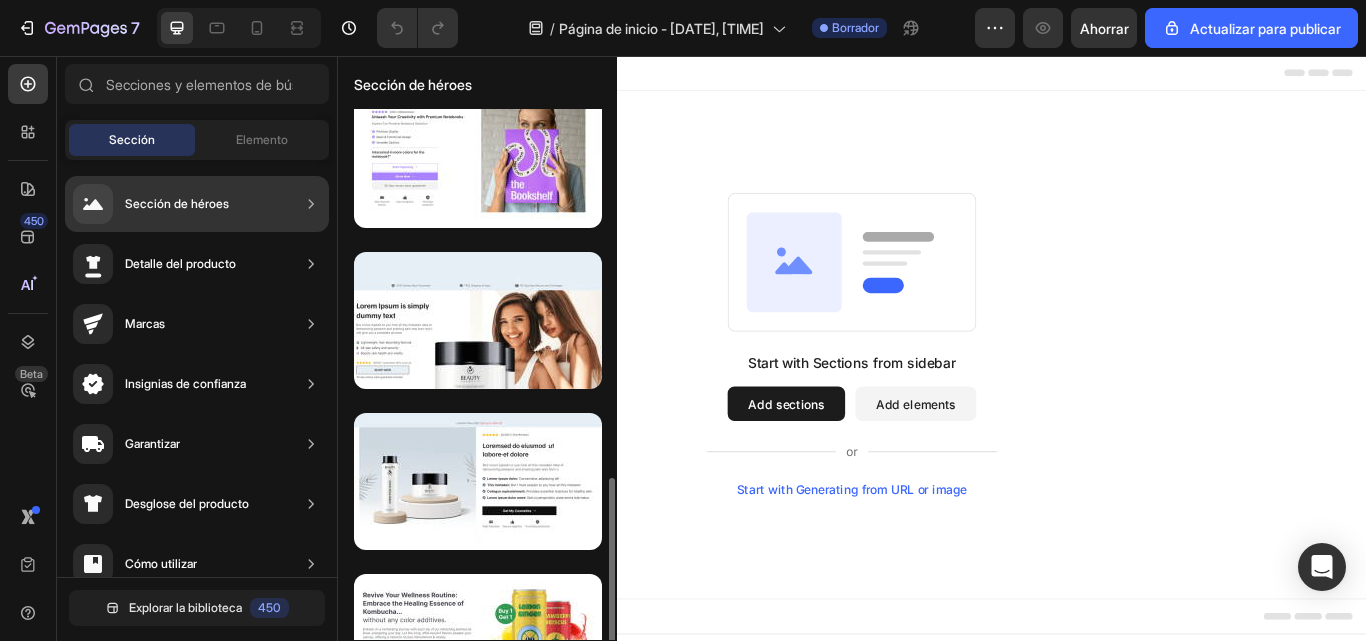 scroll, scrollTop: 1020, scrollLeft: 0, axis: vertical 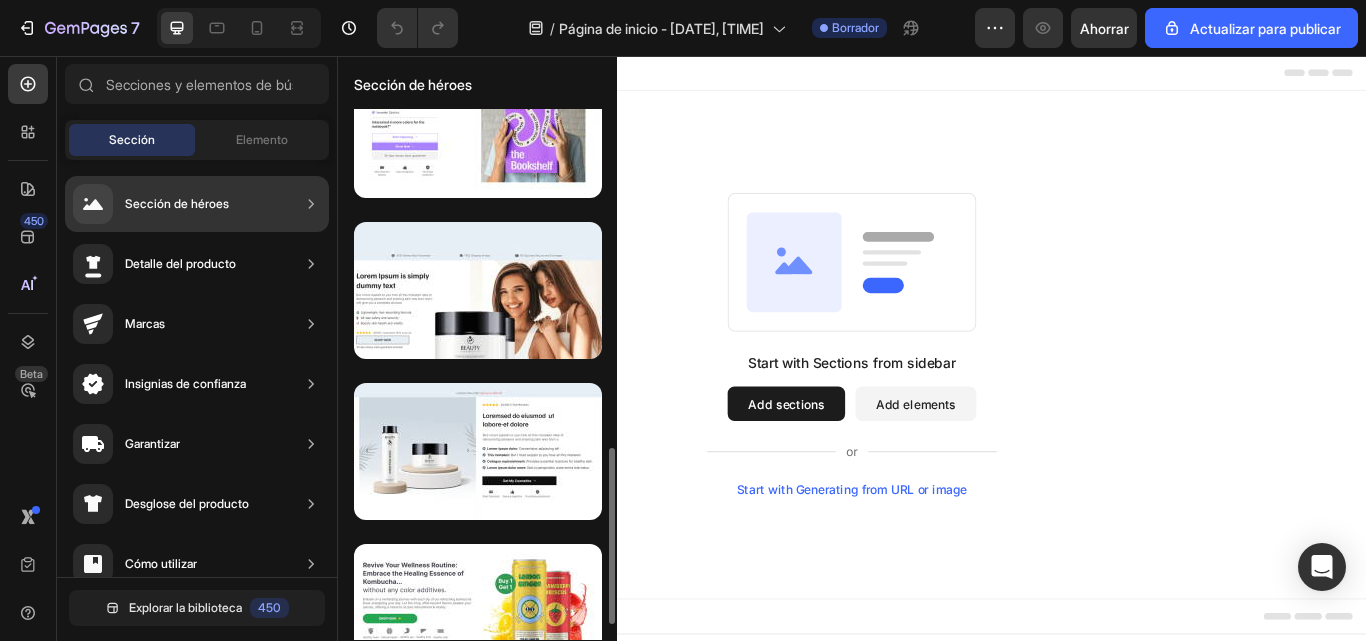click at bounding box center [478, 290] 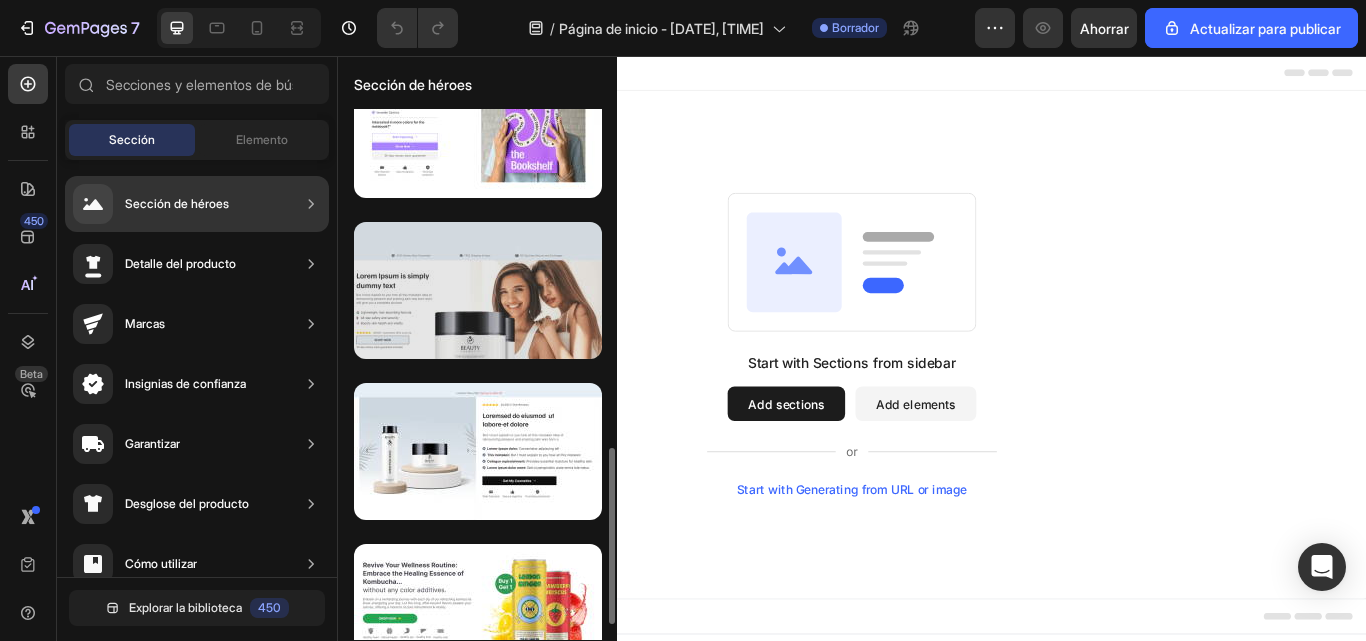 click at bounding box center (478, 290) 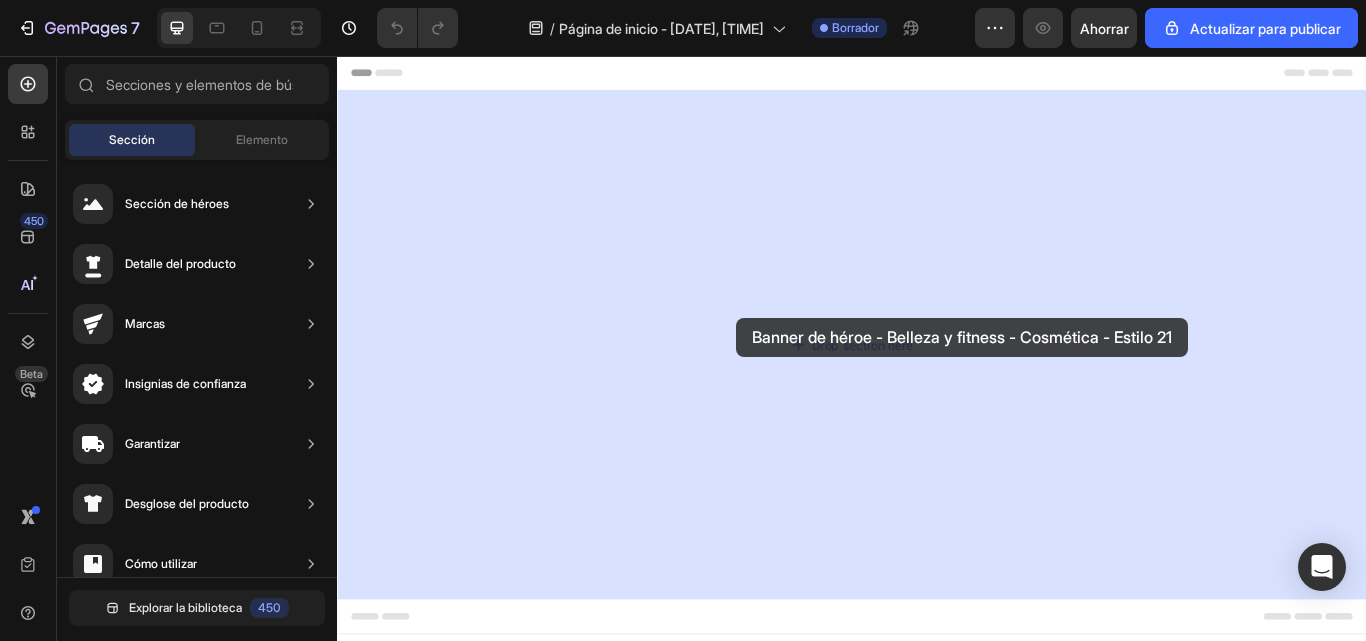 drag, startPoint x: 867, startPoint y: 353, endPoint x: 802, endPoint y: 361, distance: 65.490456 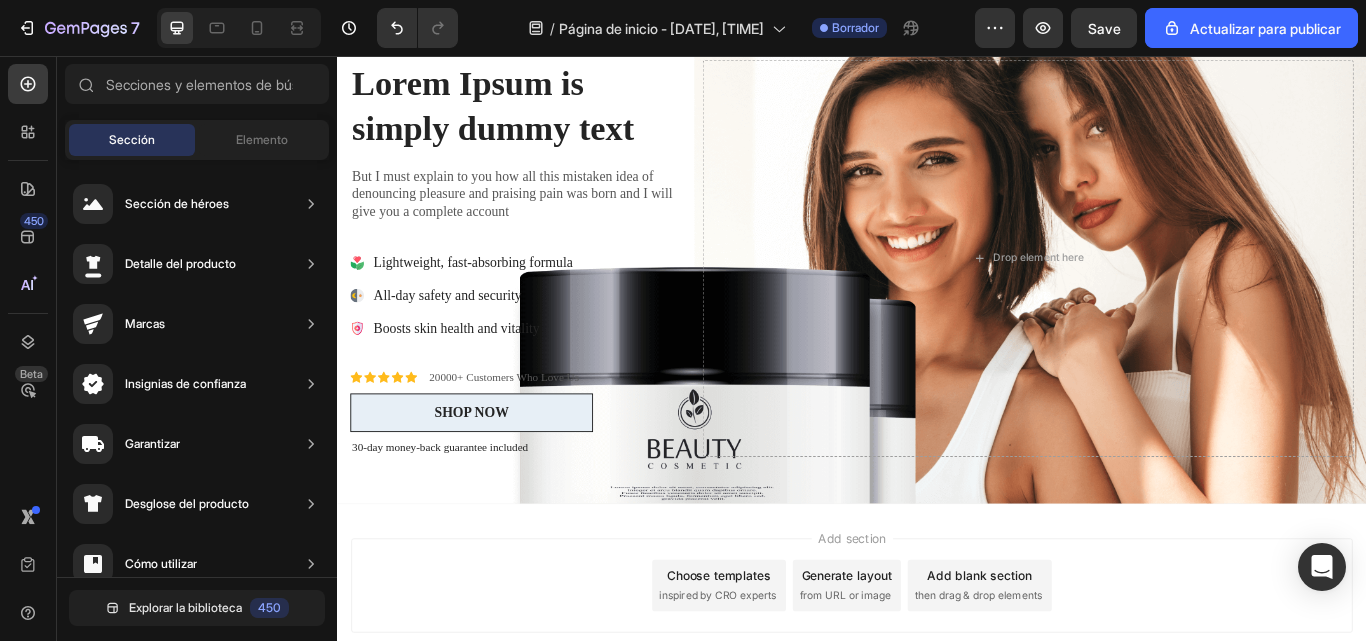 scroll, scrollTop: 143, scrollLeft: 0, axis: vertical 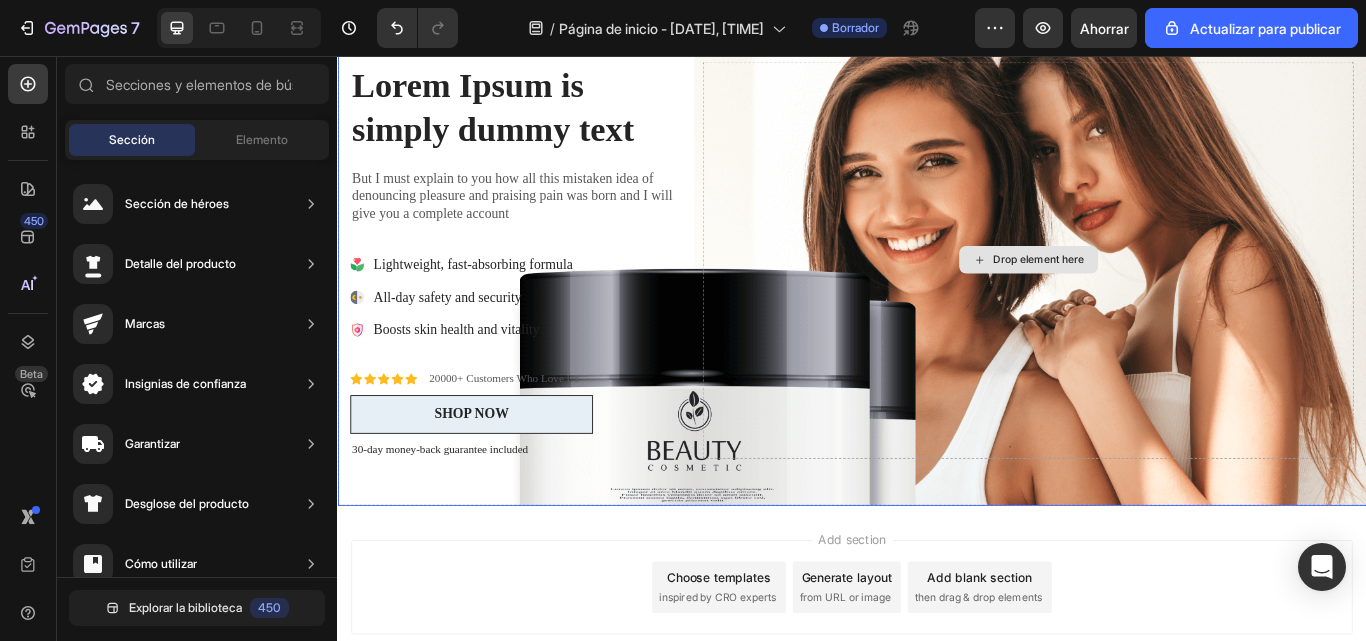 click on "Drop element here" at bounding box center (1142, 294) 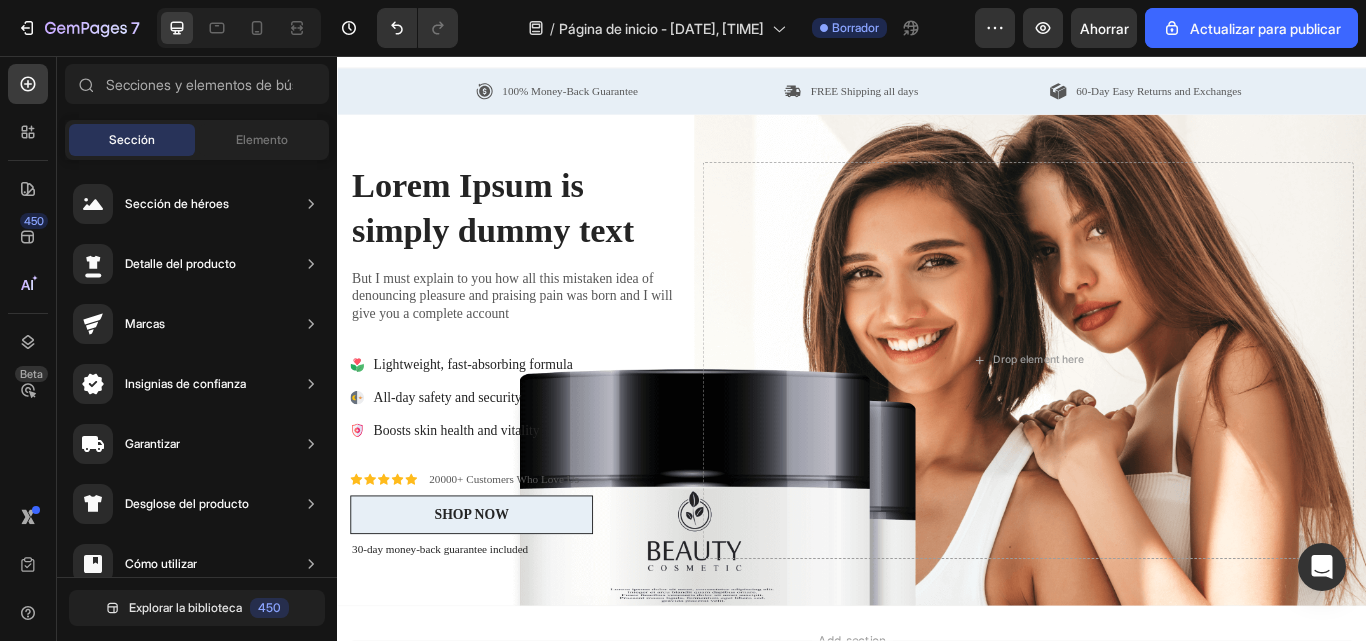 scroll, scrollTop: 19, scrollLeft: 0, axis: vertical 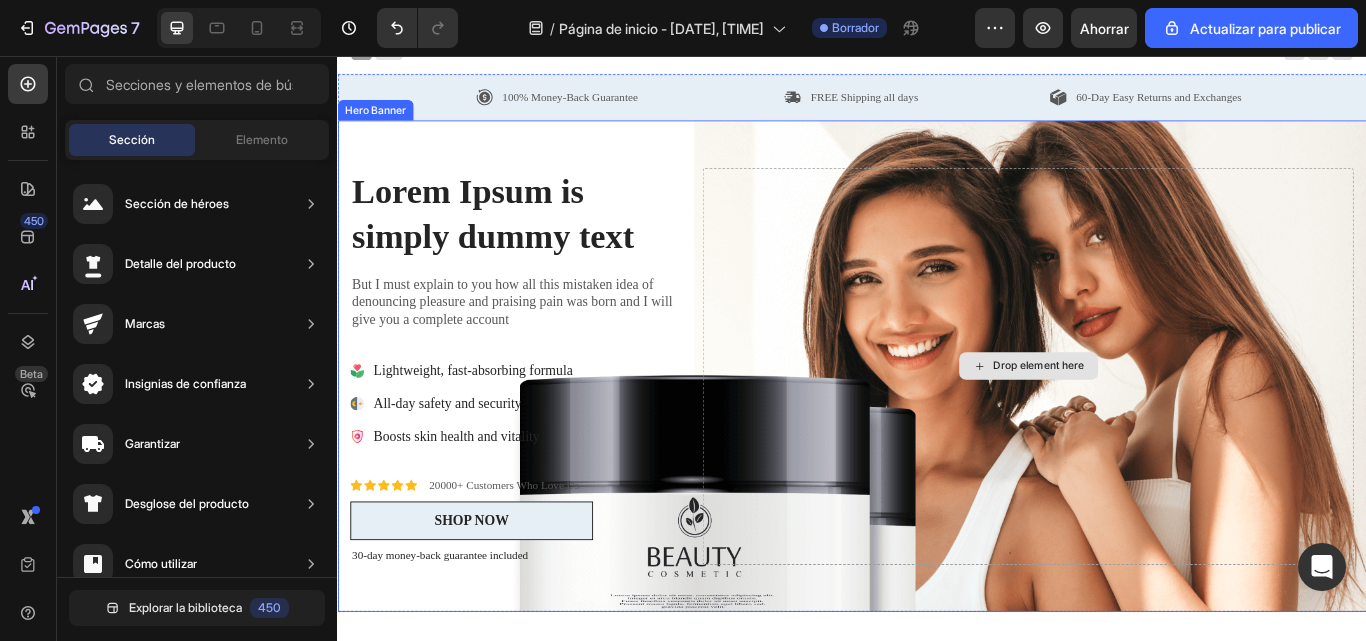 click on "Drop element here" at bounding box center (1142, 418) 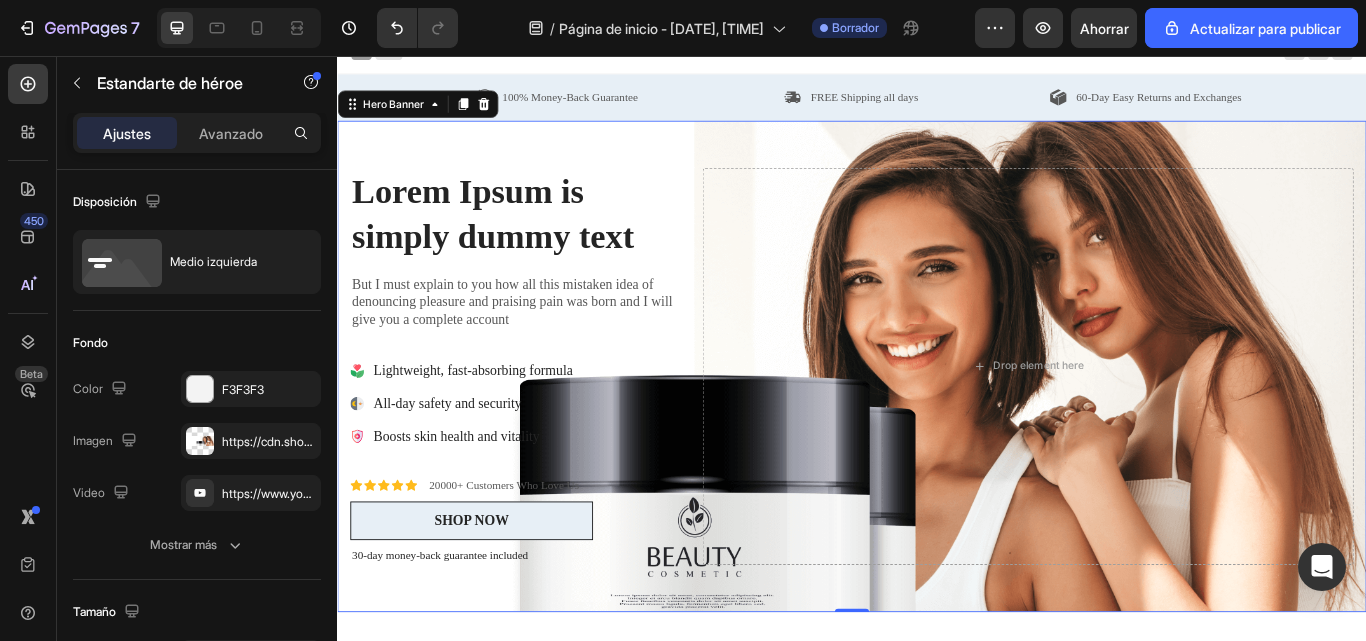 click on "Icon Icon Icon Icon Icon Icon List 20000+ Customers Who Love Us Text Block Row Lorem Ipsum is simply dummy text Heading But I must explain to you how all this mistaken idea of denouncing pleasure and praising pain was born and I will give you a complete account  Text Block
Lightweight, fast-absorbing formula
All-day safety and security
Boosts skin health and vitality Item List Icon Icon Icon Icon Icon Icon List 20000+ Customers Who Love Us Text Block Row SHOP NOW Button 30-day money-back guarantee included  Text Block" at bounding box center [541, 418] 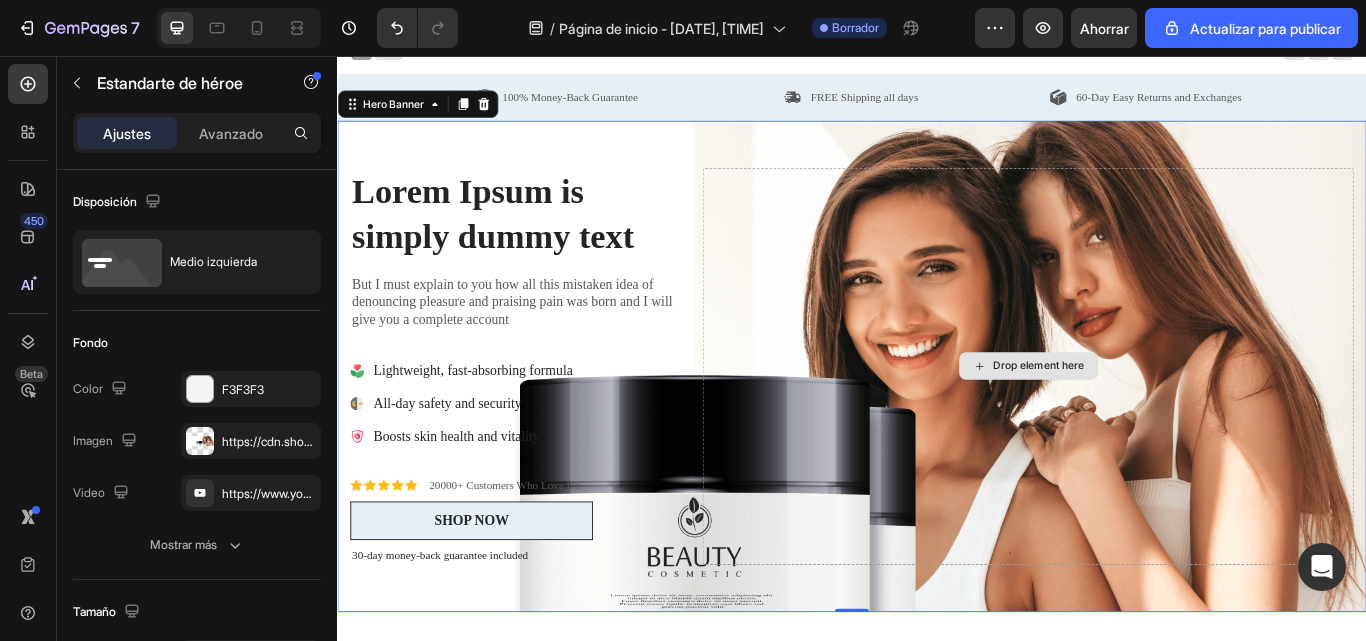 click on "Drop element here" at bounding box center [1142, 418] 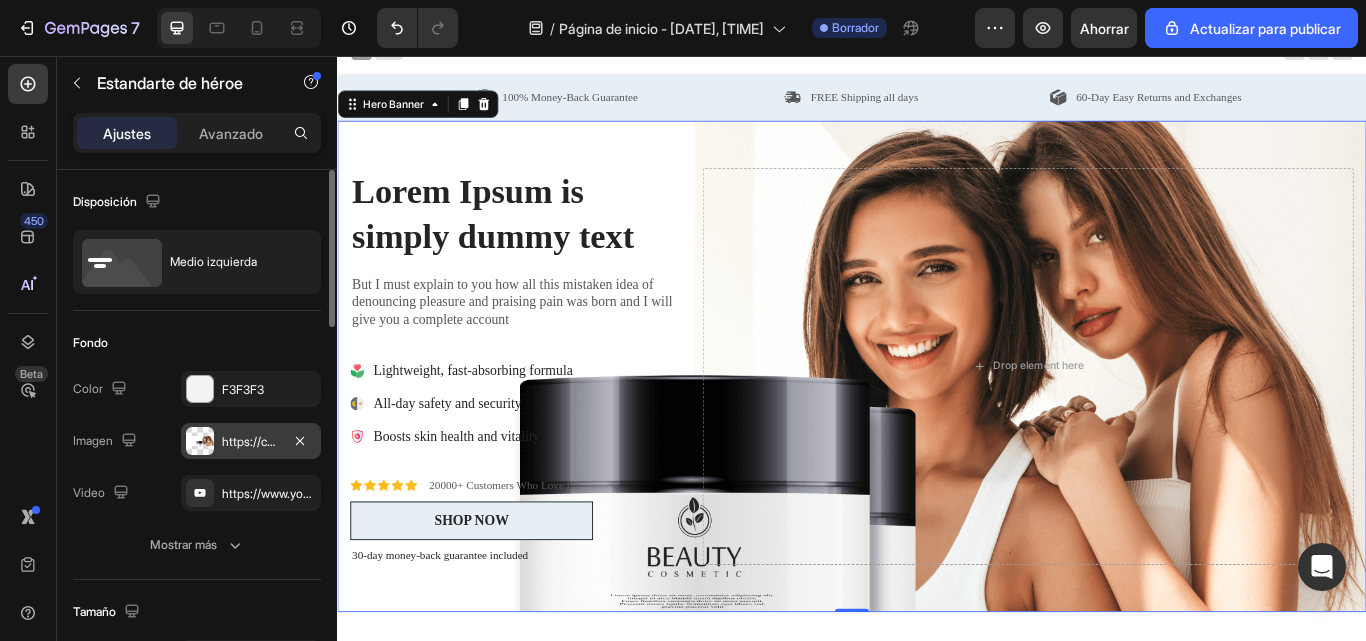 click on "https://cdn.shopify.com/s/files/1/0762/7941/5033/files/gempages_[ID]-[HASH].png" at bounding box center (444, 441) 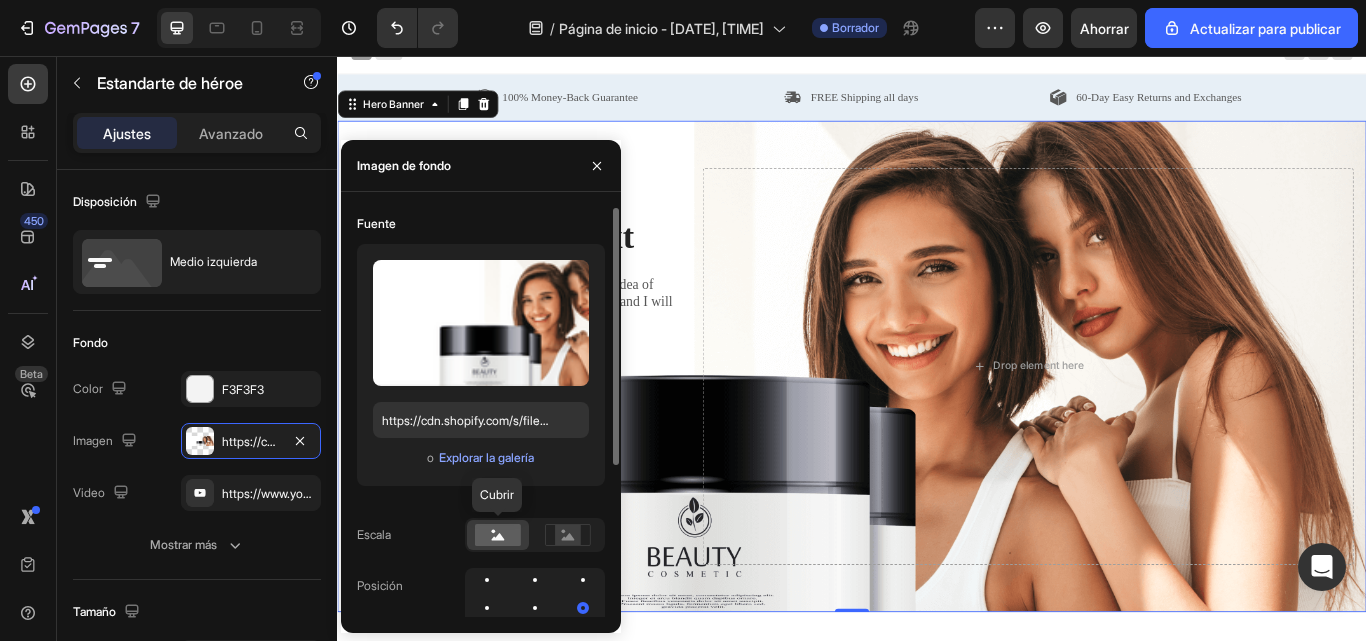 click 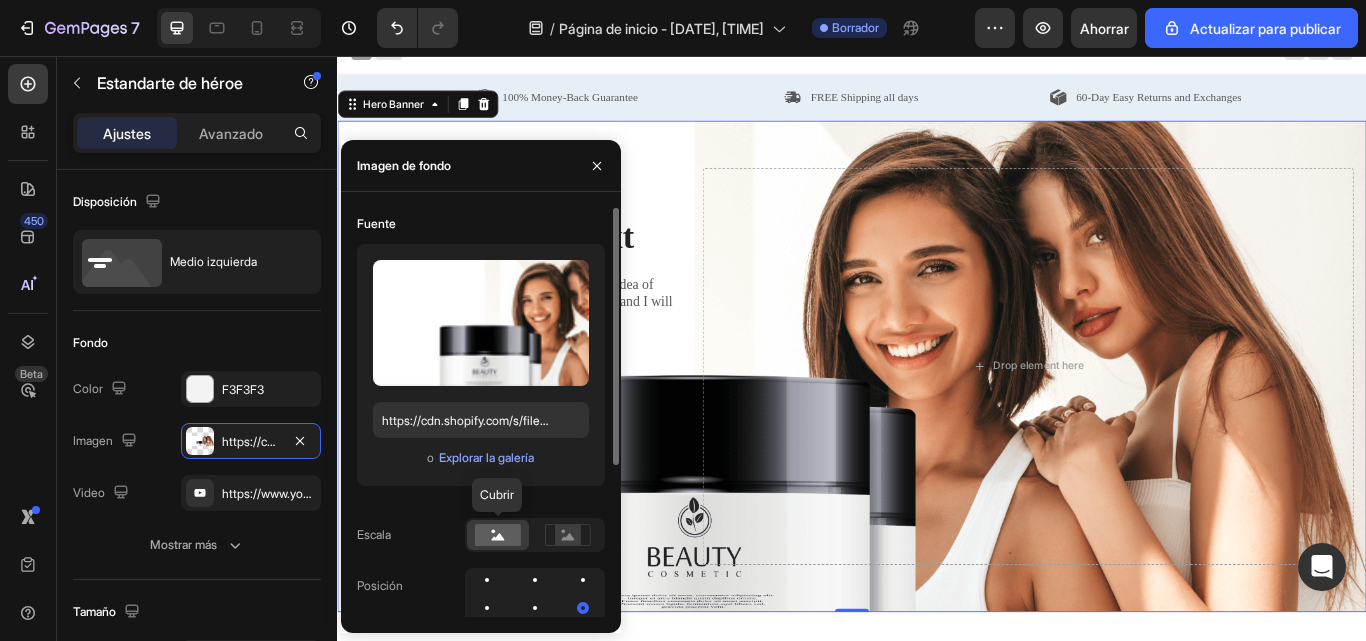 click 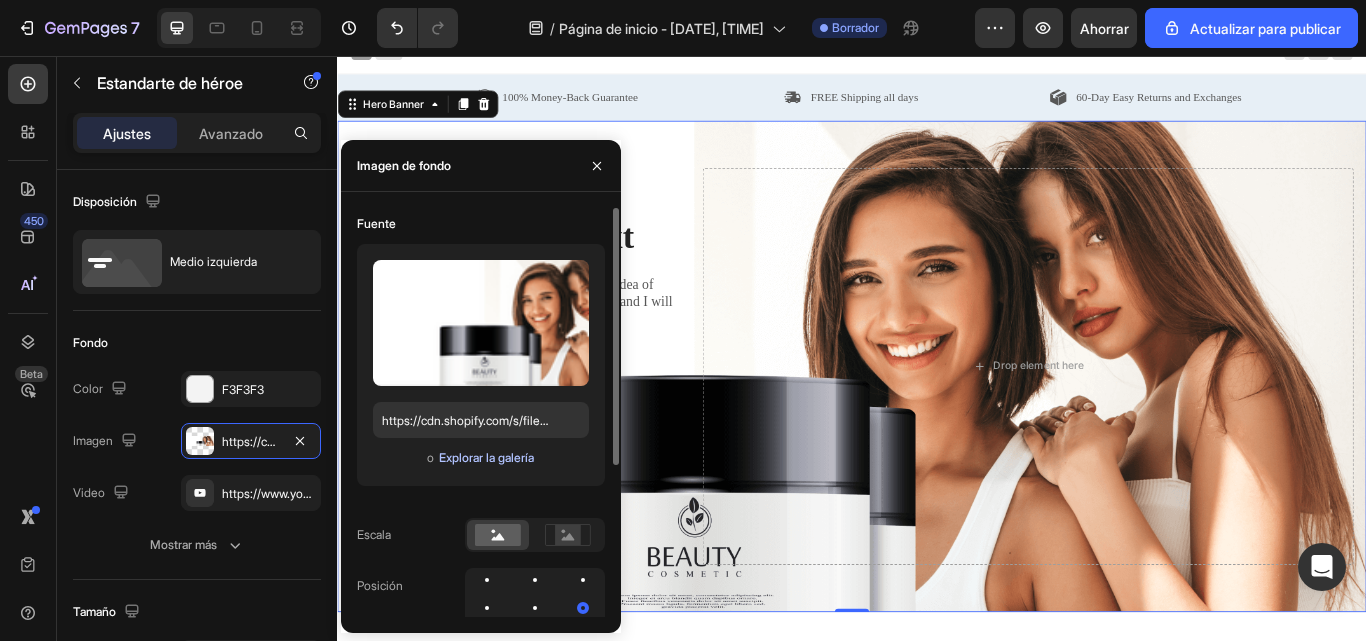 click on "Explorar la galería" at bounding box center [486, 457] 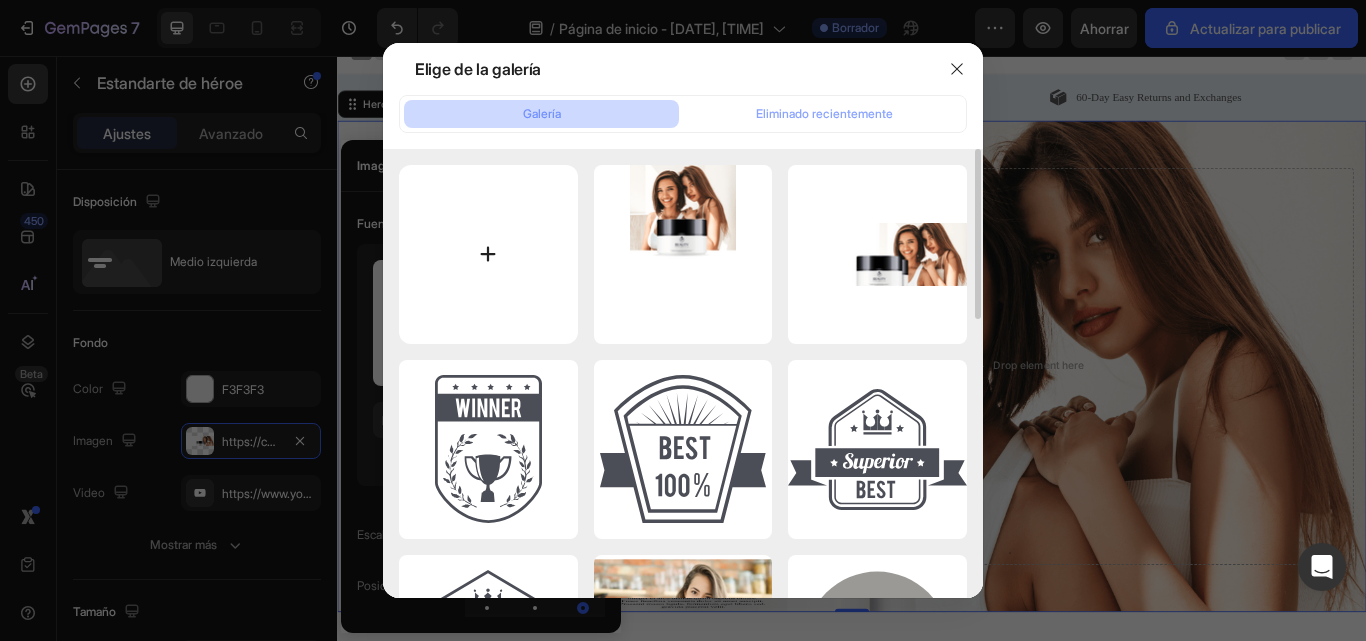 click at bounding box center (488, 254) 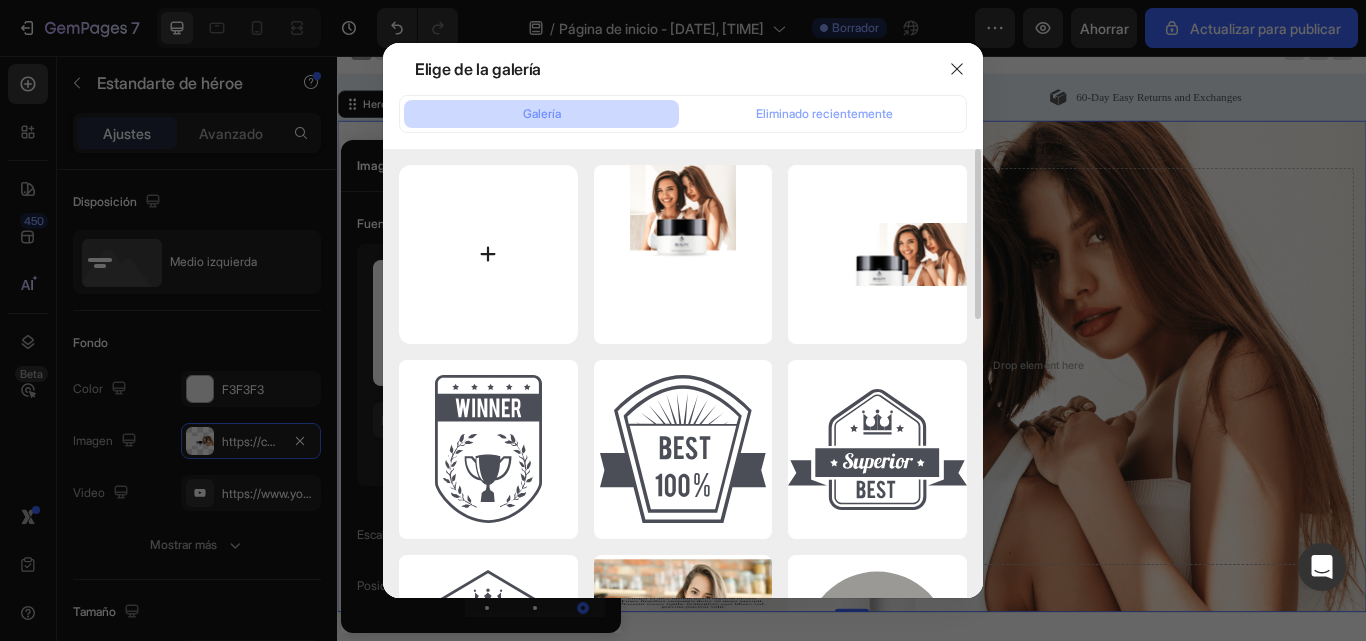 type on "C:\fakepath\[FILENAME].webp" 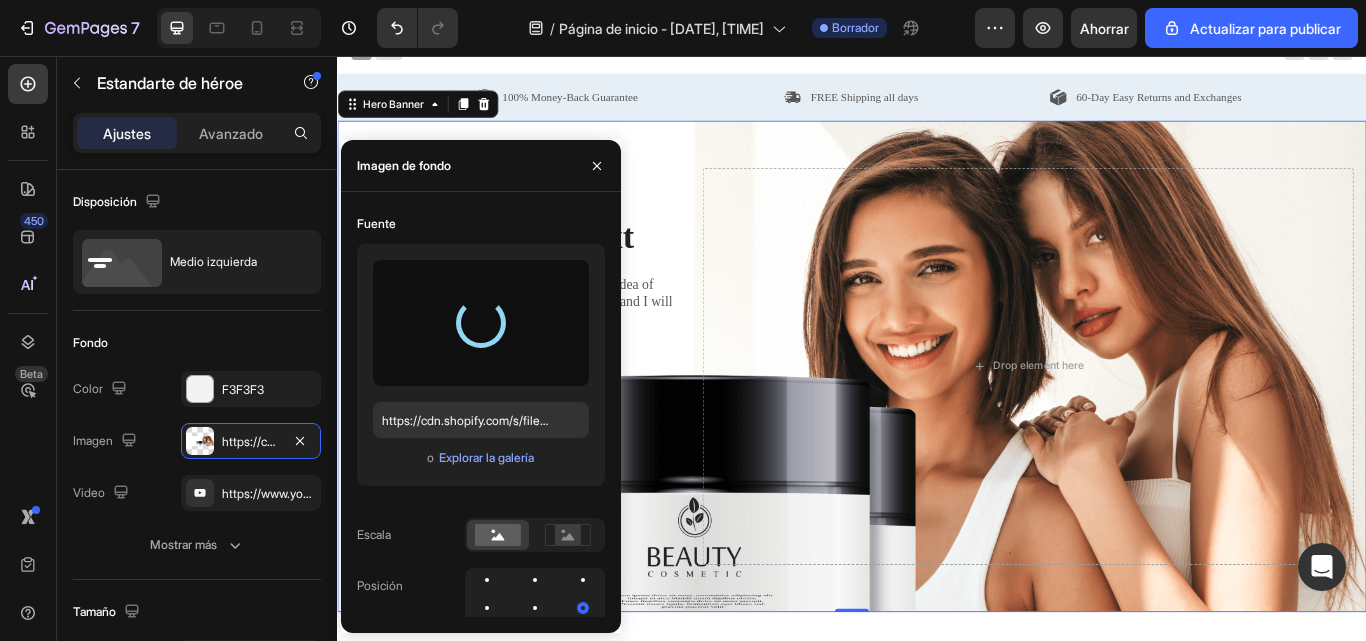 type on "https://cdn.shopify.com/s/files/1/0762/7941/5033/files/gempages_[ID]-[HASH].webp" 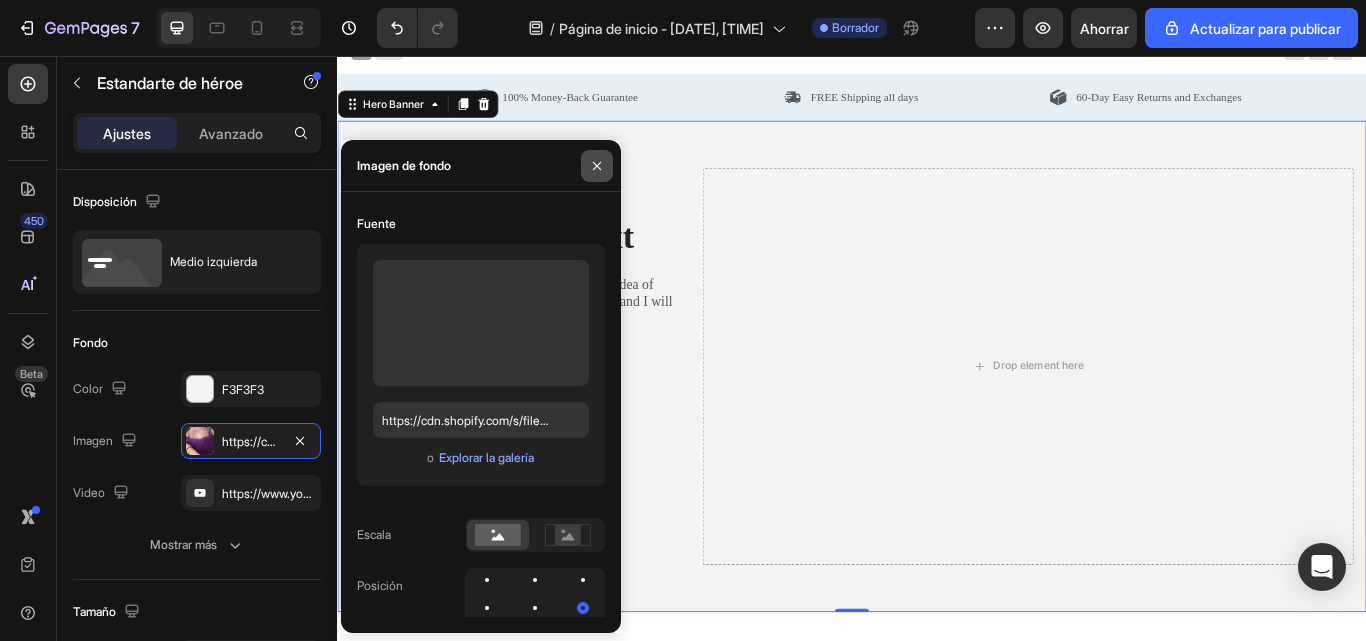 click 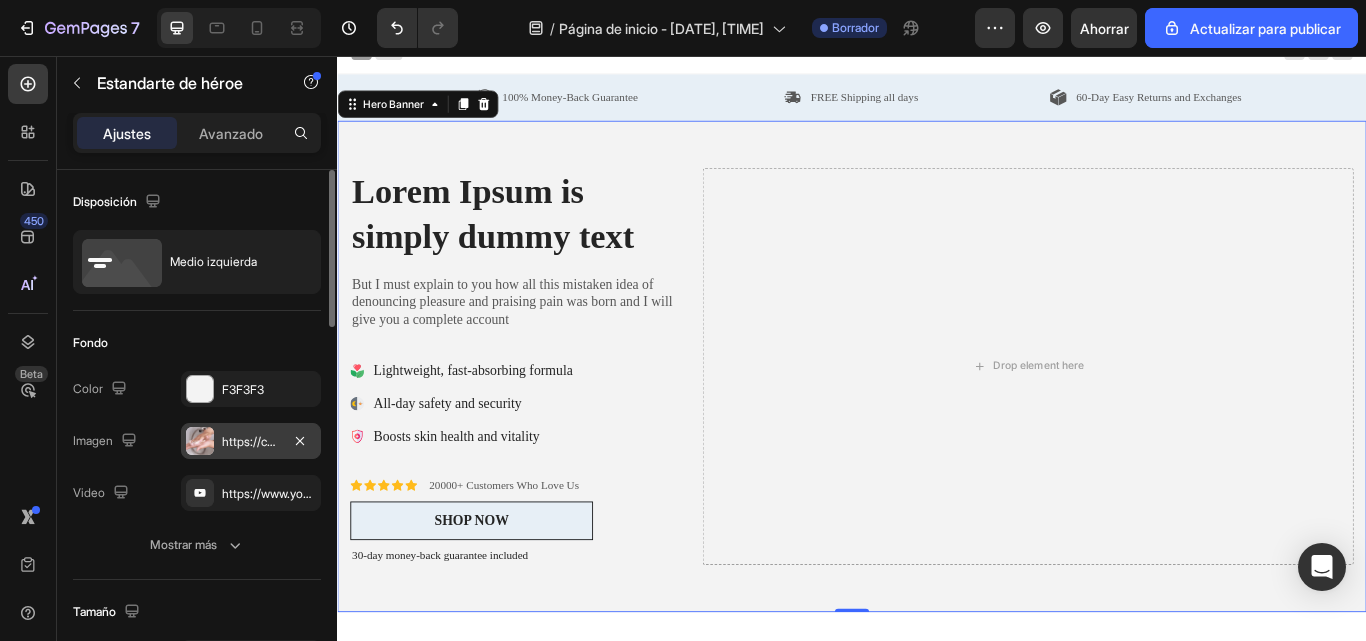 click at bounding box center [200, 441] 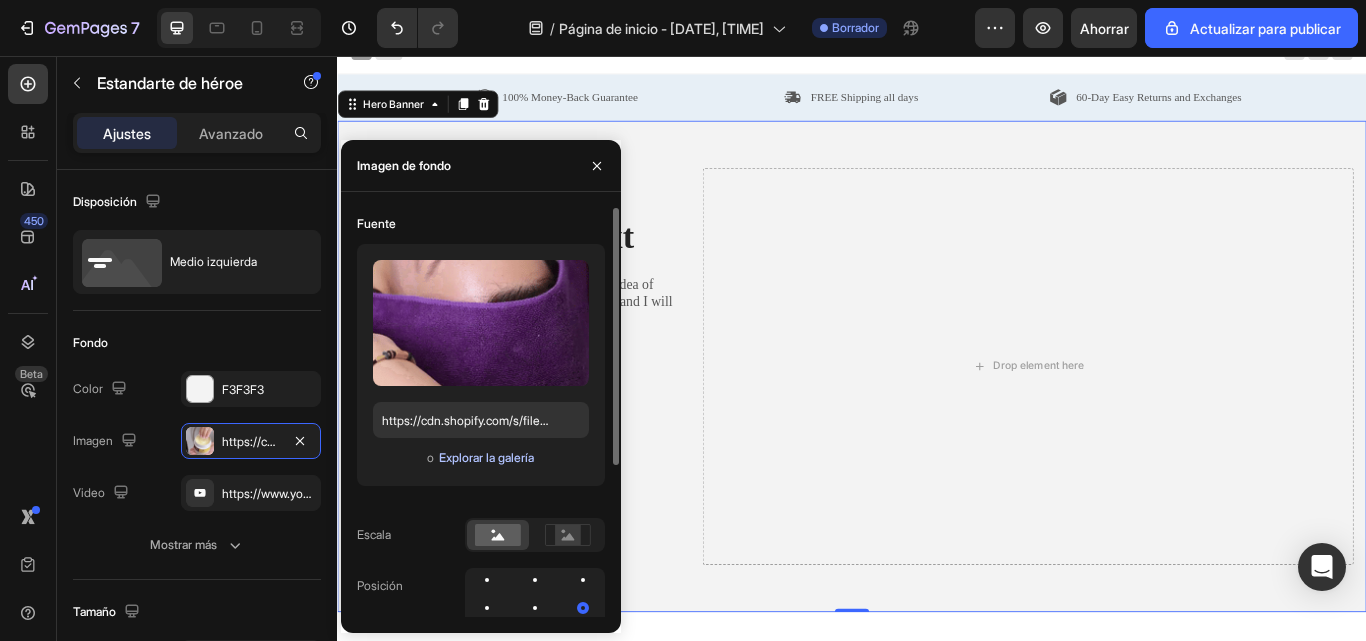 click on "Explorar la galería" at bounding box center [486, 457] 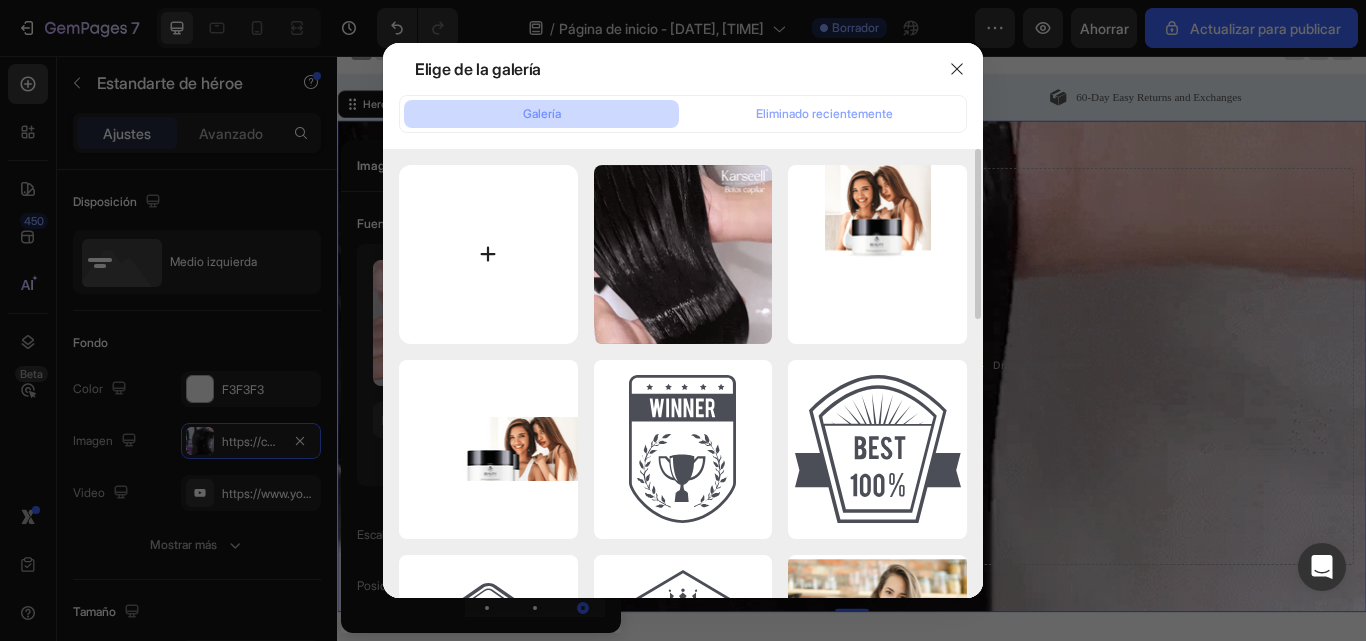 click at bounding box center [488, 254] 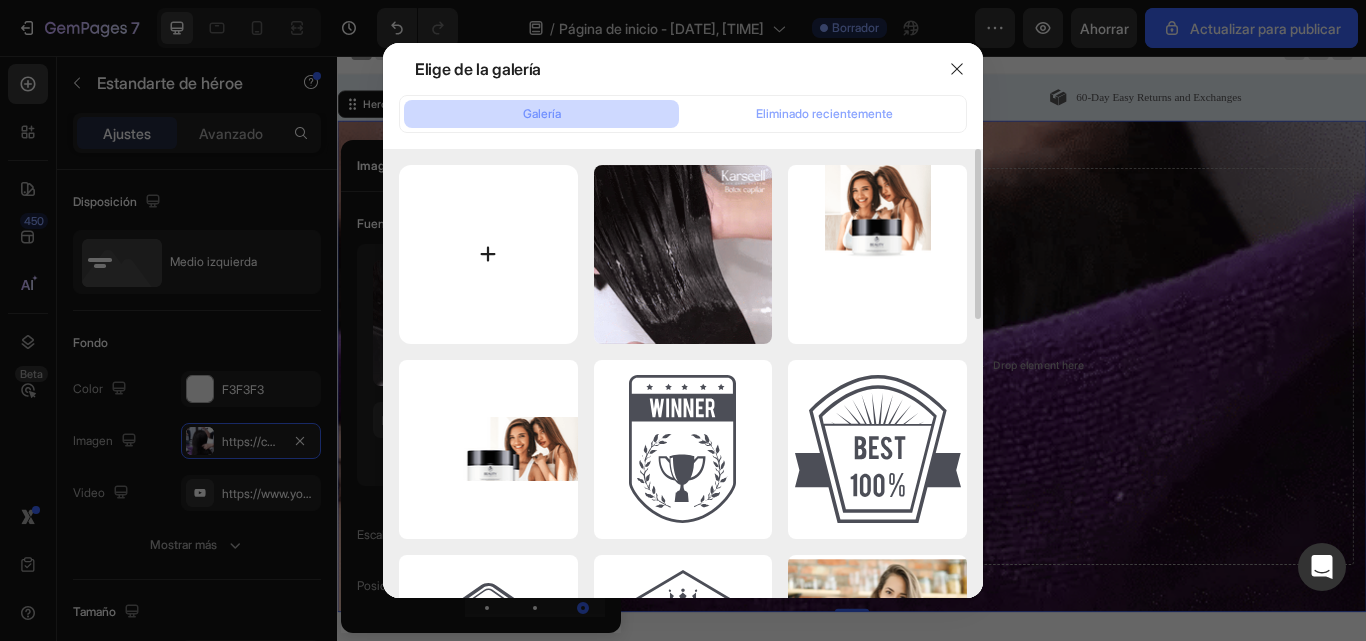 type on "C:\fakepath\[FILENAME].webp" 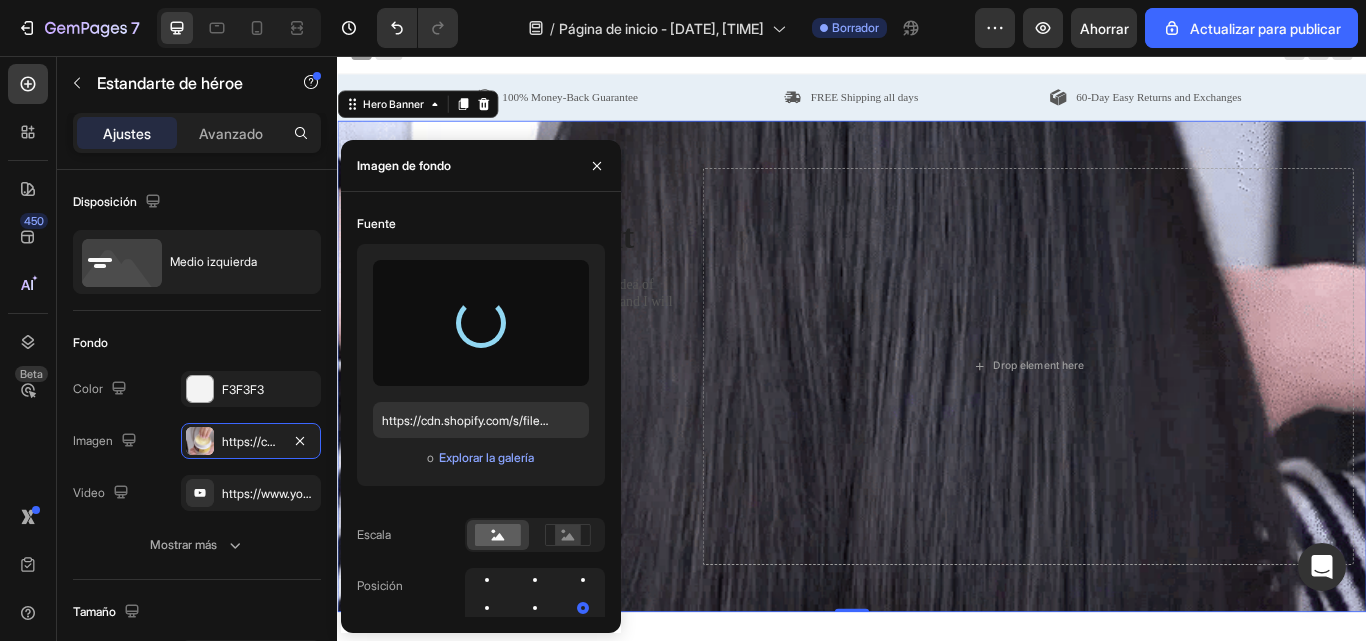 type on "https://cdn.shopify.com/s/files/1/0762/7941/5033/files/gempages_[ID]-[HASH].webp" 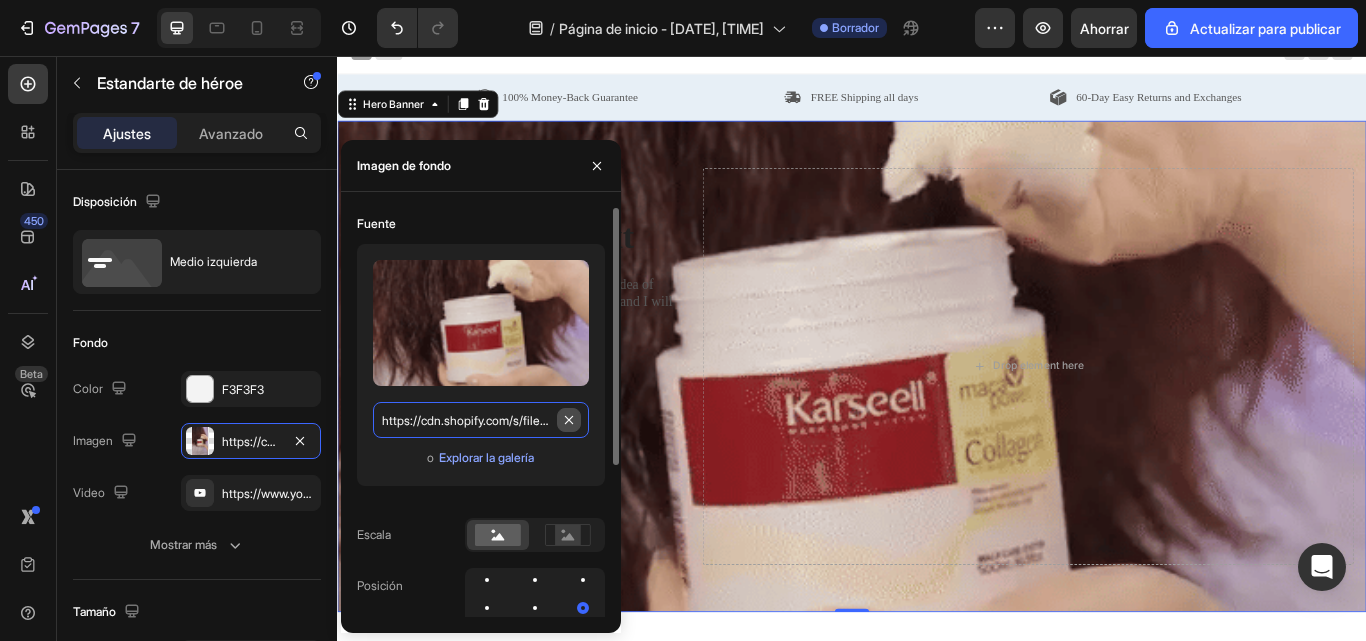 type on "Auto" 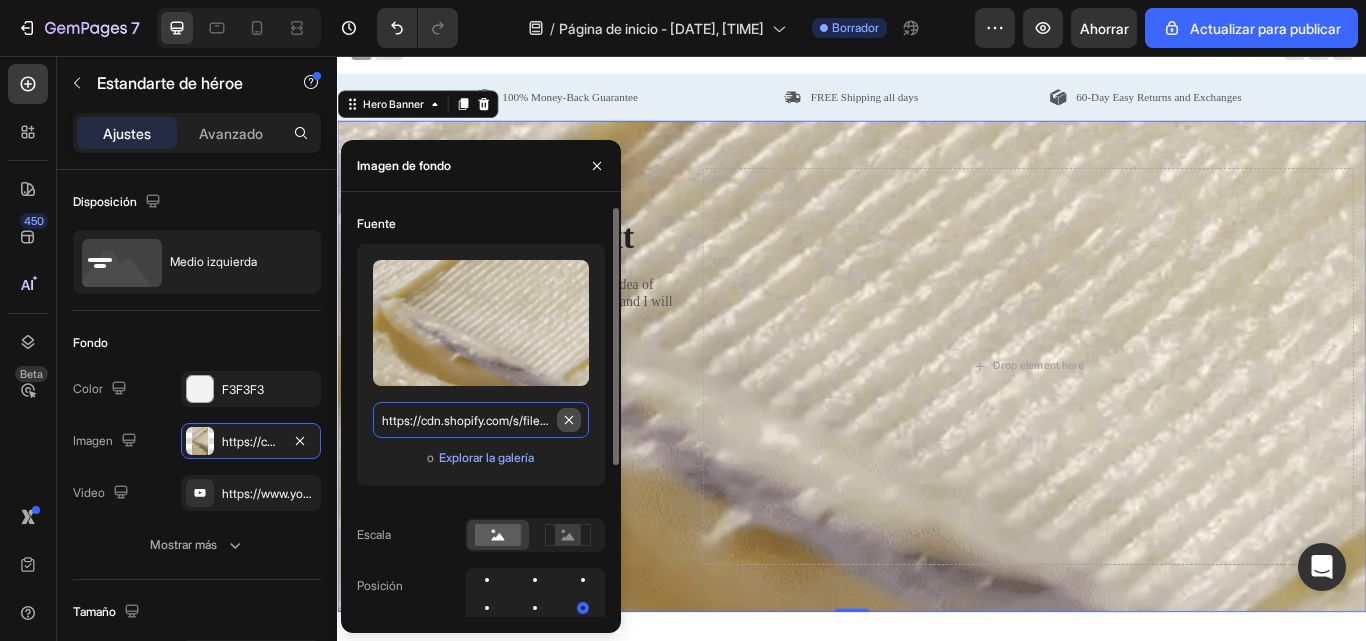 type 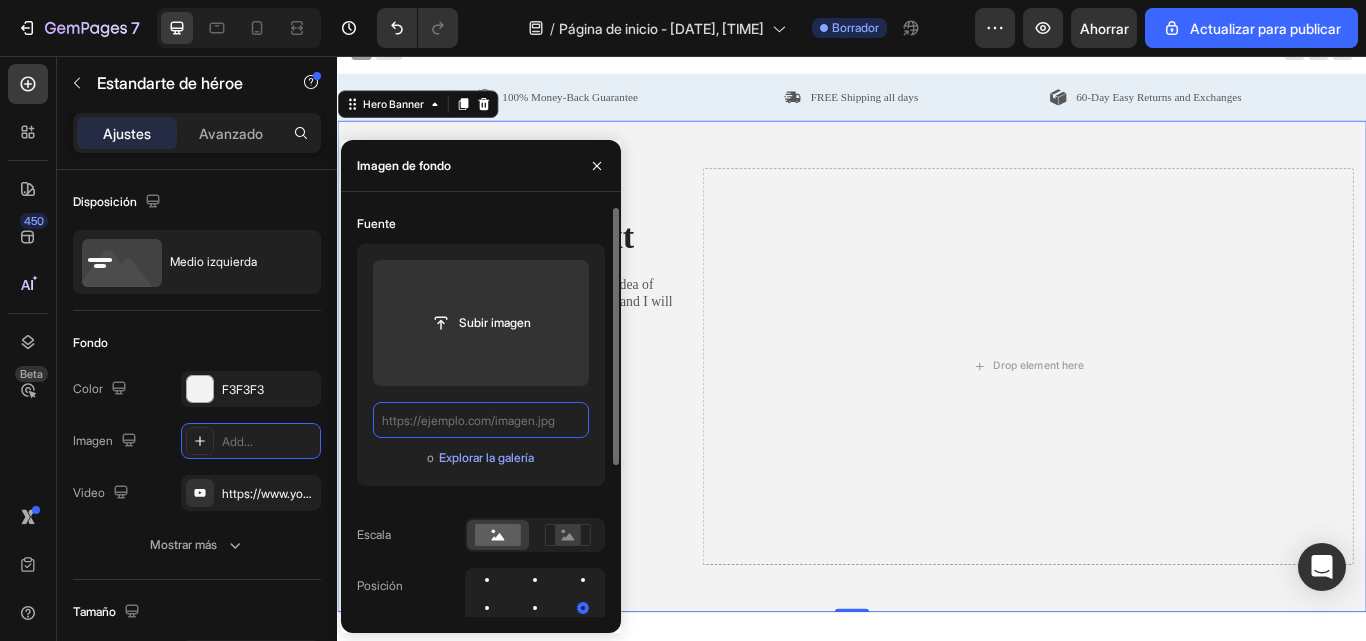 scroll, scrollTop: 0, scrollLeft: 0, axis: both 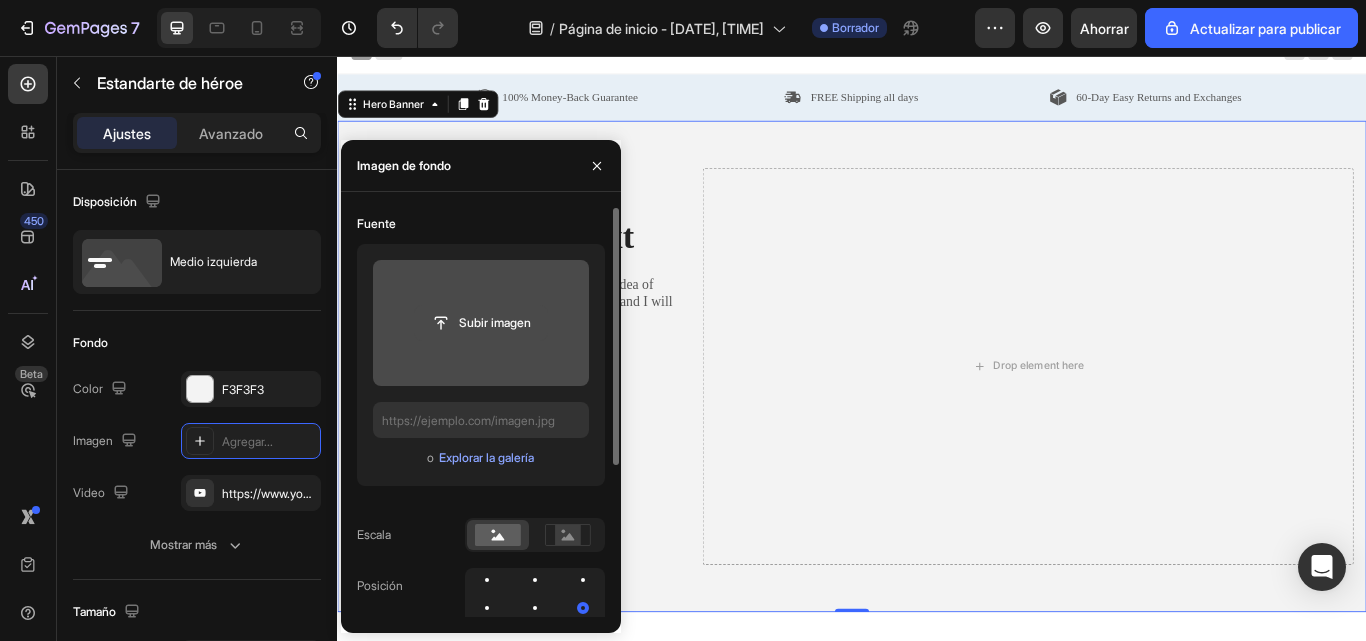 click 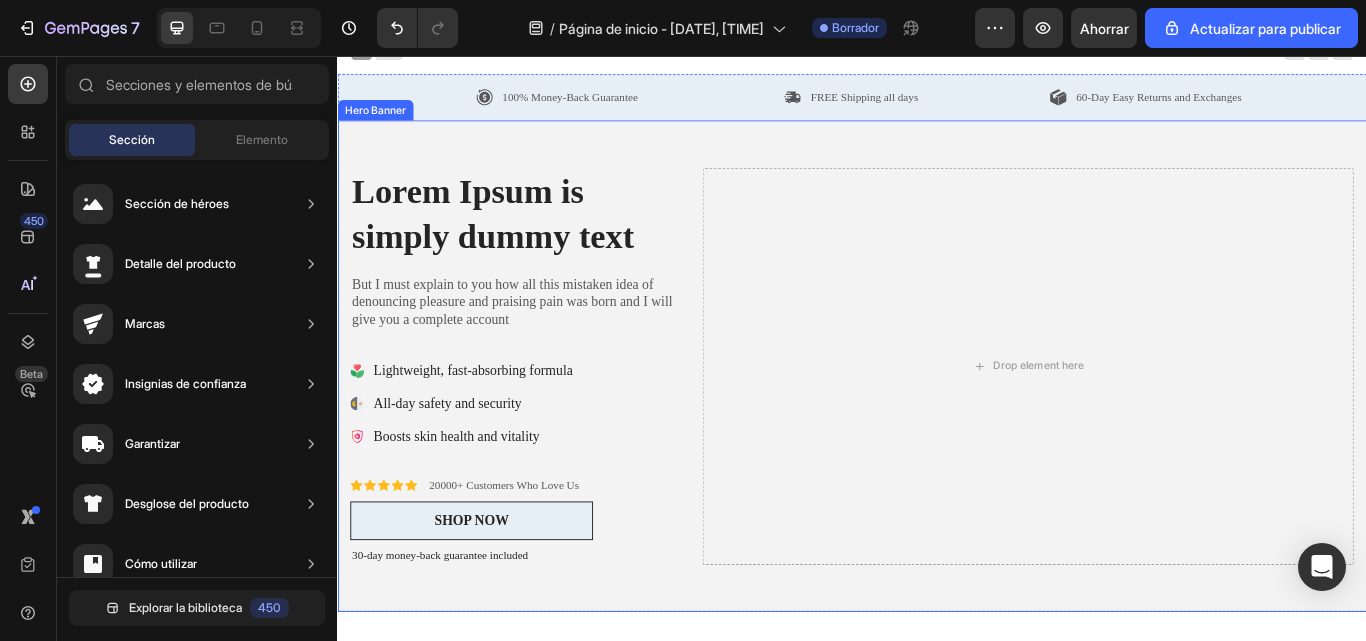 drag, startPoint x: 821, startPoint y: 391, endPoint x: 1212, endPoint y: 661, distance: 475.16418 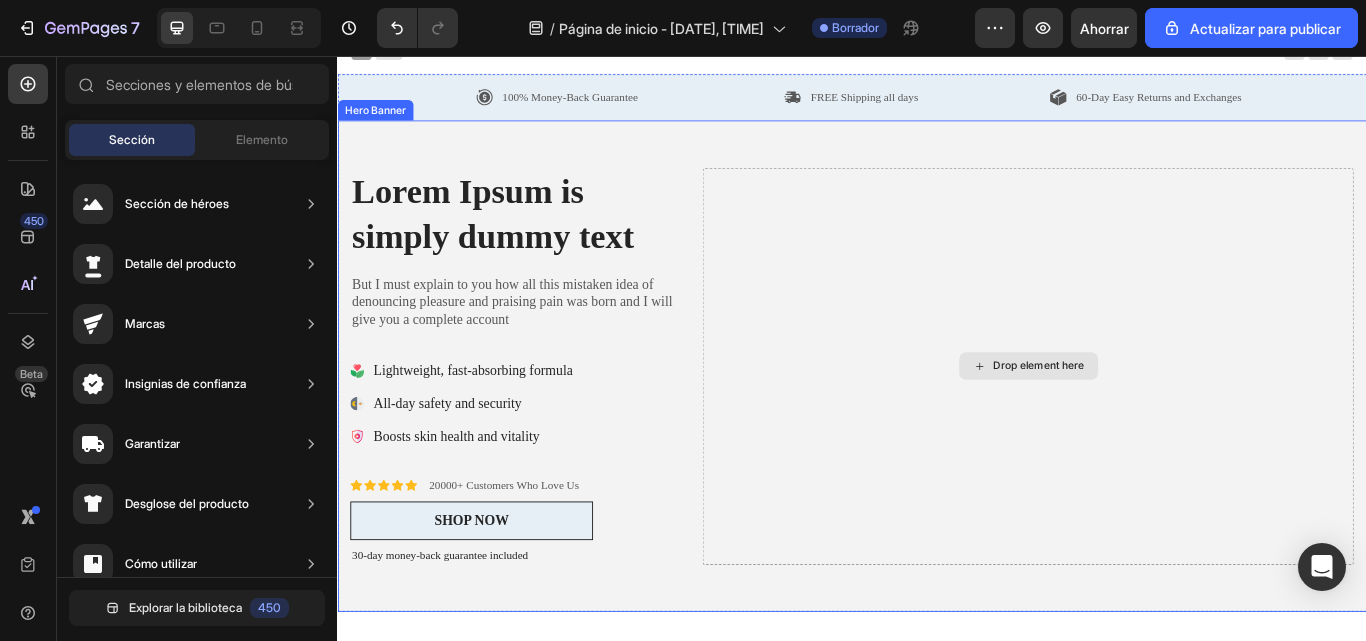 click on "Drop element here" at bounding box center (1155, 418) 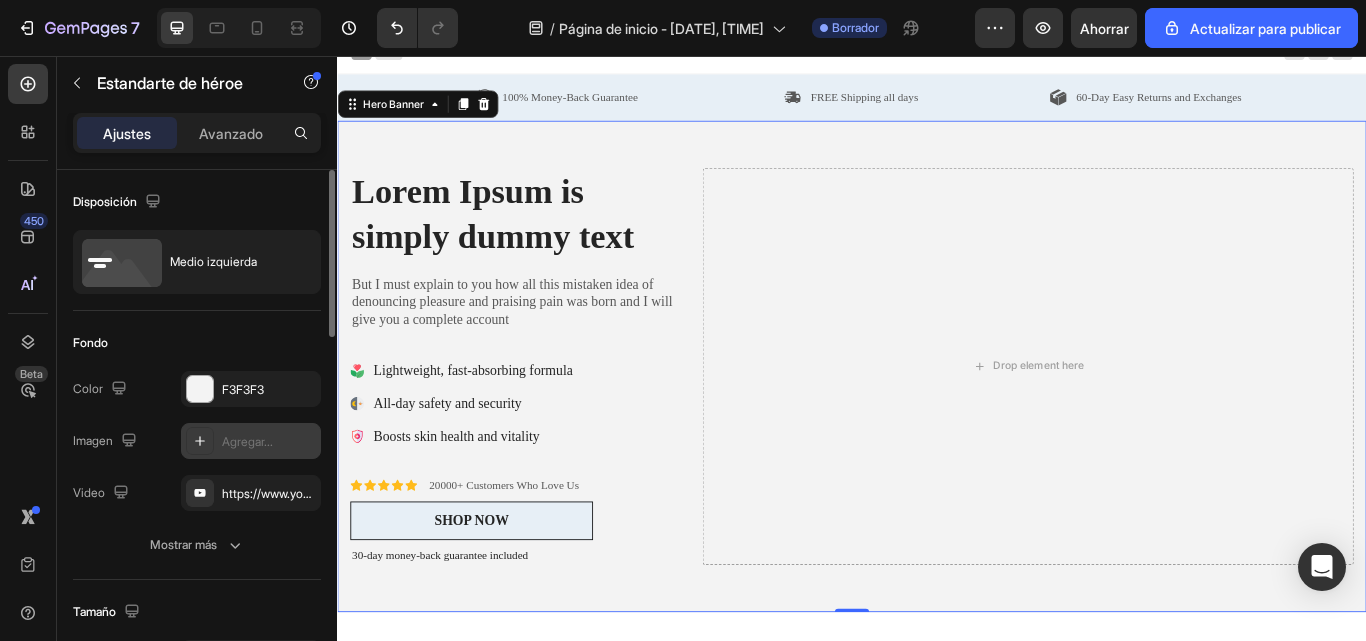 click on "Agregar..." at bounding box center [247, 441] 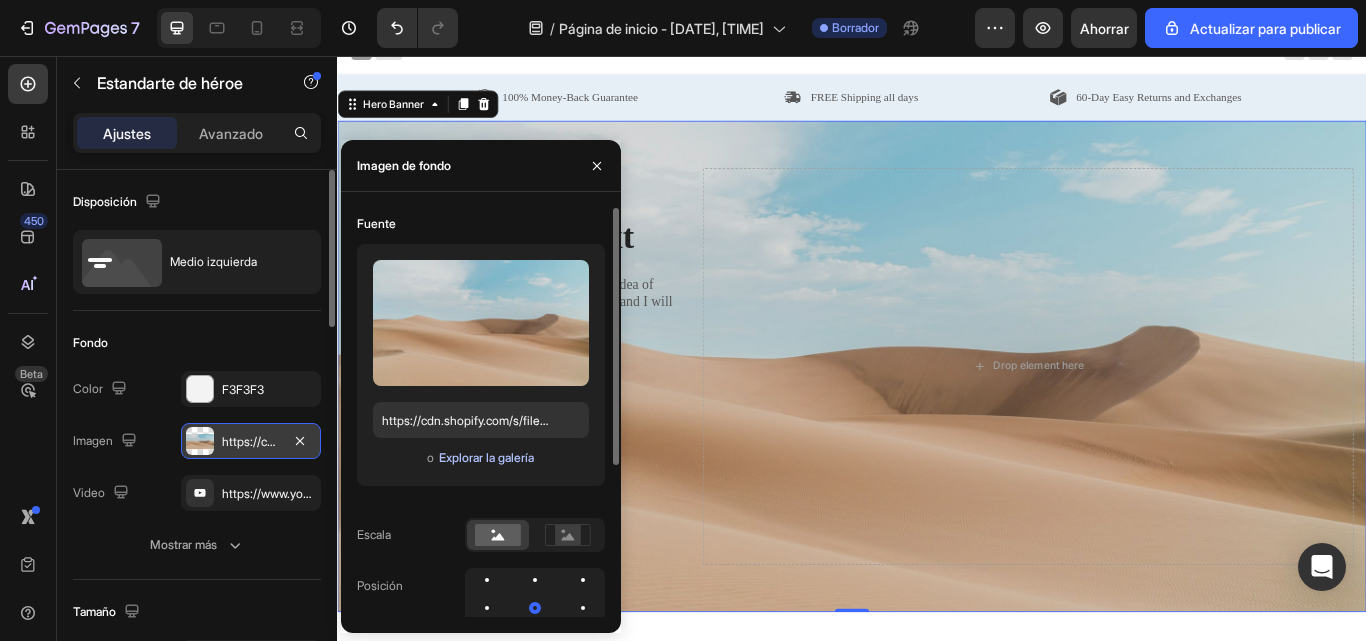 click on "Explorar la galería" at bounding box center [486, 457] 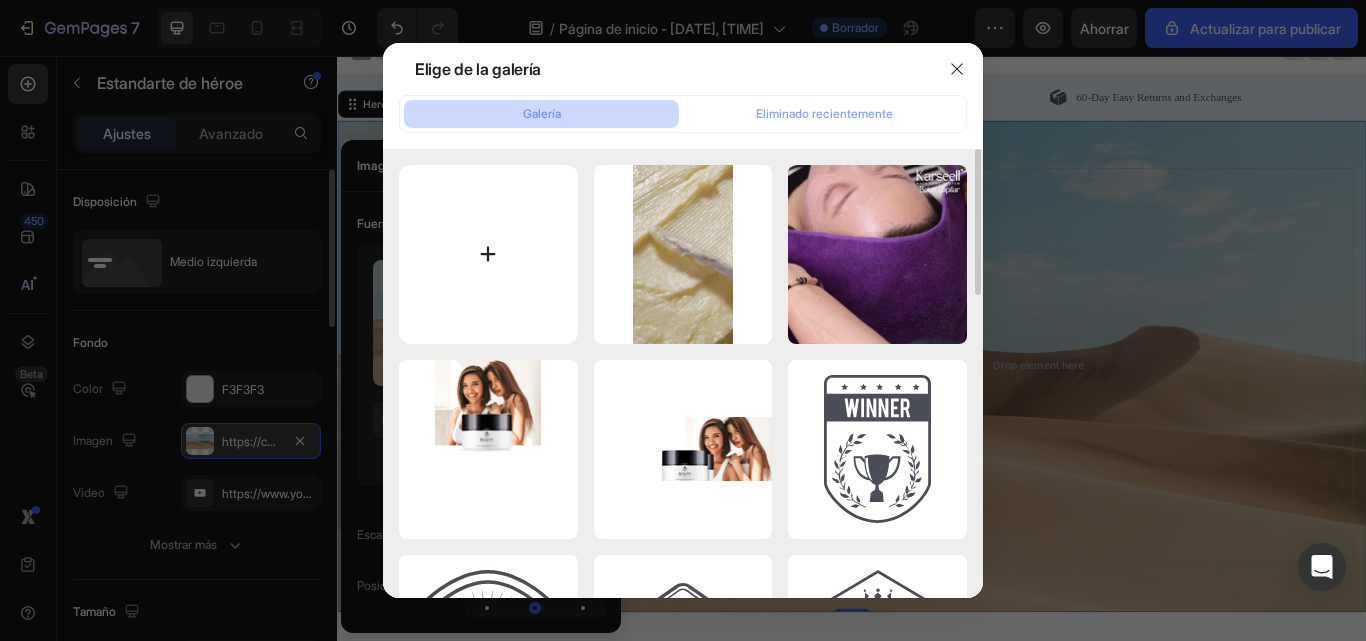 click at bounding box center (488, 254) 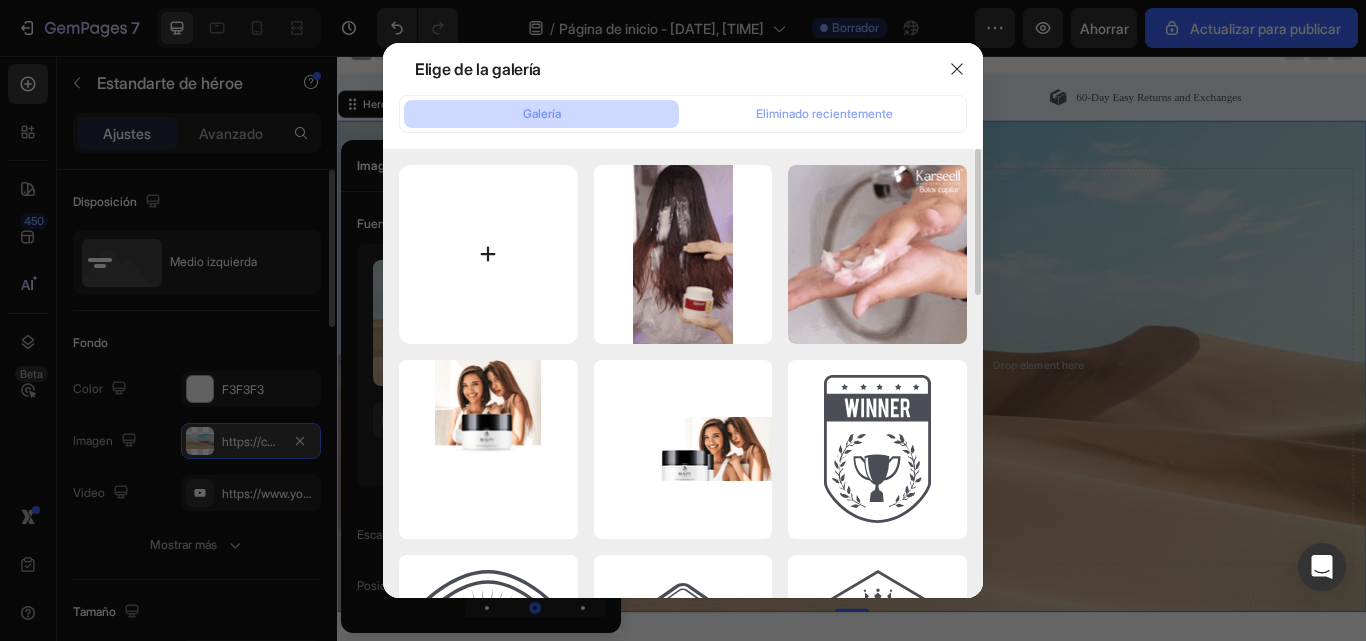 type on "C:\fakepath\[FILENAME].jpg" 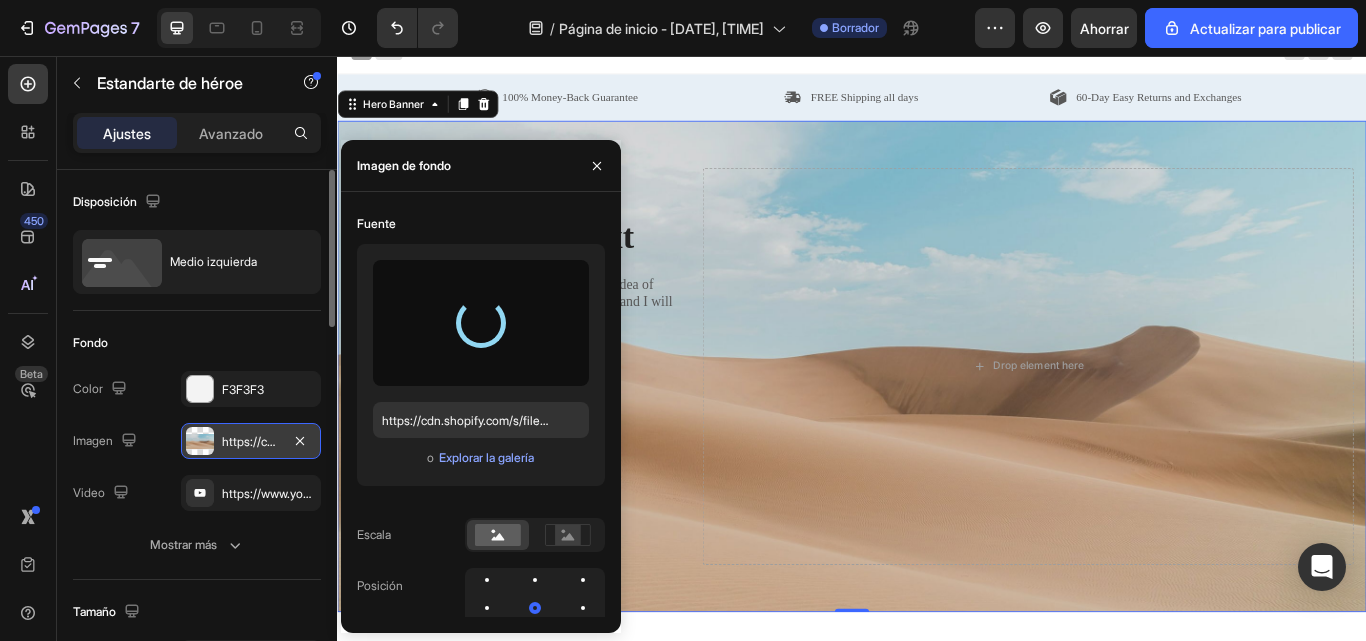 type on "https://cdn.shopify.com/s/files/1/0762/7941/5033/files/gempages_[ID]-[HASH].jpg" 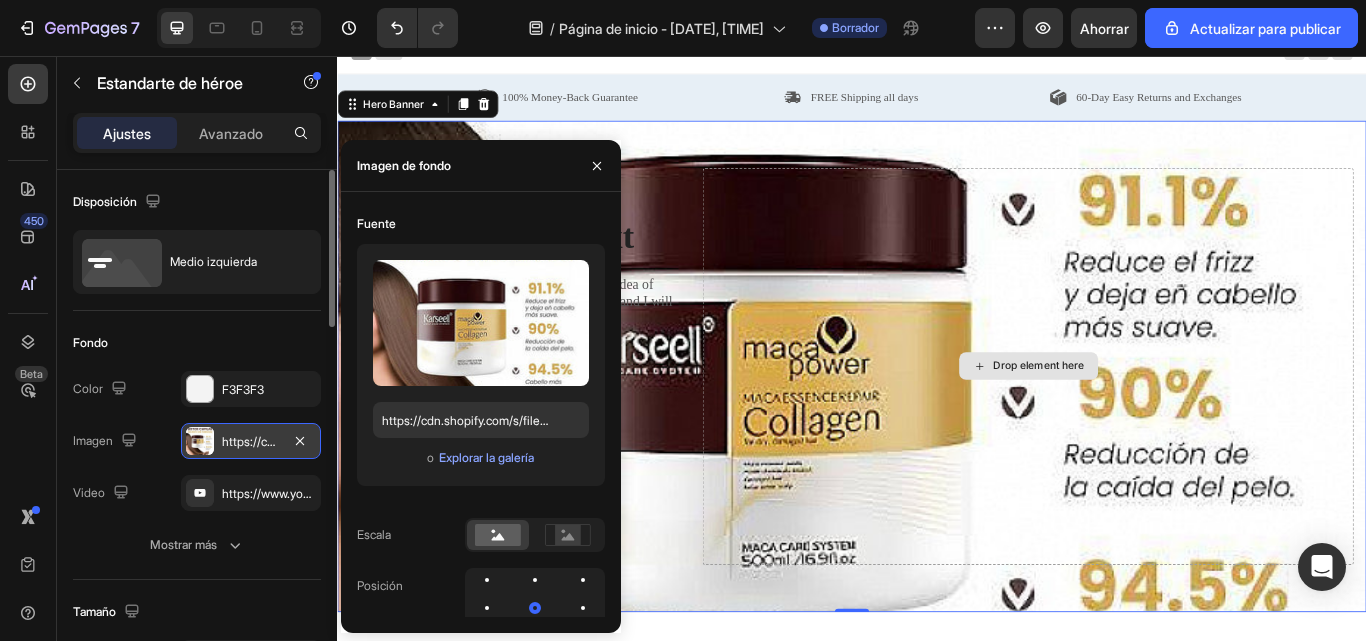 click on "Drop element here" at bounding box center [1142, 418] 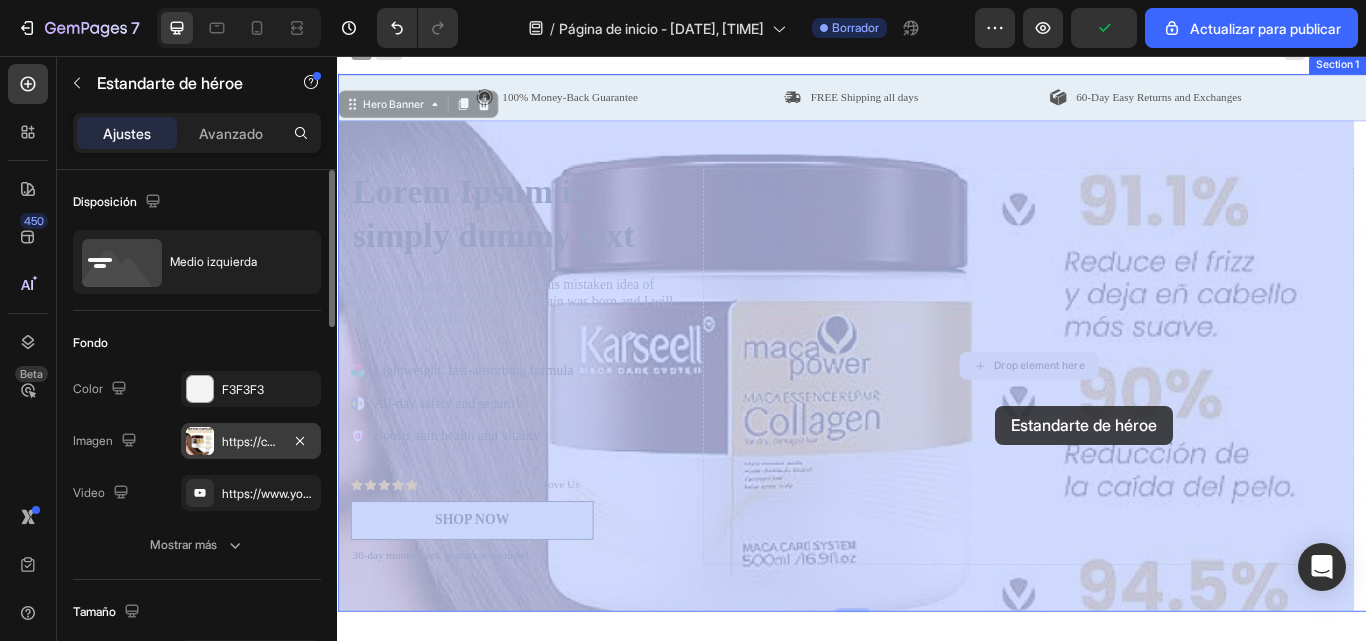drag, startPoint x: 1240, startPoint y: 454, endPoint x: 1104, endPoint y: 464, distance: 136.36716 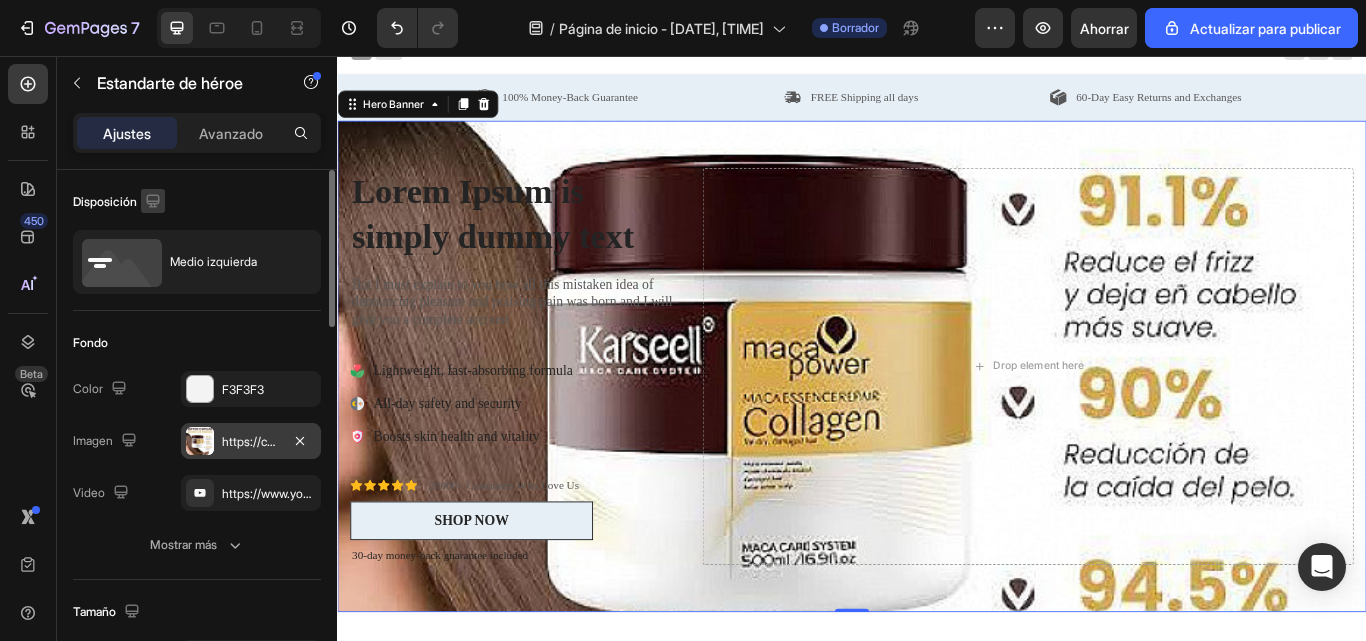 click 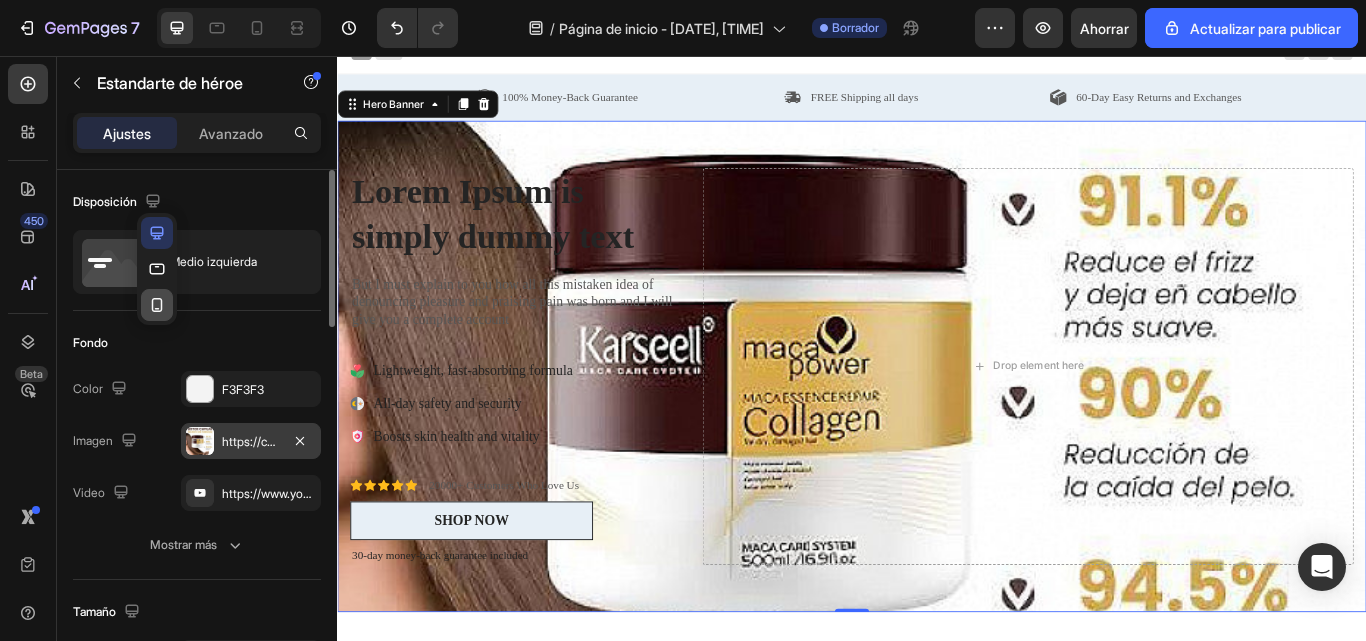 click 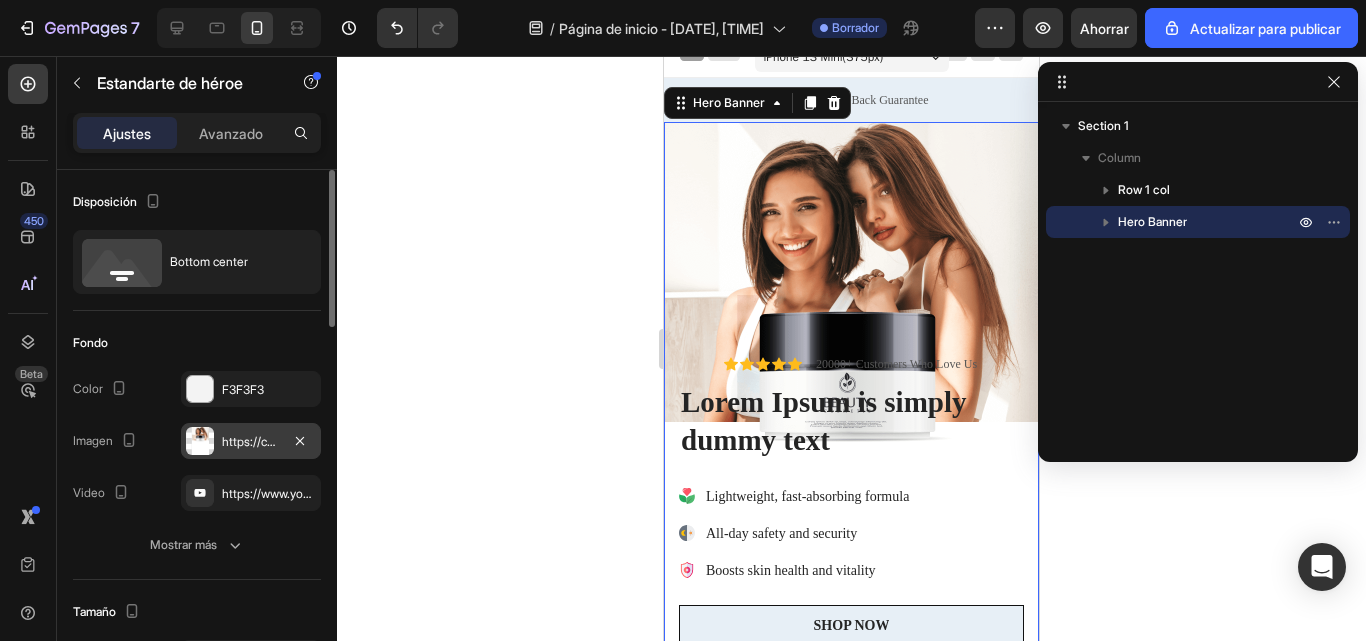 scroll, scrollTop: 15, scrollLeft: 0, axis: vertical 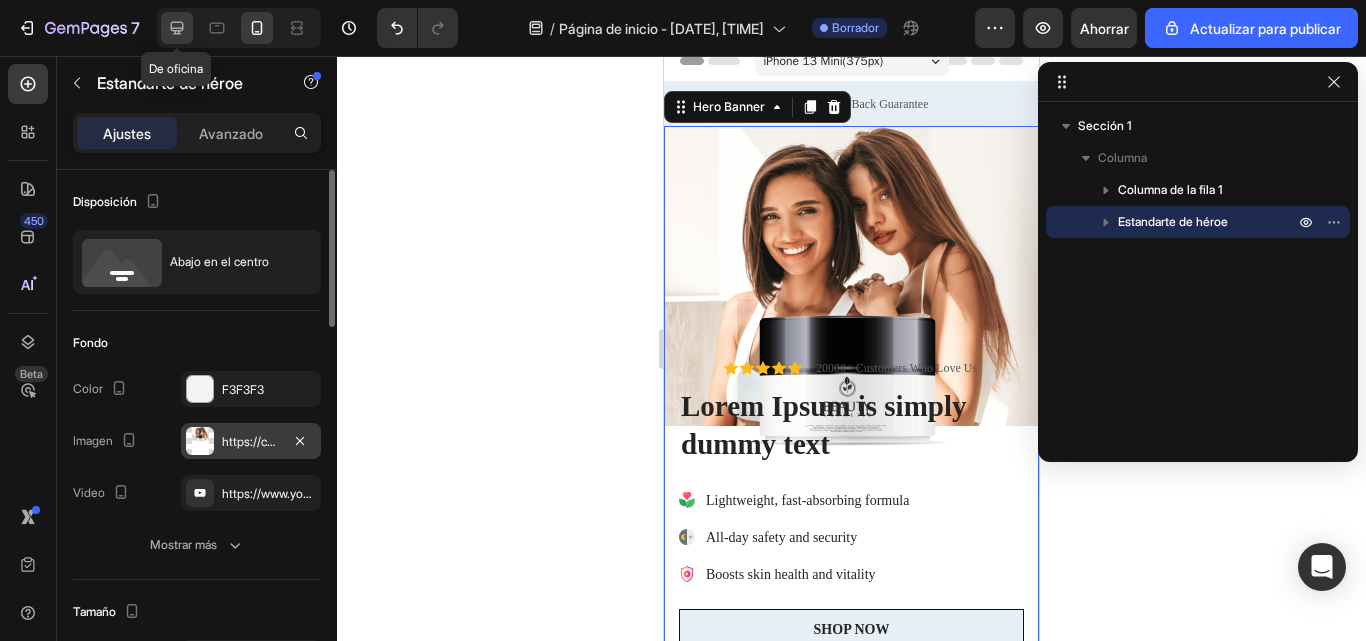 click 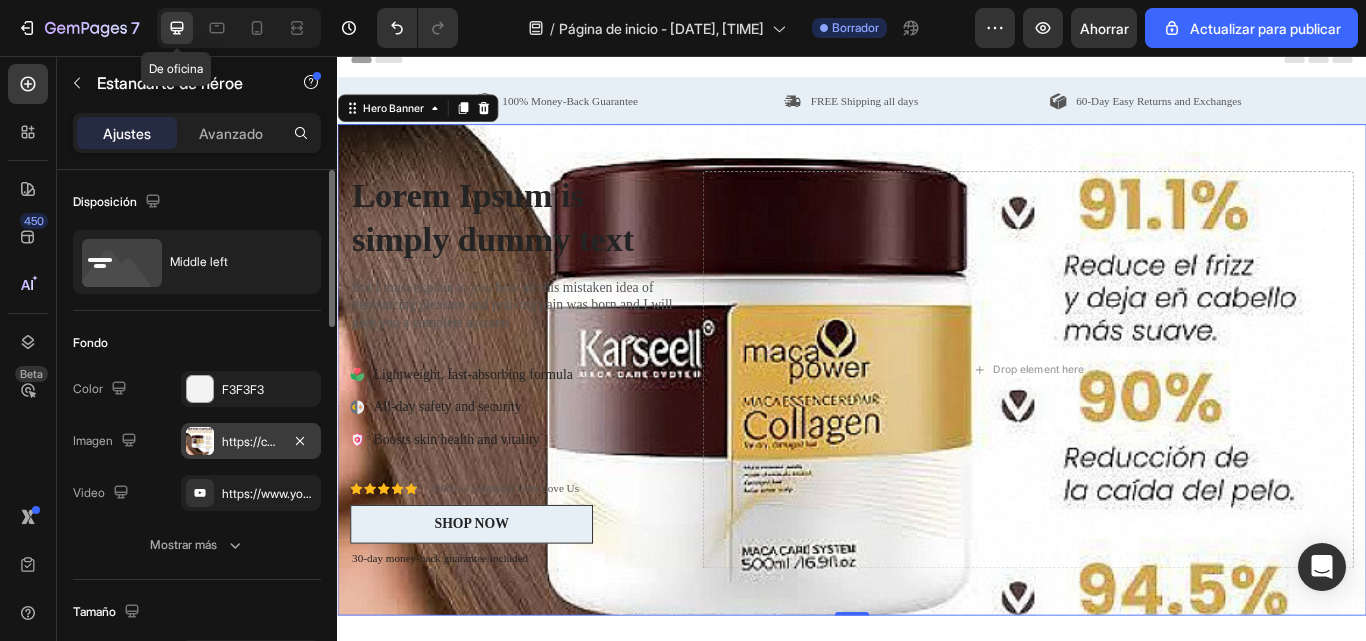 scroll, scrollTop: 25, scrollLeft: 0, axis: vertical 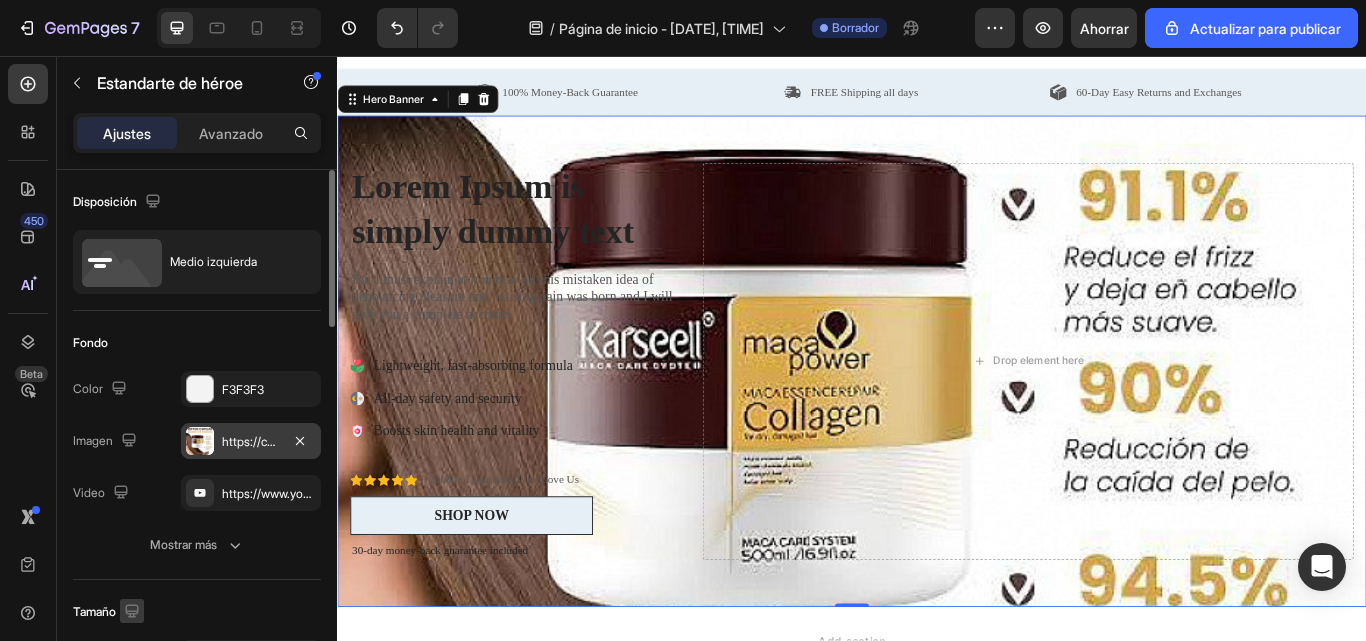 click 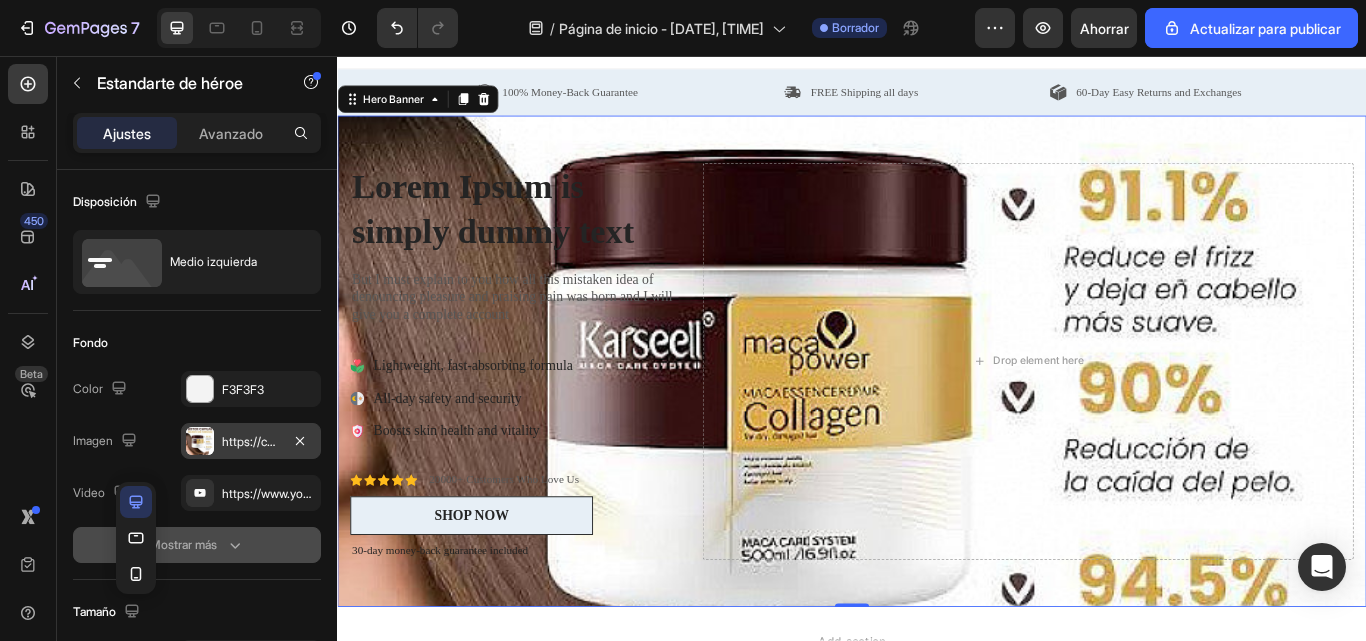 click on "Mostrar más" 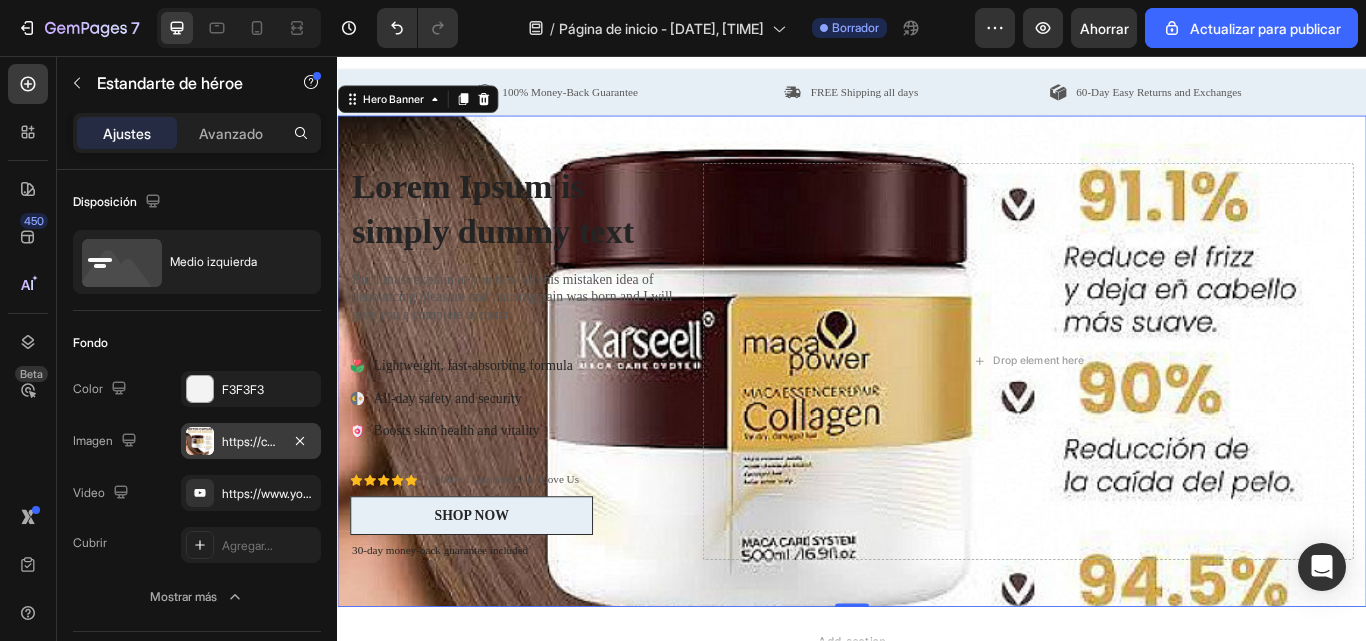 click on "Imagen https://cdn.shopify.com/s/files/1/0762/7941/5033/files/gempags_[ID]-[HASH].jpg Video https://www.youtube.com/watch?v=cyzh48XRS4M Cubrir Agregar... Mostrar más Tamaño Marco Costumbre Ancho 100 píxeles % Altura Auto píxeles Contenido Ancho 1300 Relleno 55, 15, 55, 15 Alinear
Forma Borde Agregar... Esquina Agregar... Sombra Agregar... Efecto Efecto de desplazamiento Agregar... Pergamino de paralaje Agregar... Enlace Después de hacer clic Abrir página Página/enlace Agregar... Posicionamiento web (SEO) Texto alternativo de la imagen Agregar... Título de la imagen Agregar... Alinear" at bounding box center (197, 434) 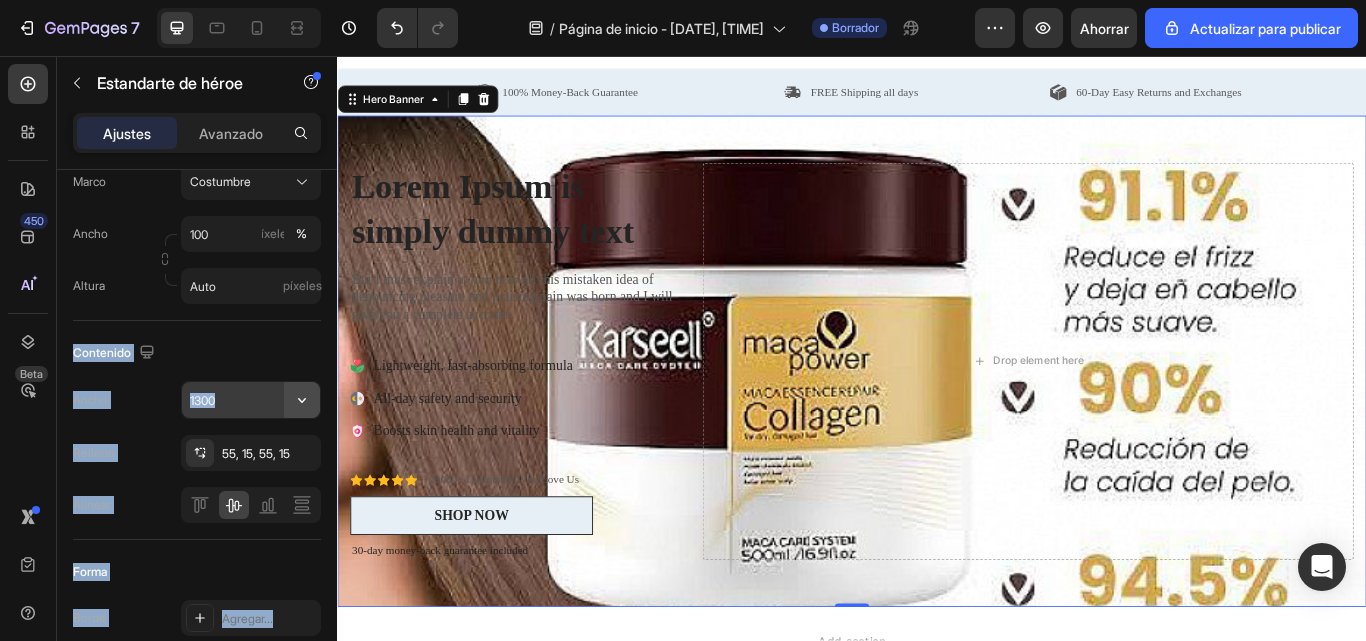 click 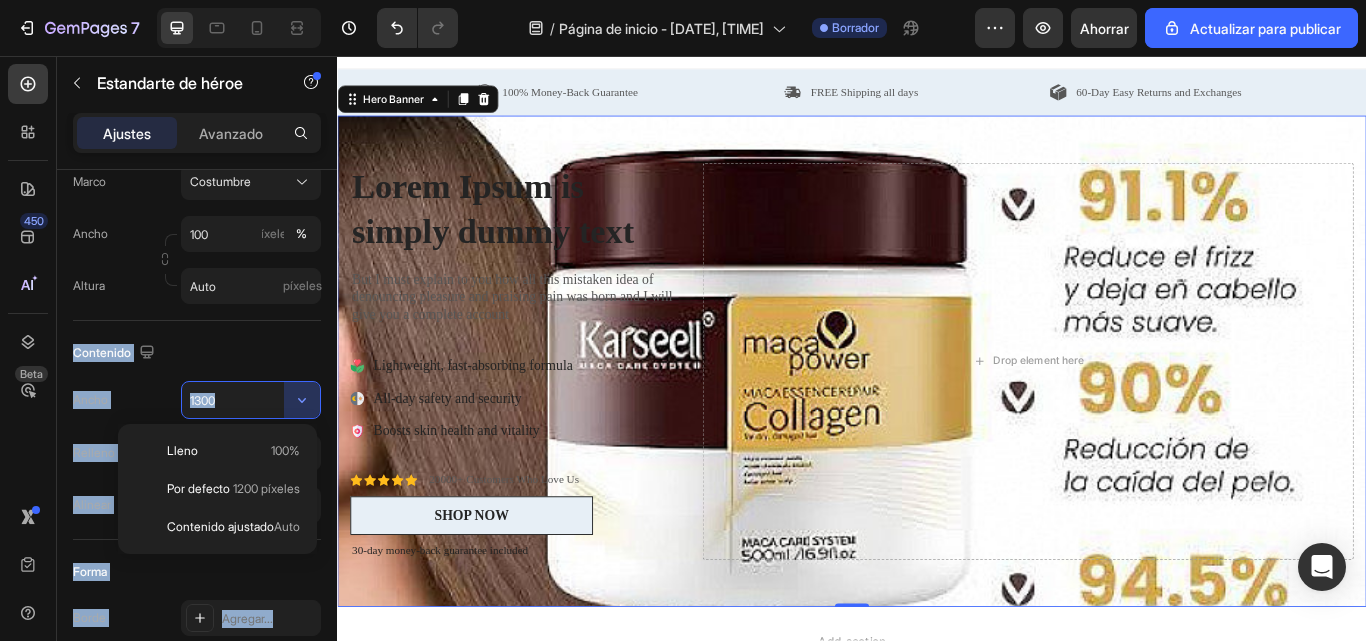 type 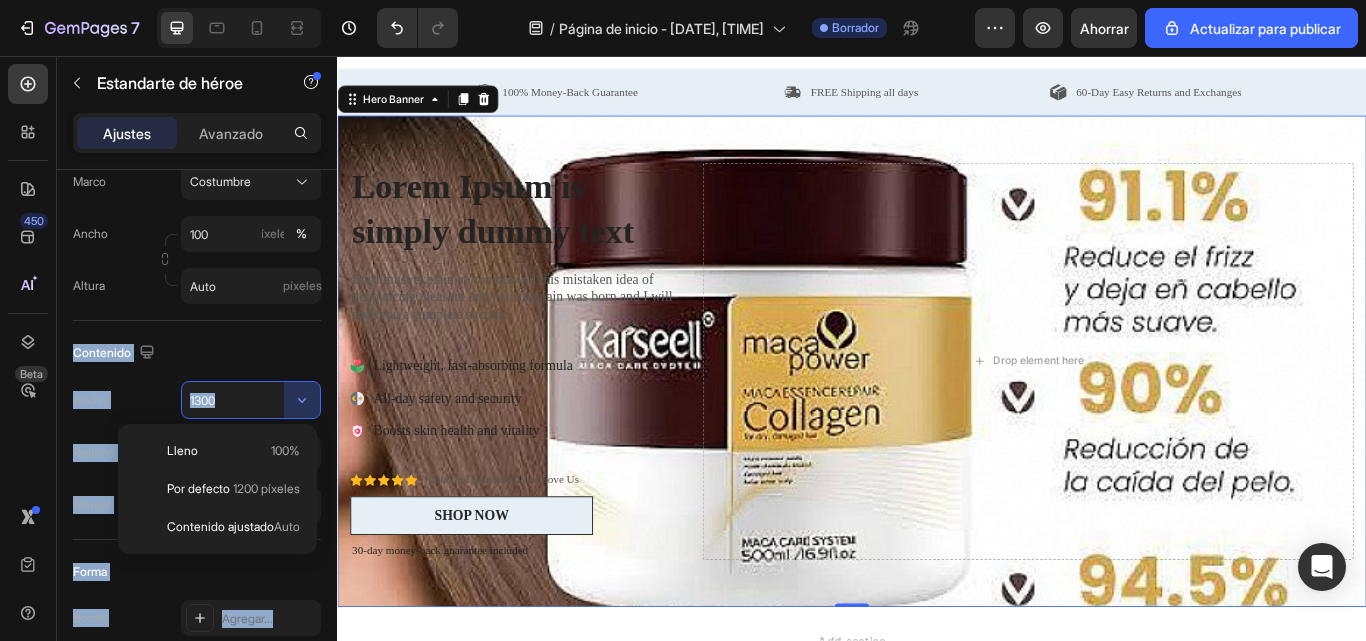 click on "1300" at bounding box center [251, 400] 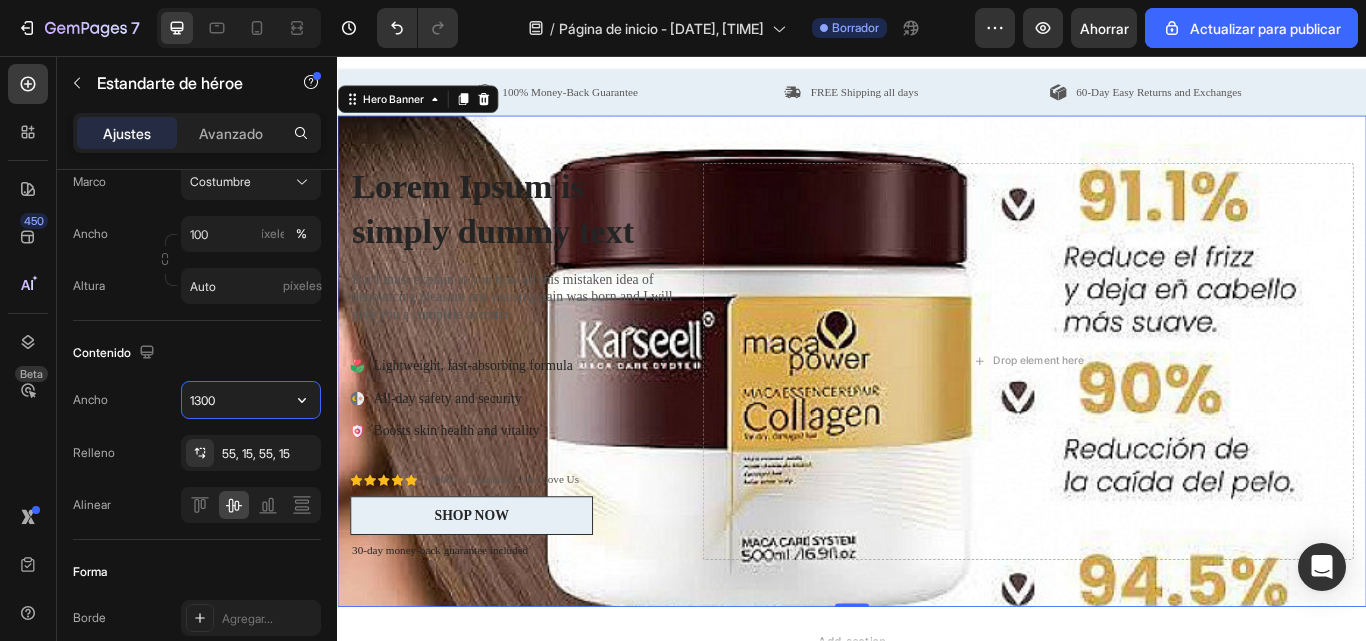click on "1300" at bounding box center [251, 400] 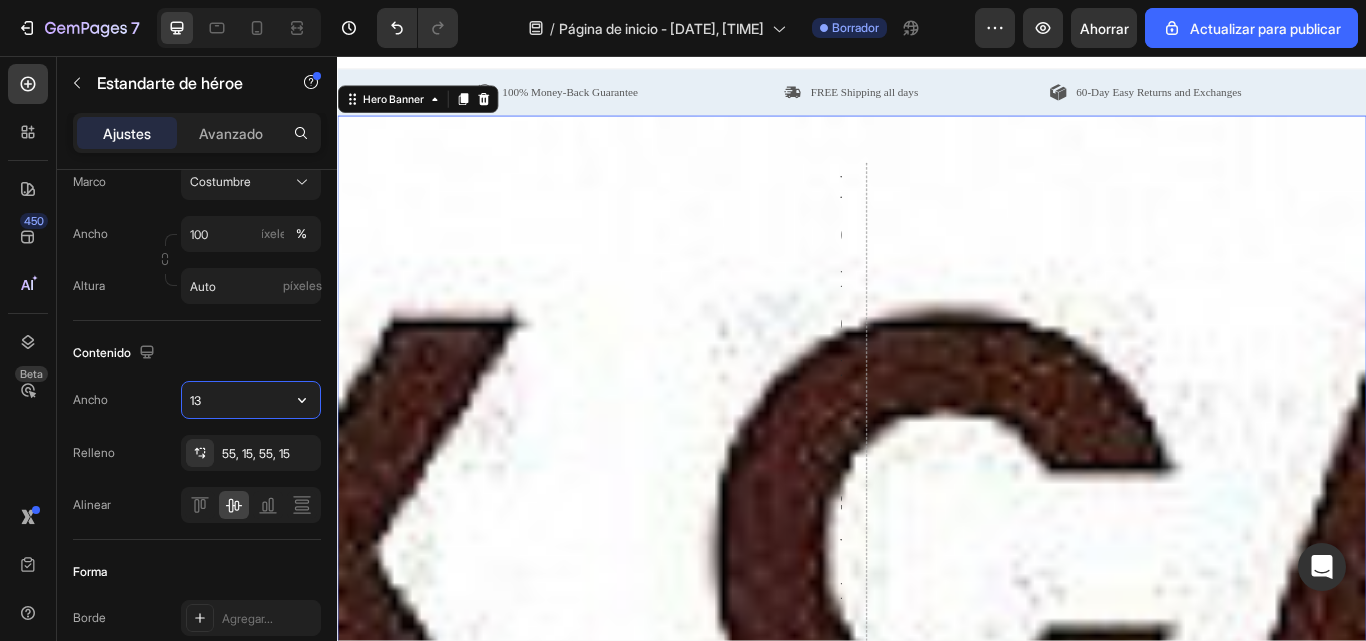 type on "1" 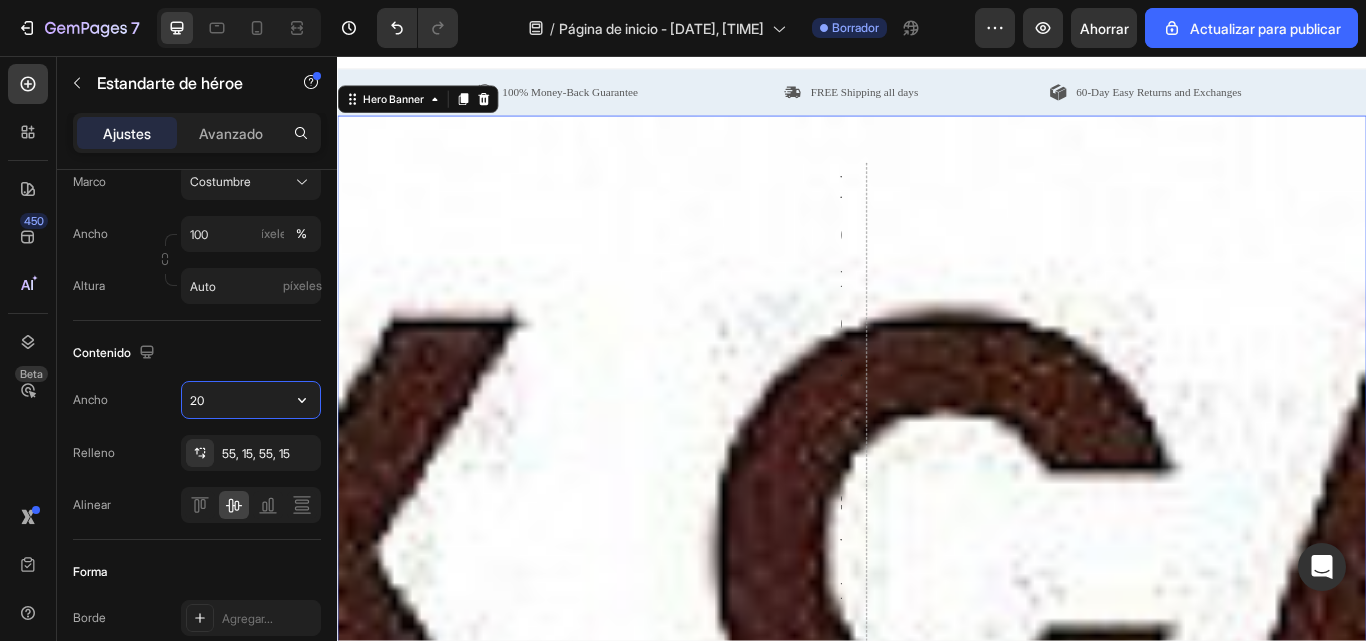 type on "2" 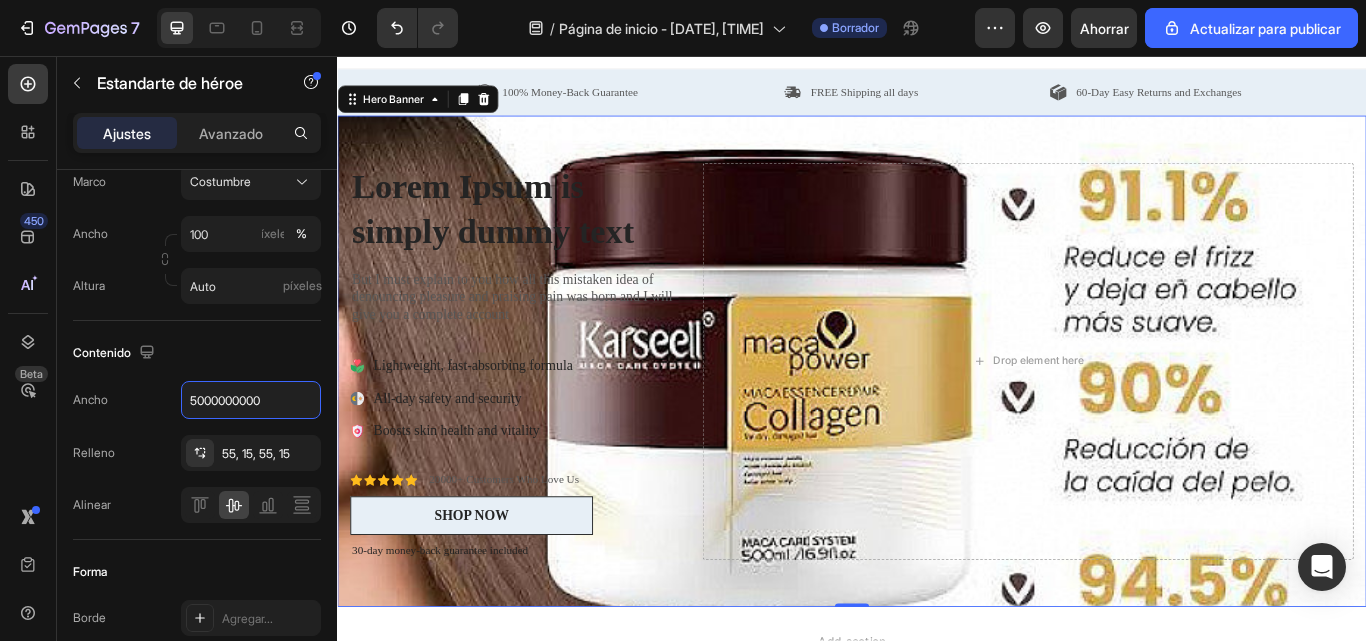 type on "5000000000" 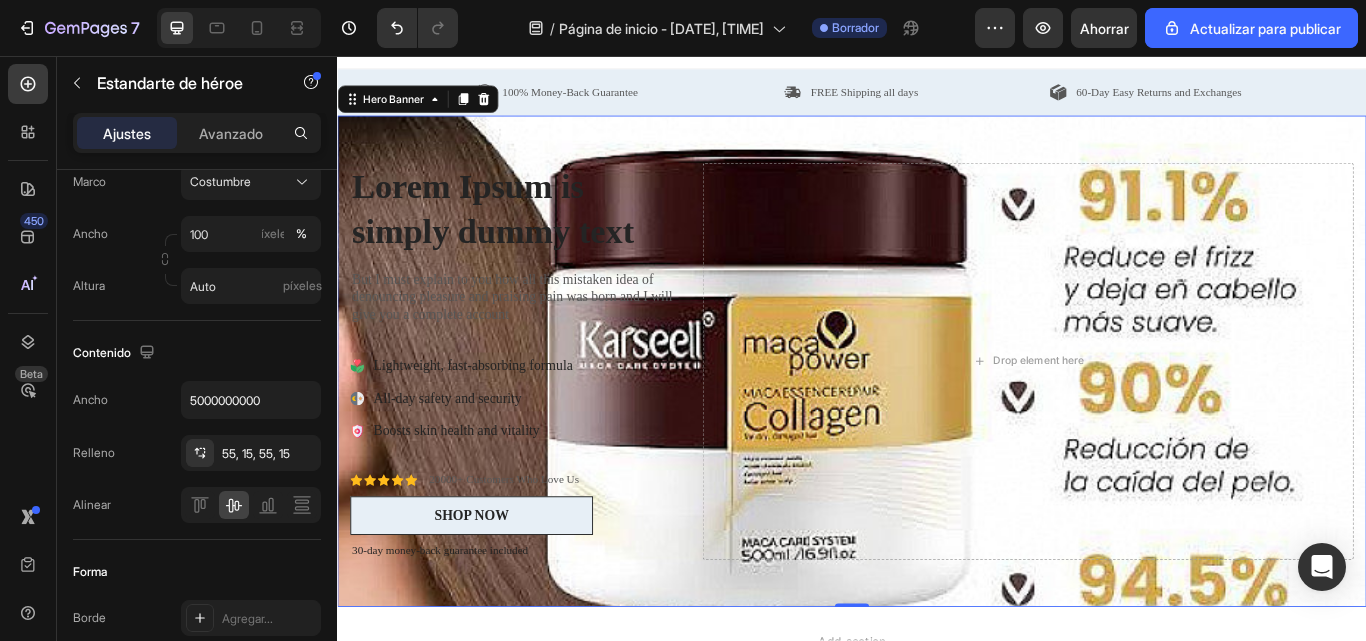 click on "Contenido" at bounding box center (197, 353) 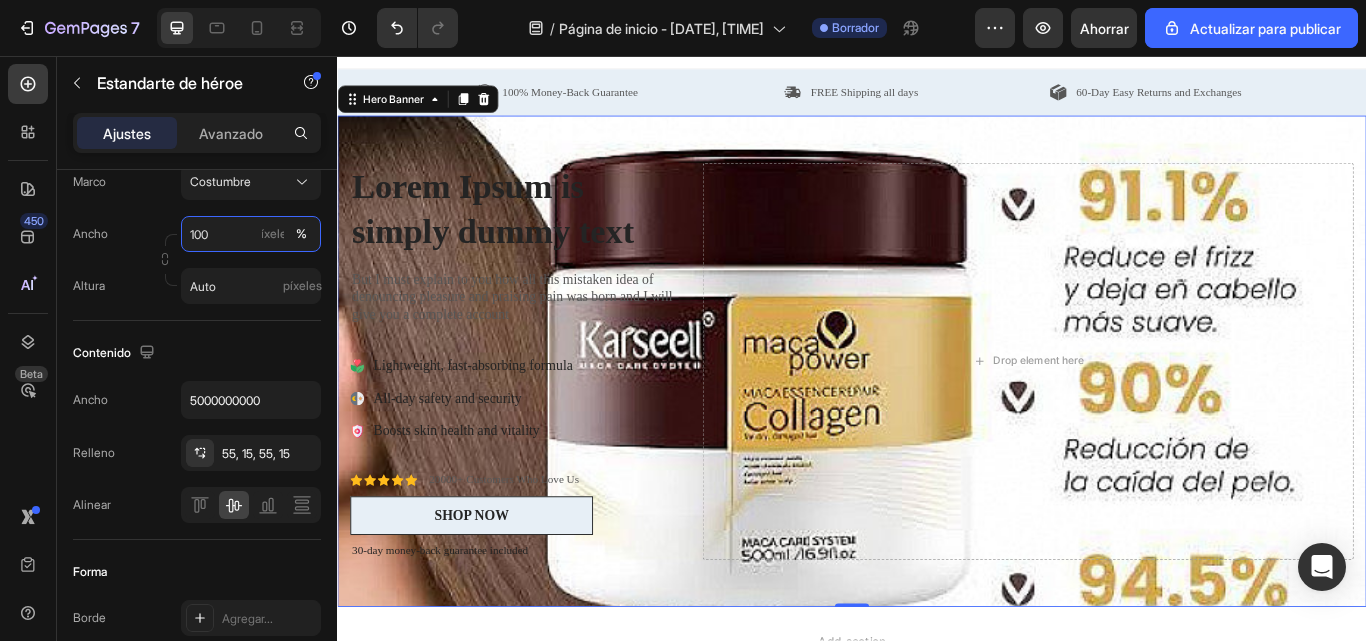 click on "100" at bounding box center [251, 234] 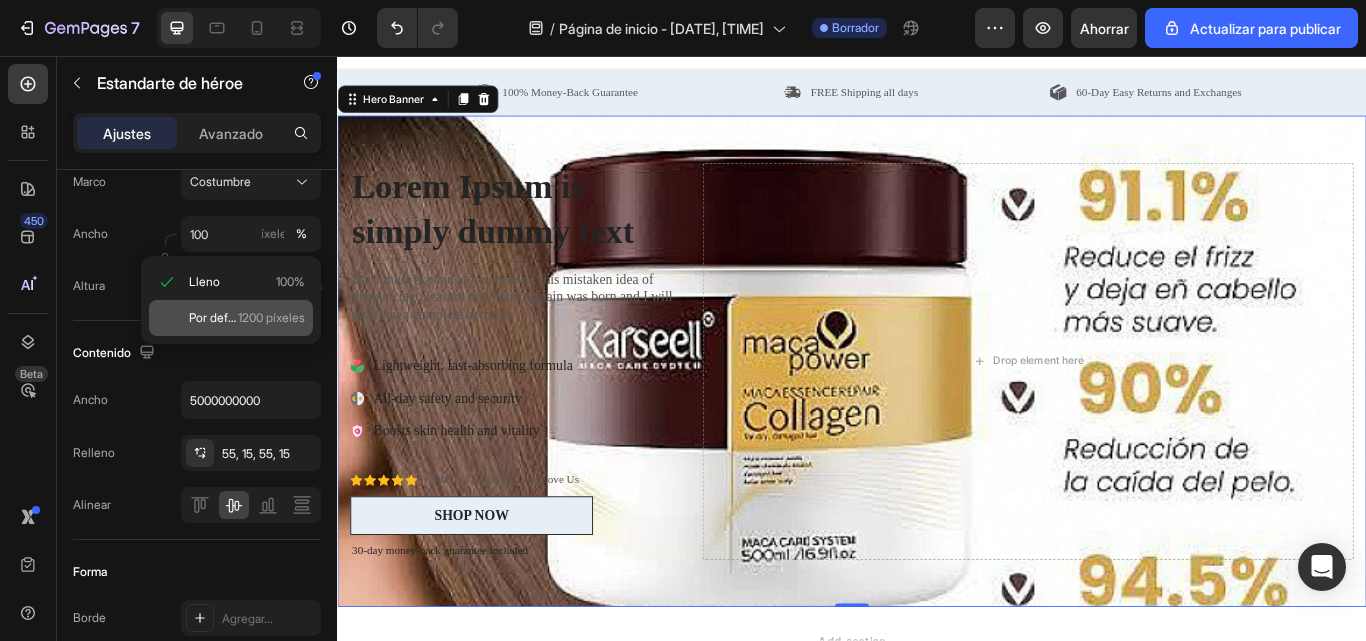 click on "1200 píxeles" at bounding box center [271, 317] 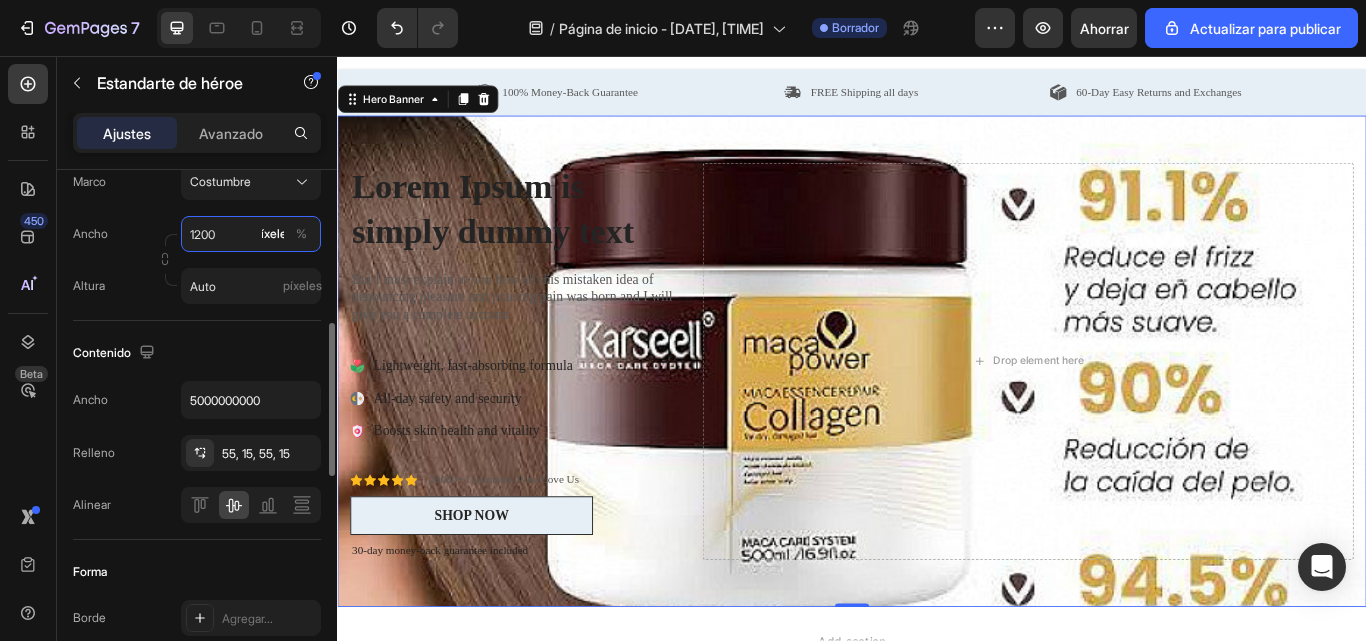 click on "1200" at bounding box center (251, 234) 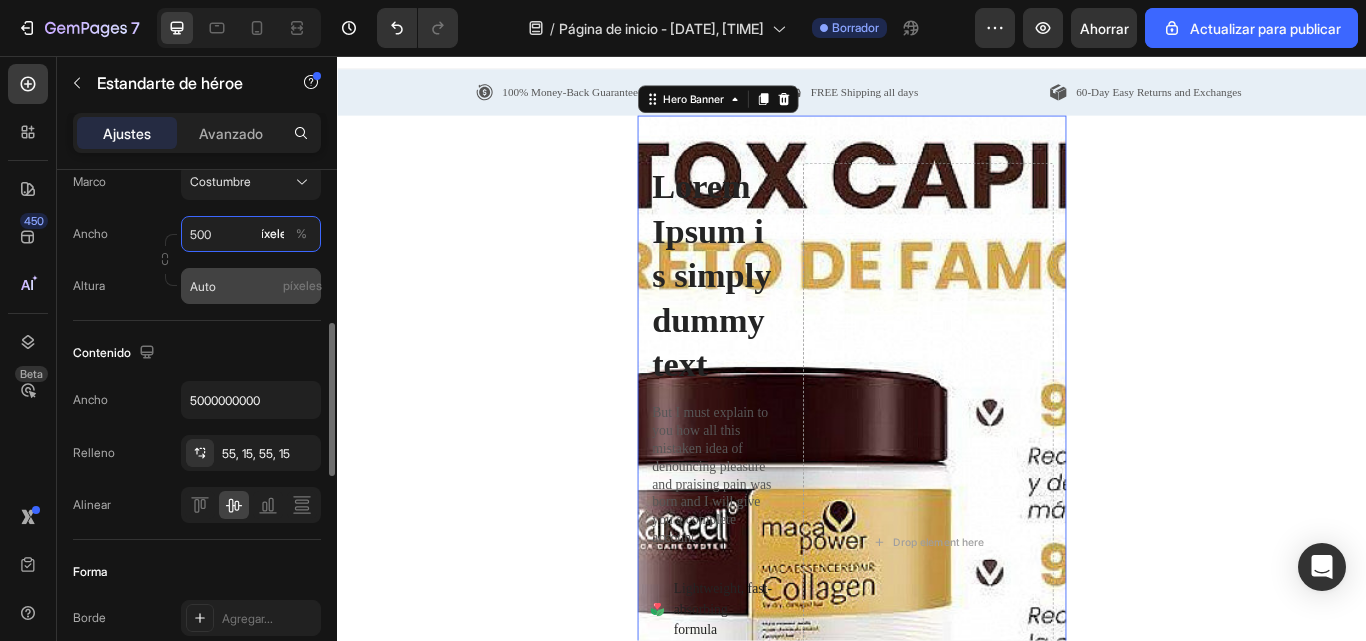 type on "500" 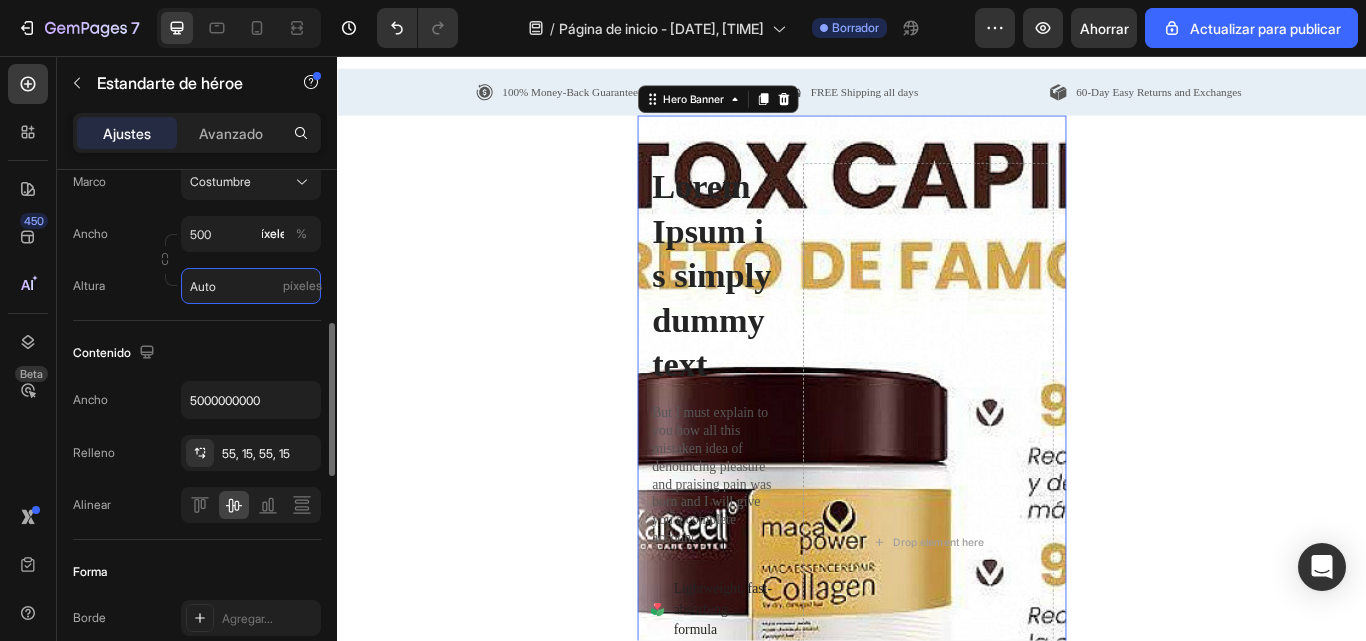 click on "Auto" at bounding box center [251, 286] 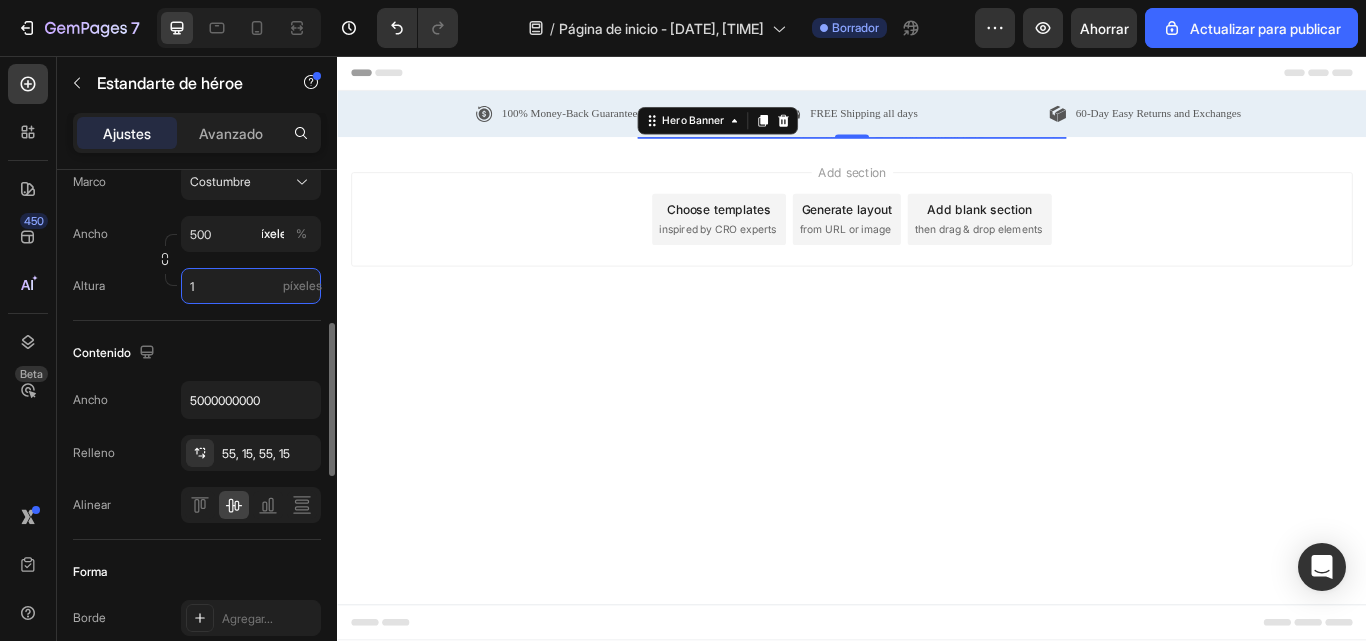 scroll, scrollTop: 0, scrollLeft: 0, axis: both 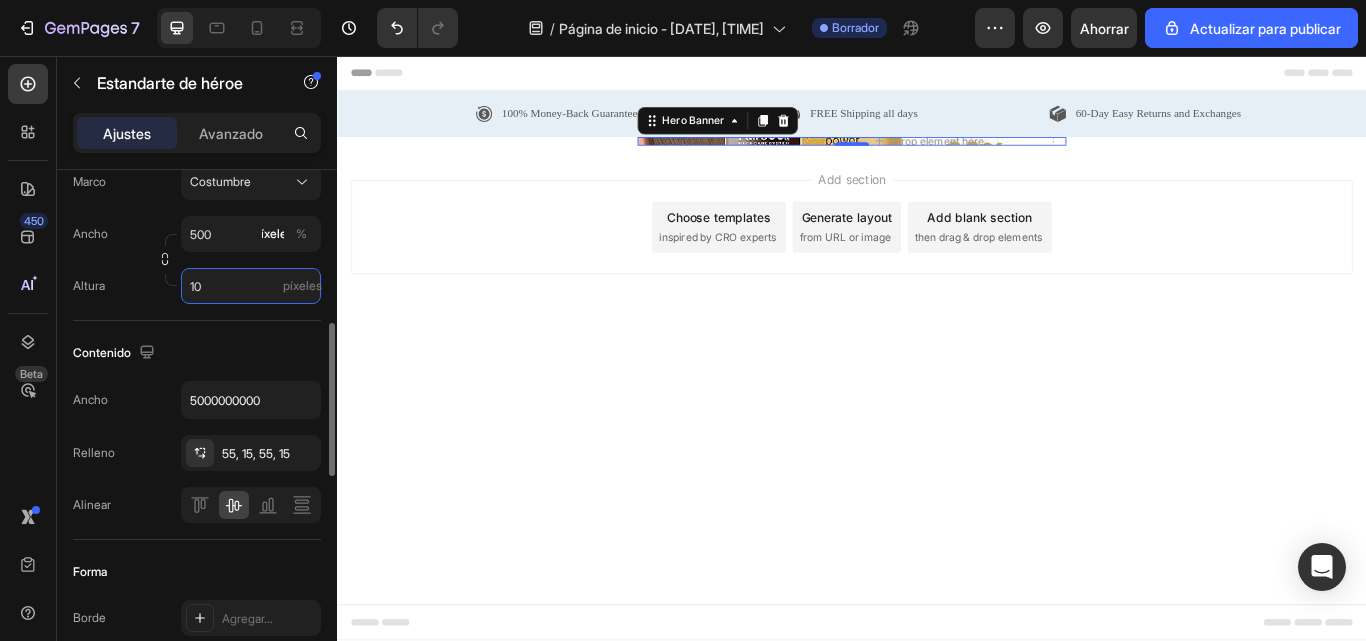 click on "10" at bounding box center (251, 286) 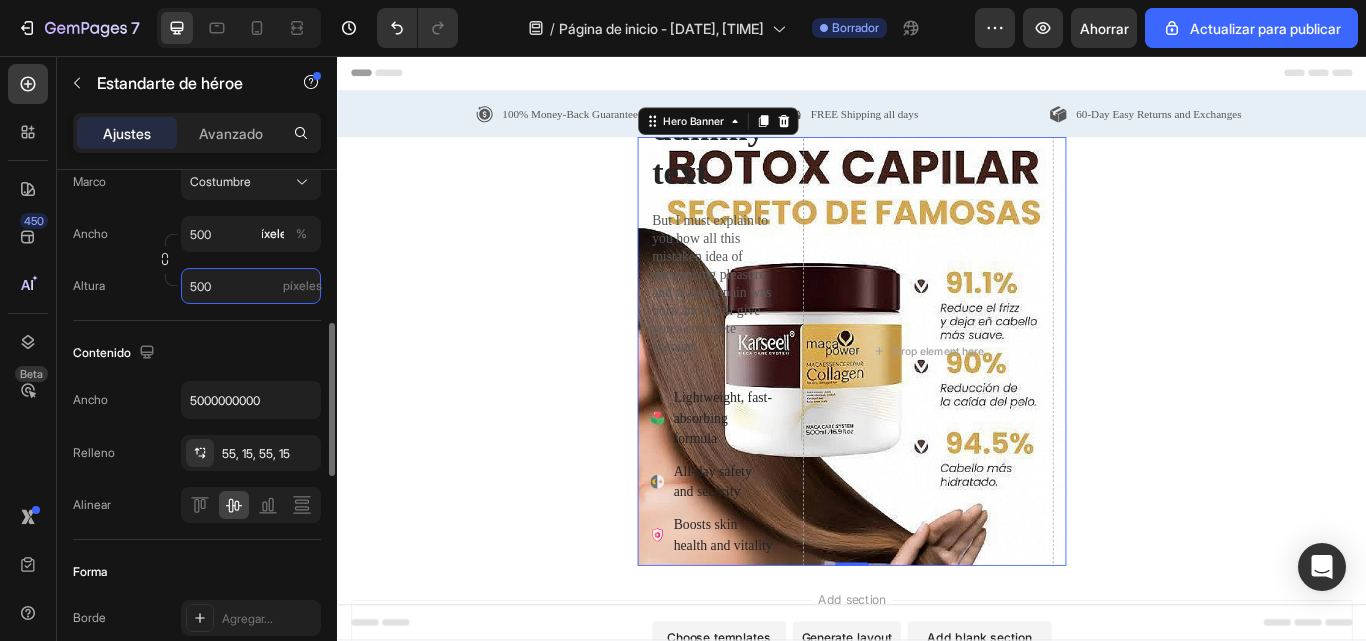 click on "500" at bounding box center [251, 286] 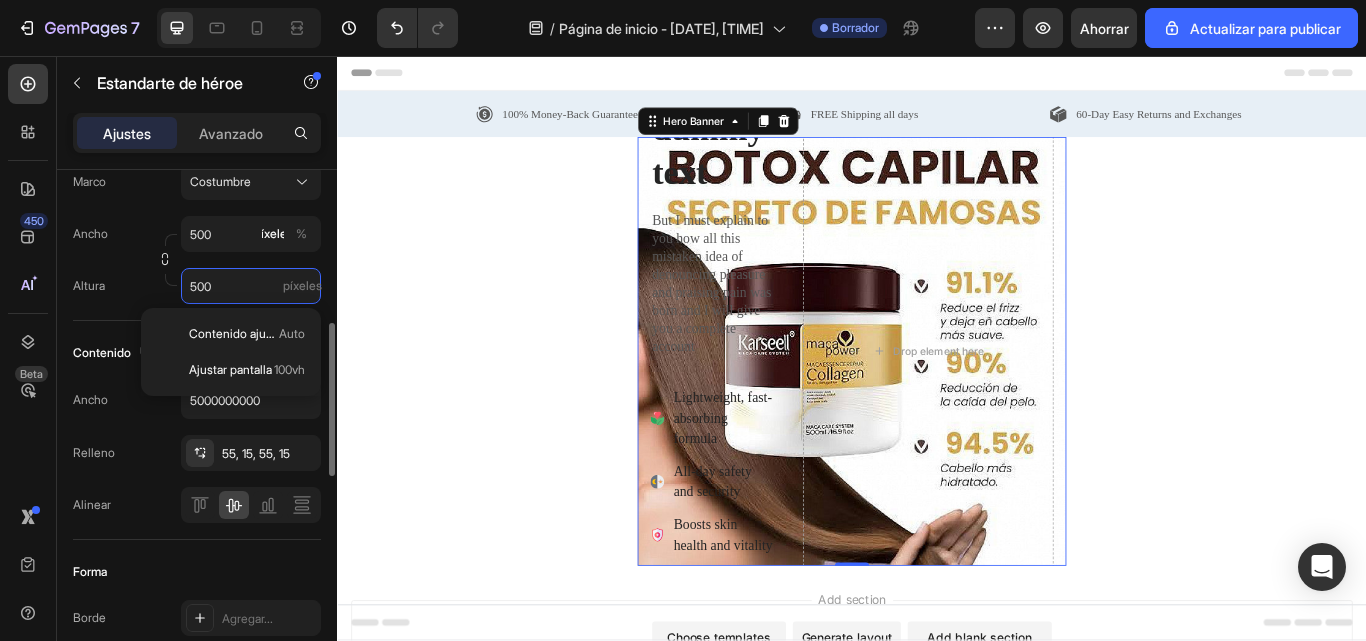 click on "500" at bounding box center (251, 286) 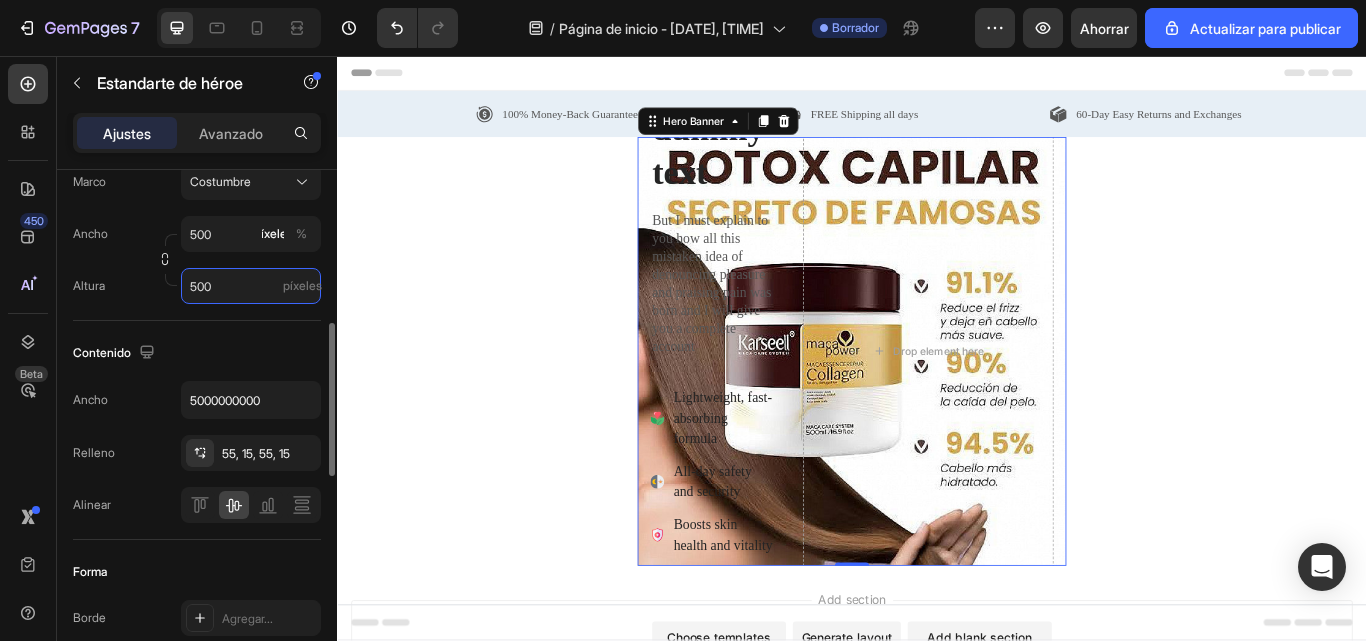click on "500" at bounding box center (251, 286) 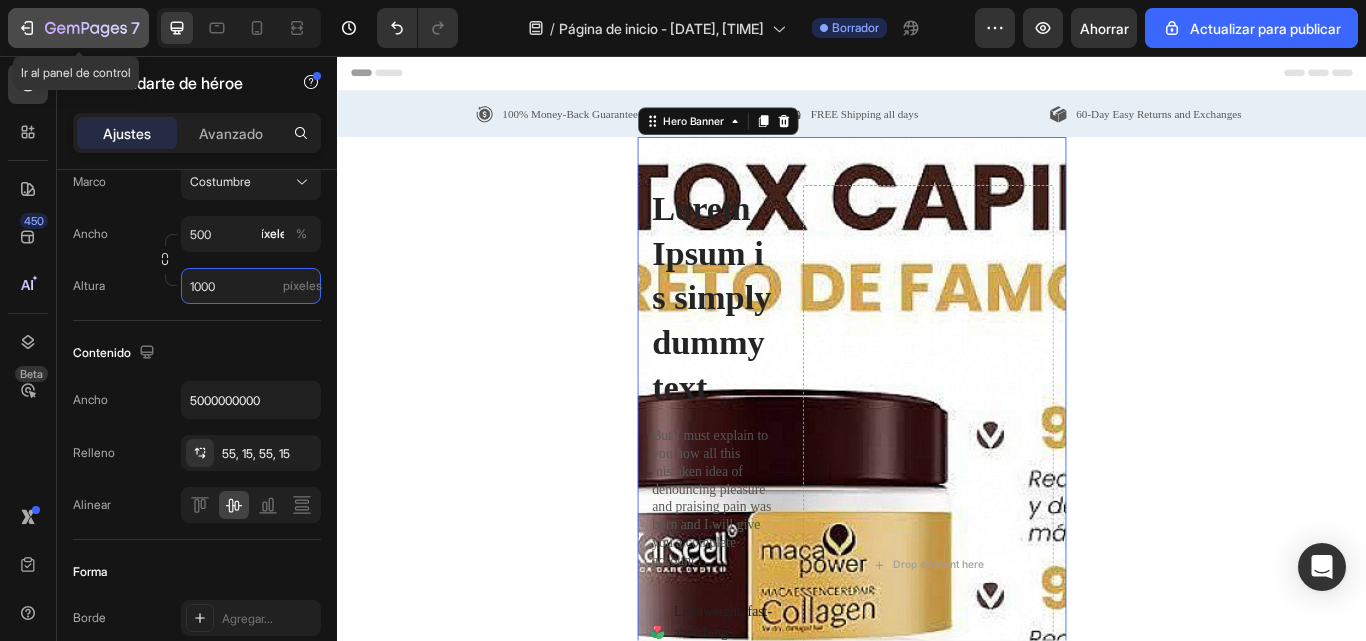 type on "1000" 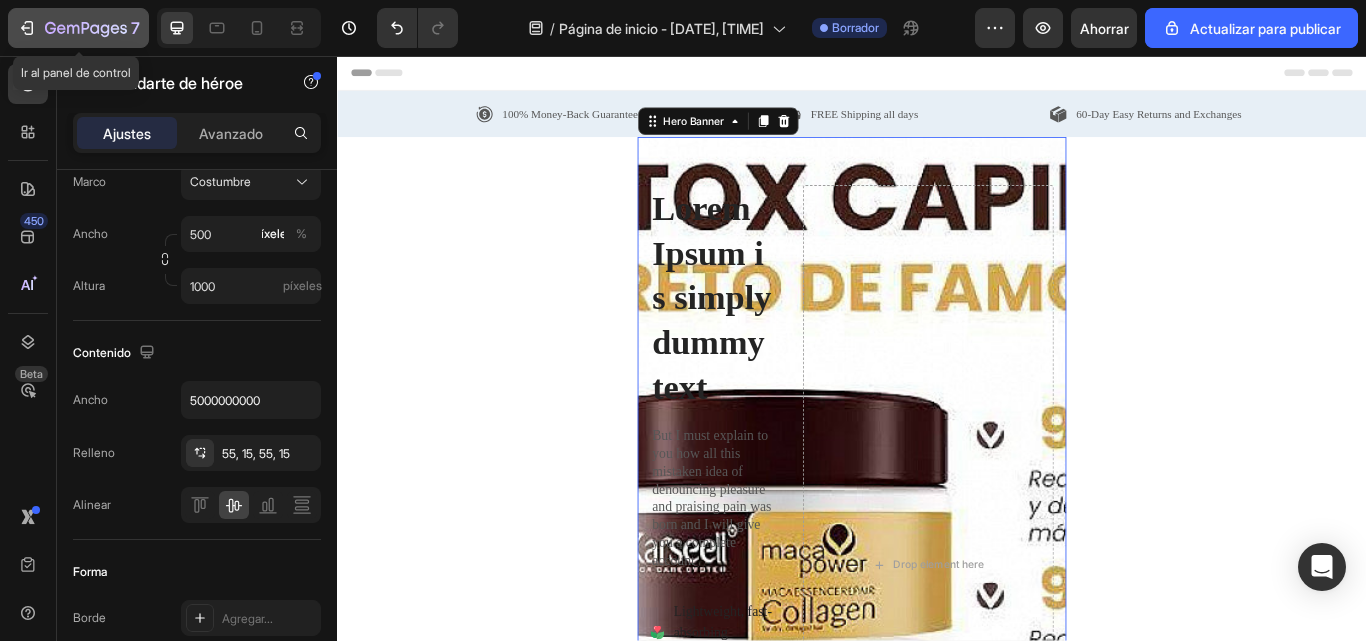 click 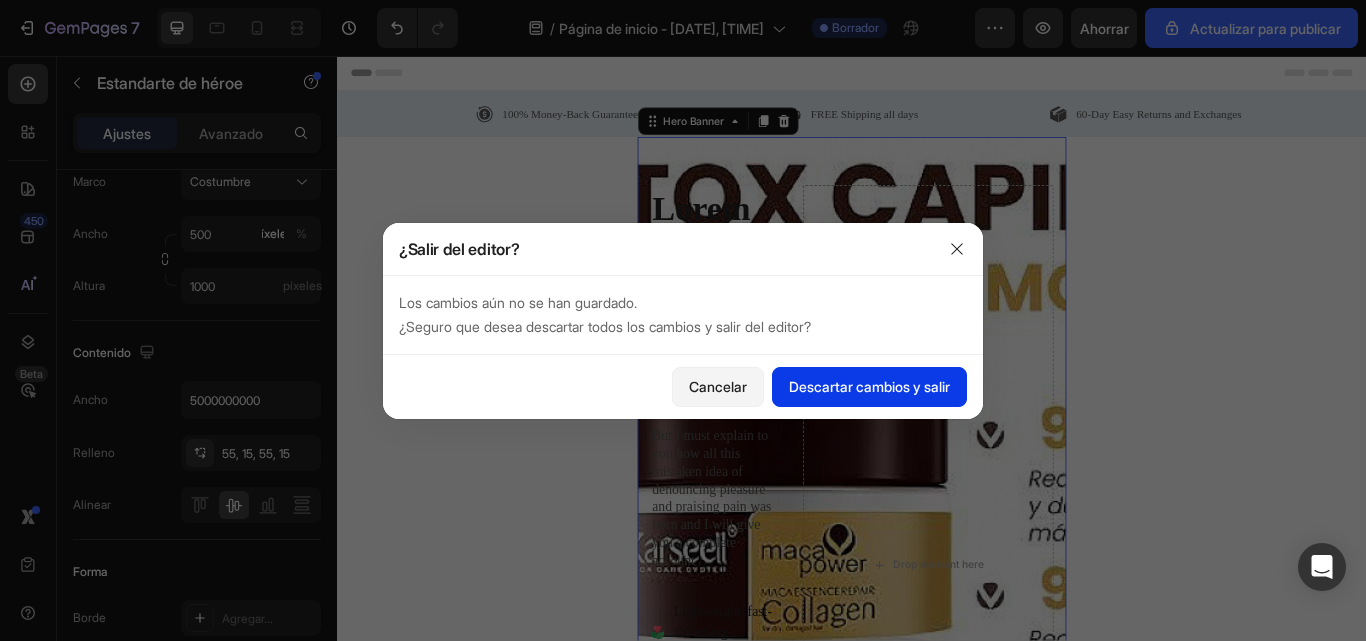 click on "Descartar cambios y salir" at bounding box center (869, 386) 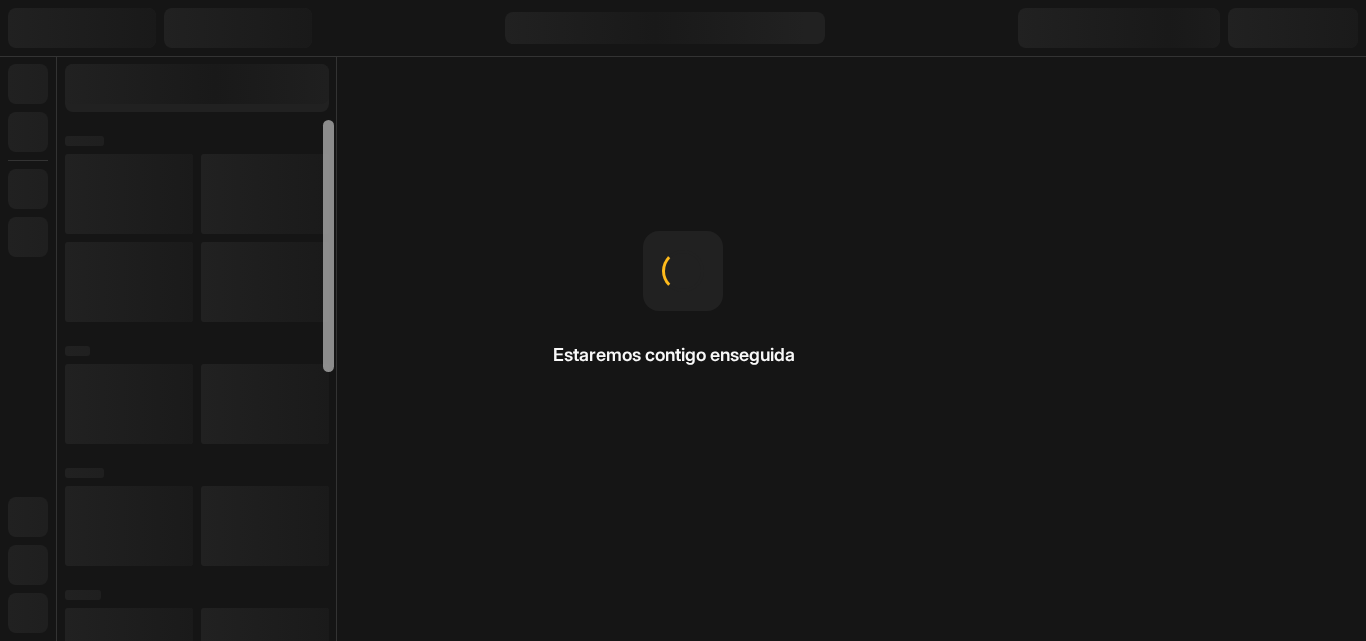 scroll, scrollTop: 0, scrollLeft: 0, axis: both 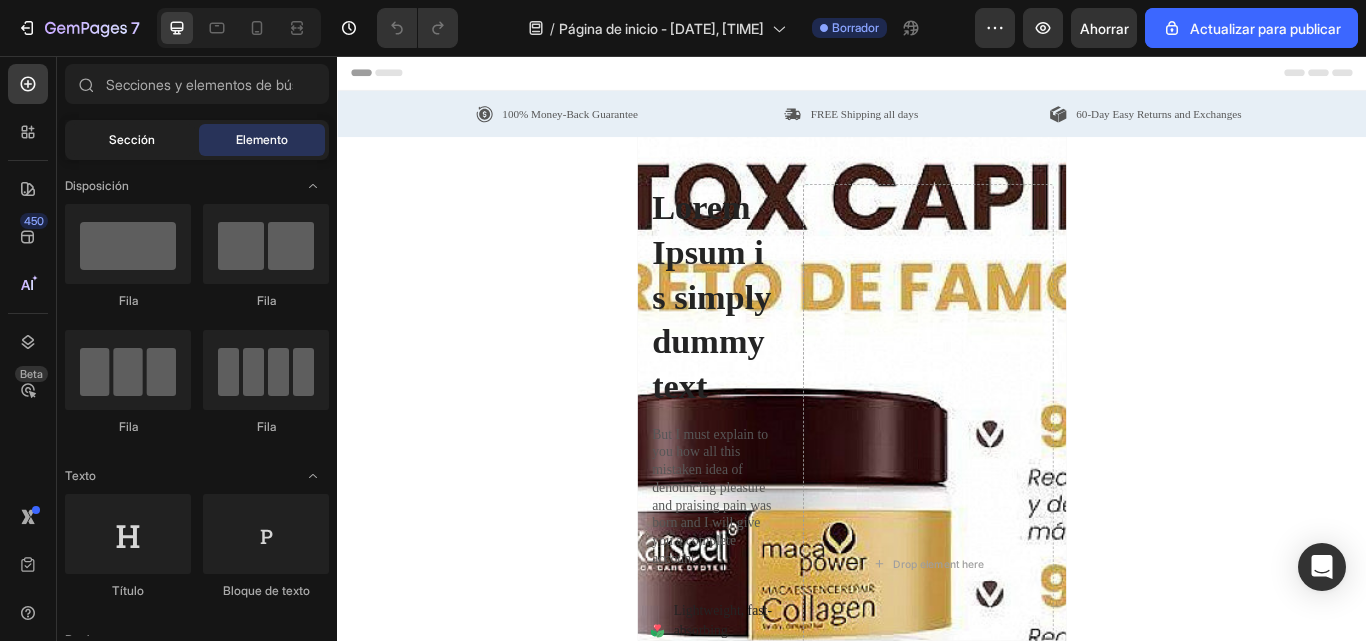 click on "Sección" at bounding box center (132, 139) 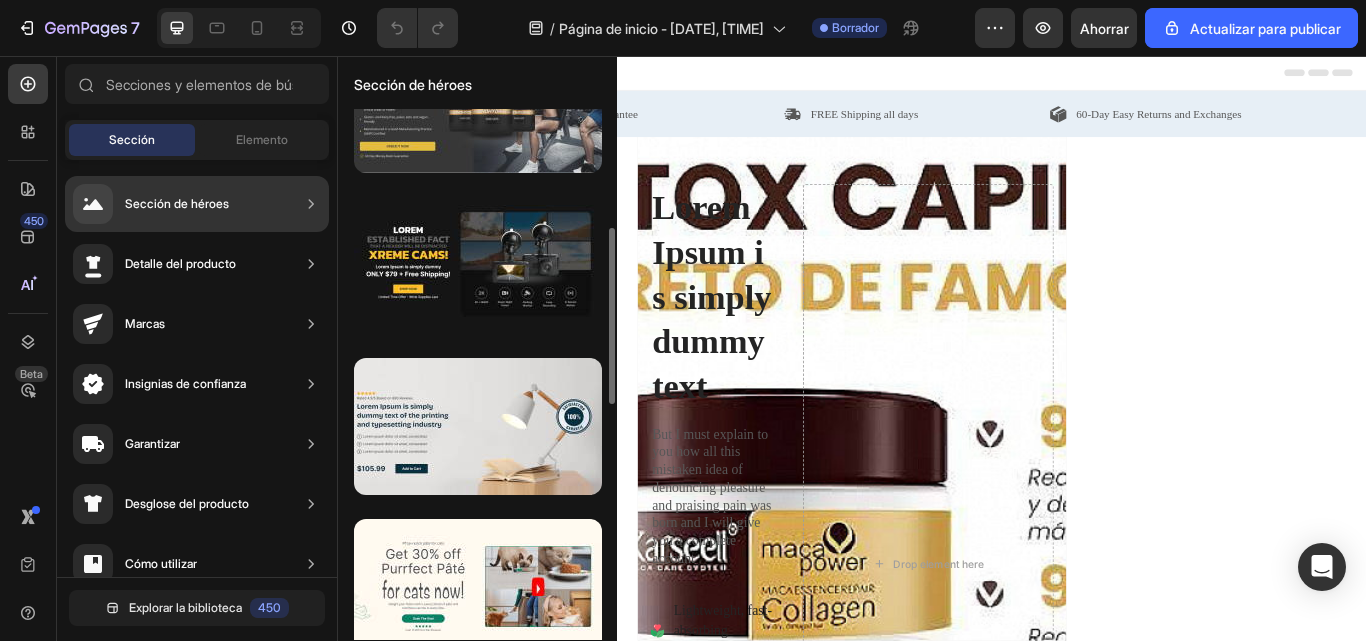 scroll, scrollTop: 270, scrollLeft: 0, axis: vertical 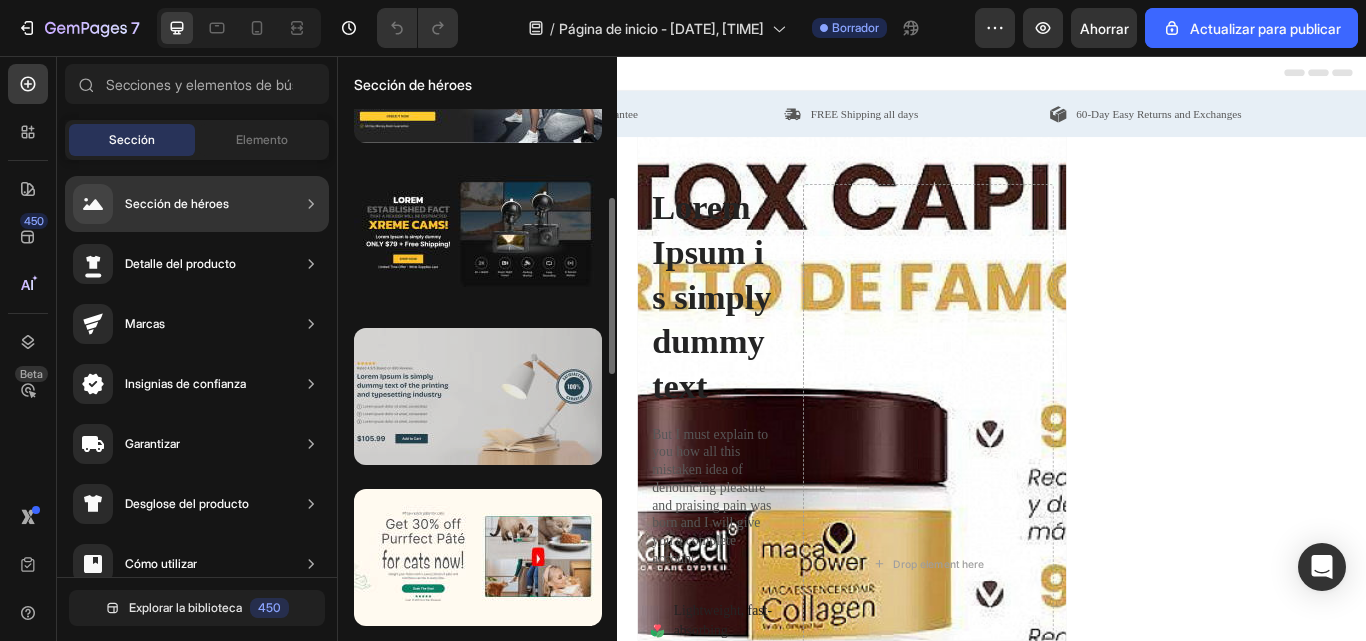 click at bounding box center [478, 396] 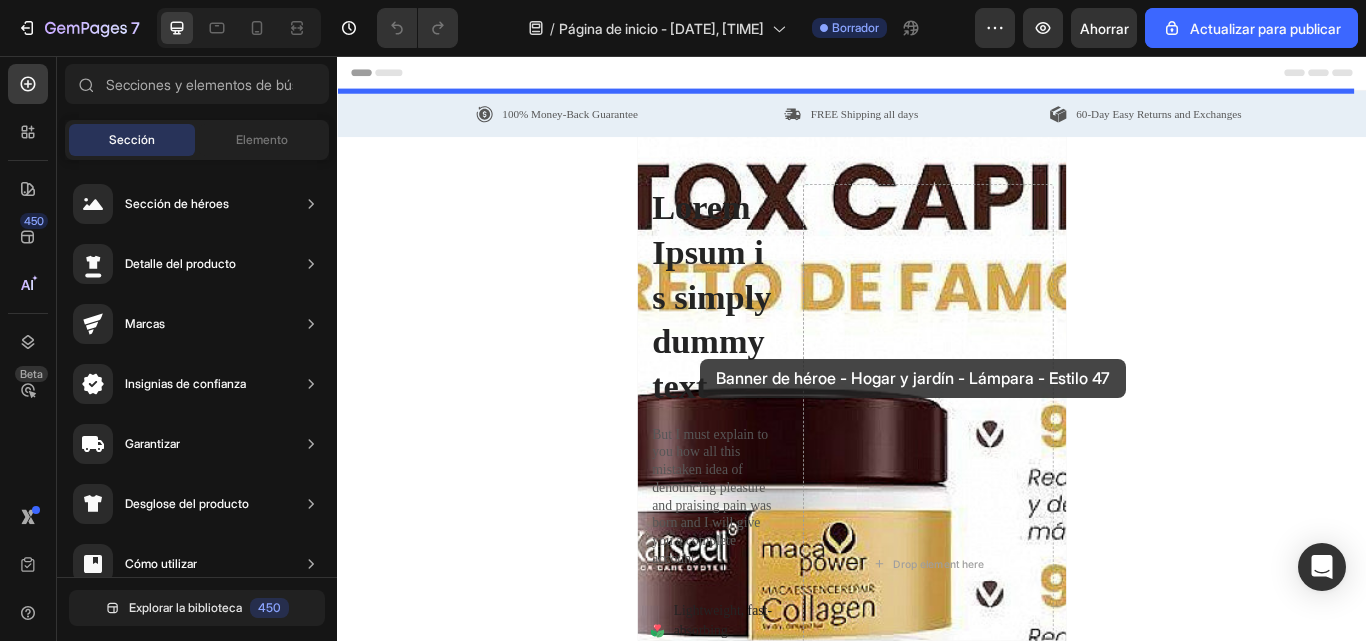 drag, startPoint x: 874, startPoint y: 447, endPoint x: 760, endPoint y: 409, distance: 120.16655 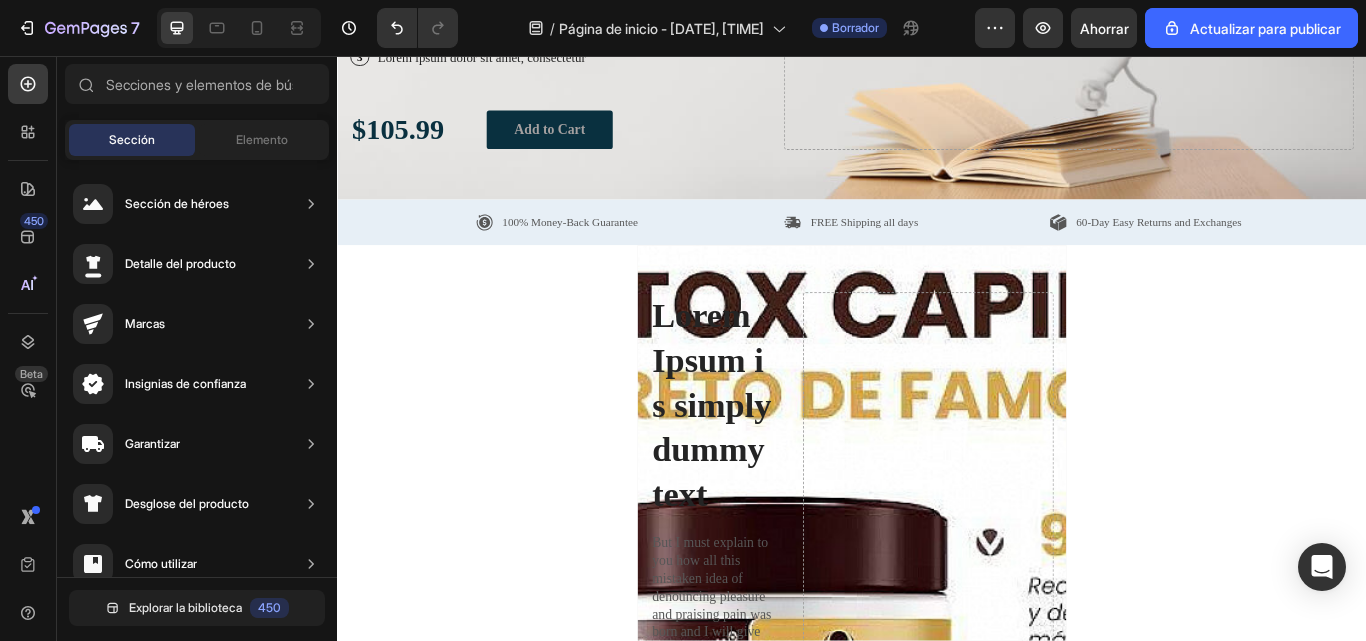scroll, scrollTop: 405, scrollLeft: 0, axis: vertical 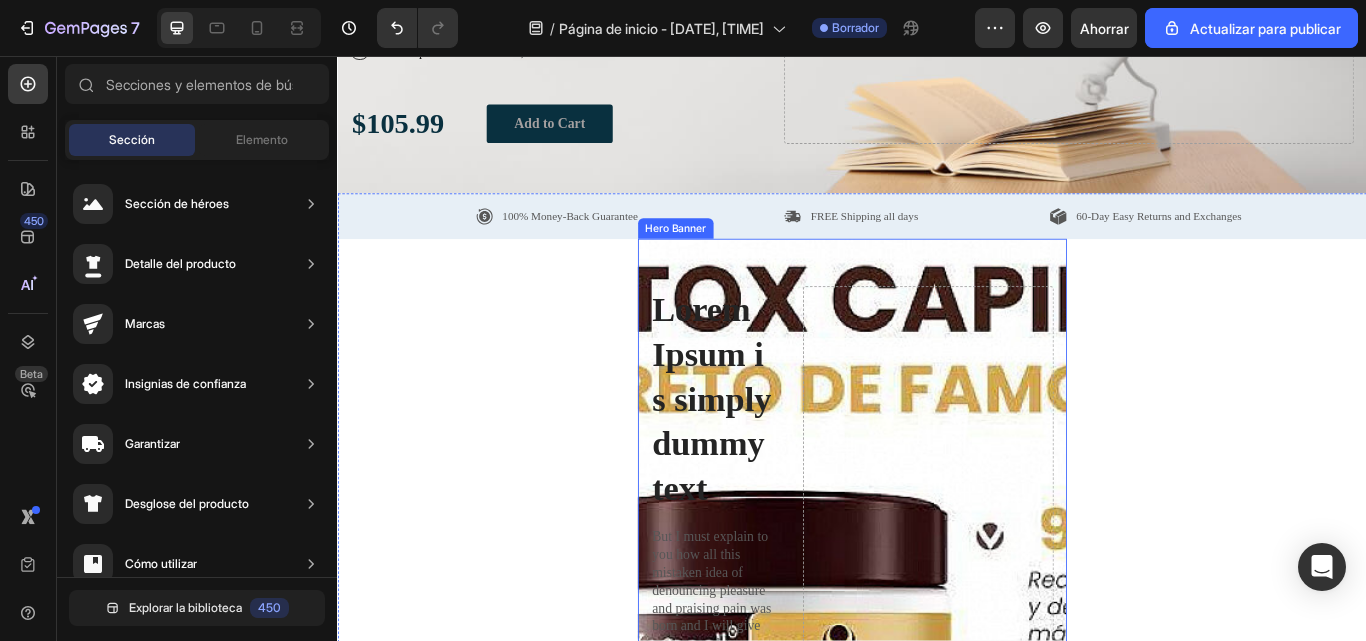 click on "Drop element here" at bounding box center [1026, 768] 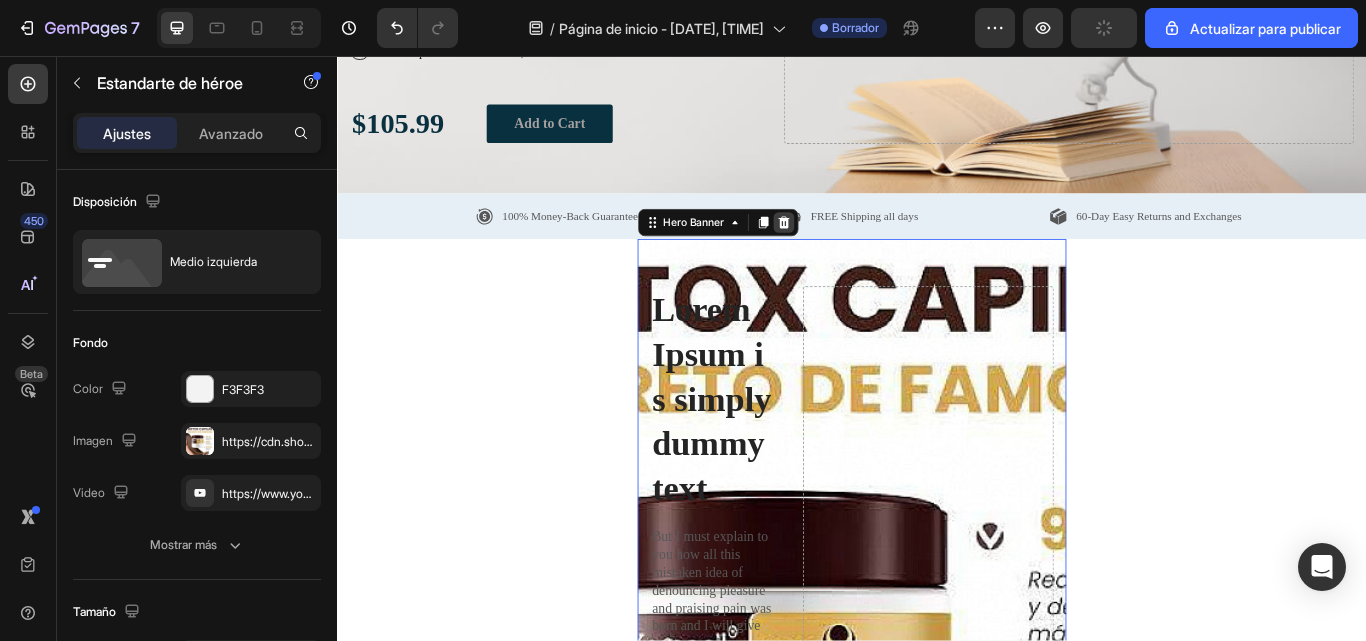 click 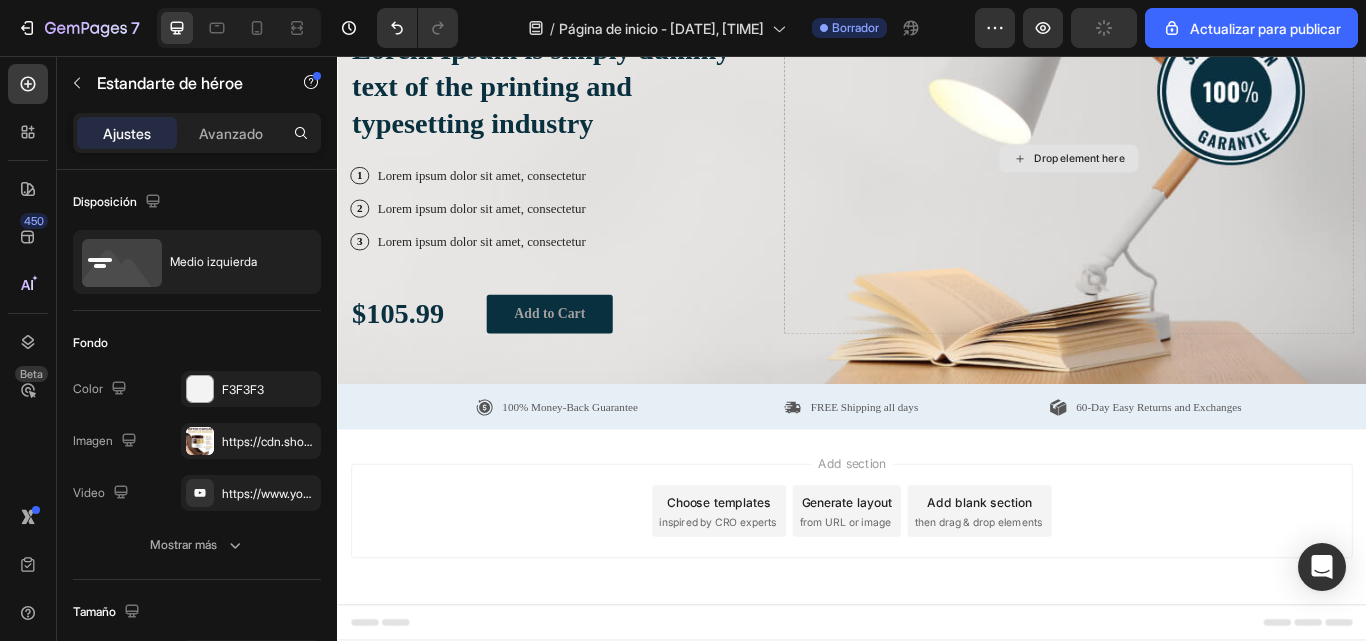 scroll, scrollTop: 183, scrollLeft: 0, axis: vertical 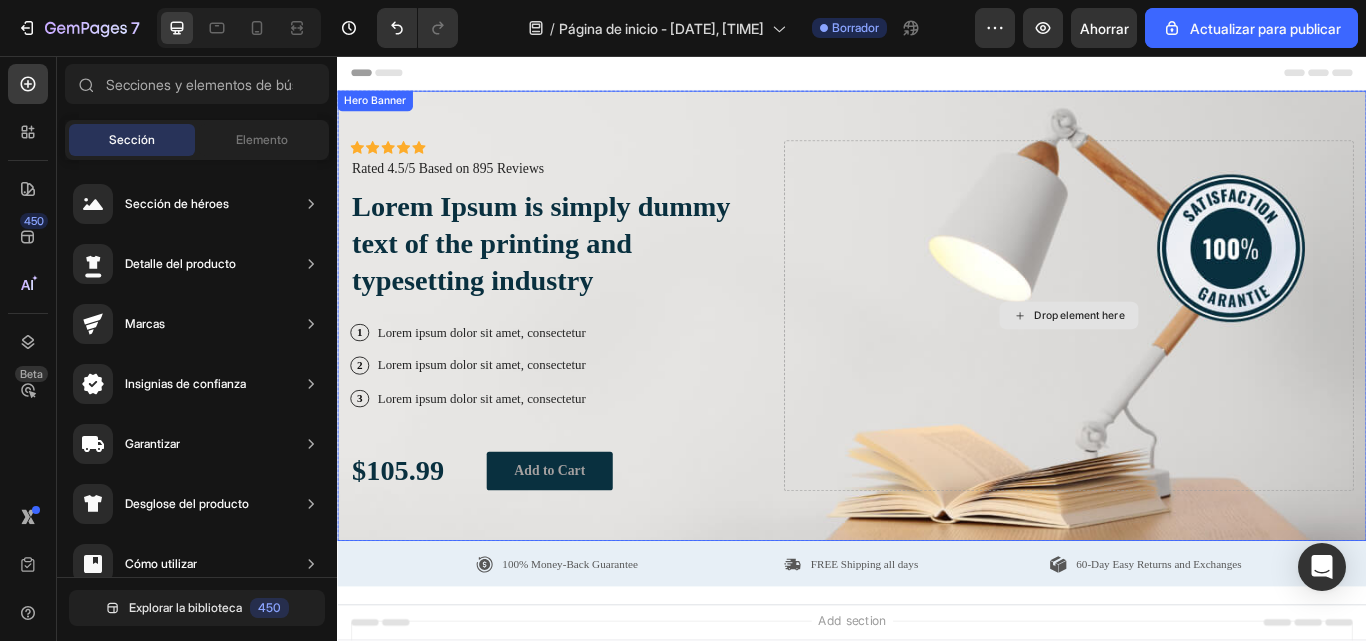 click on "Drop element here" at bounding box center [1190, 359] 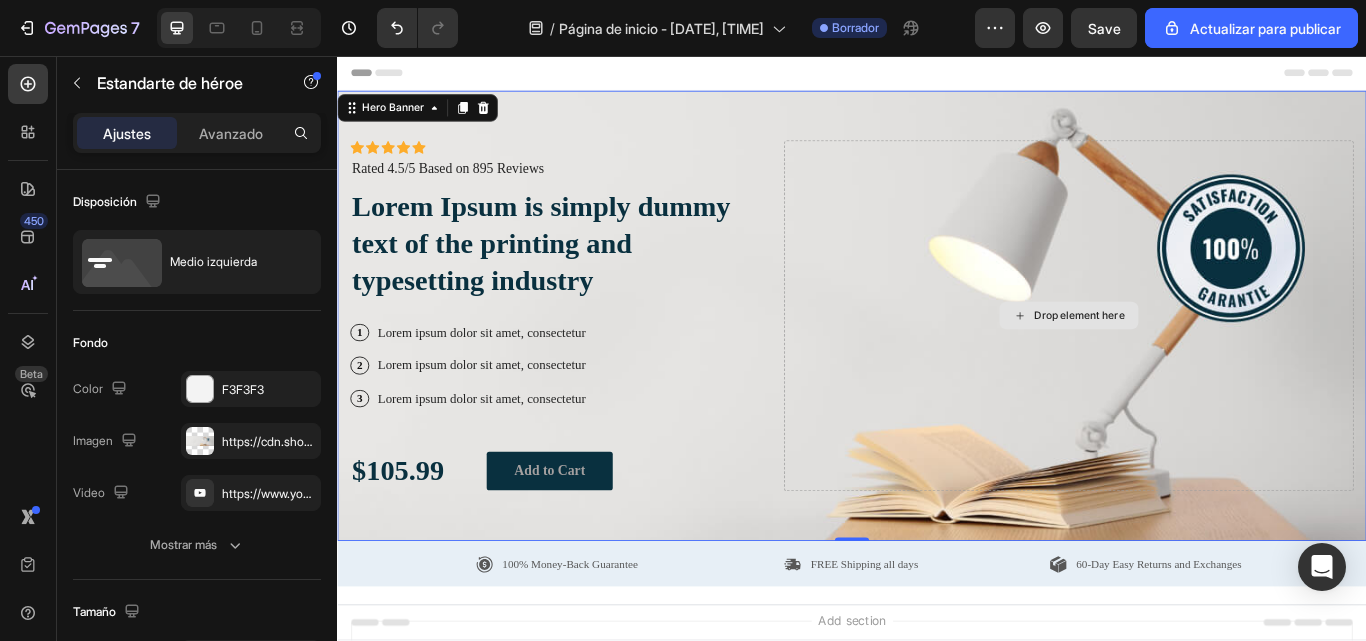 click on "Drop element here" at bounding box center (1190, 359) 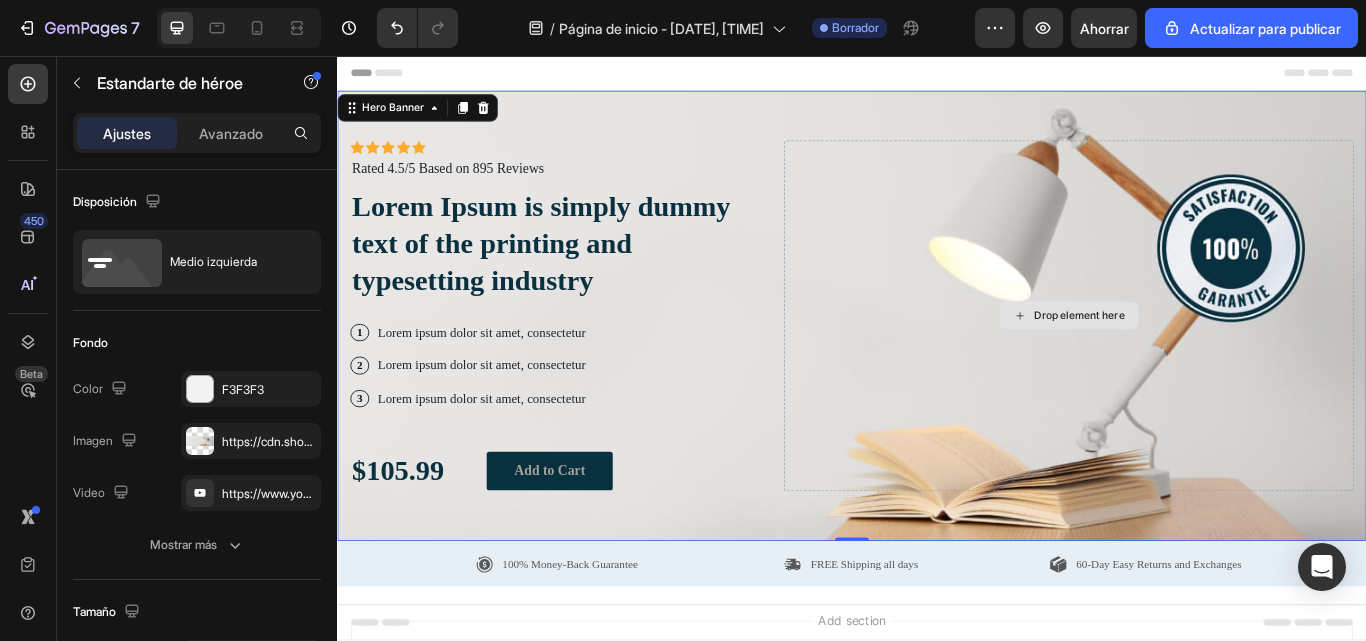 click on "Drop element here" at bounding box center [1190, 359] 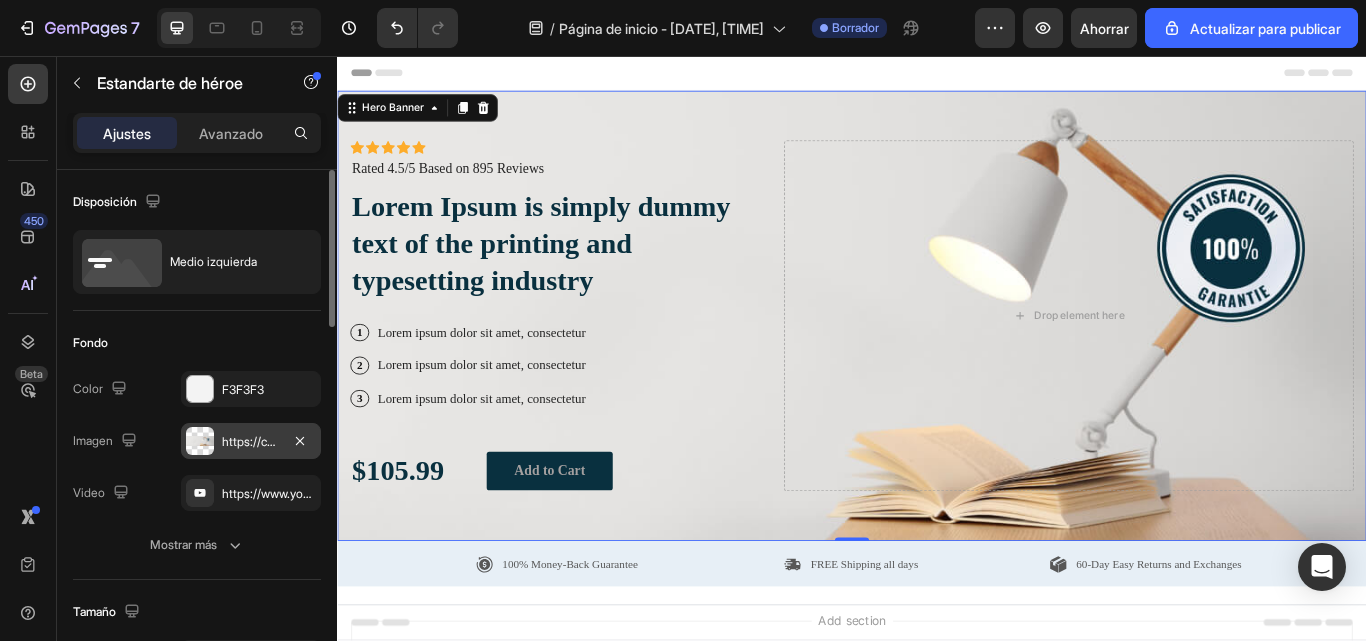 click on "https://cdn.shopify.com/s/files/1/0762/7941/5033/files/gempags_578019373856326418-d537b4c6-832d-4b11-b719-6e23e2f1470d.jpg" at bounding box center [580, 441] 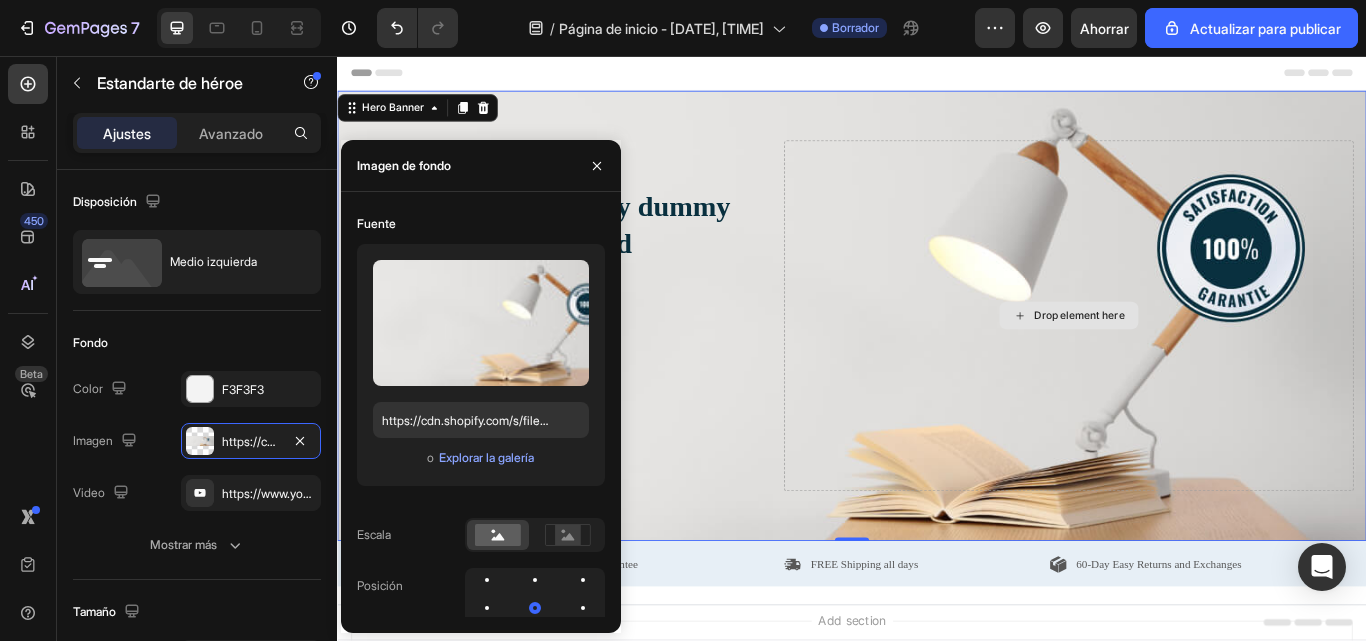 click on "Drop element here" at bounding box center [1190, 359] 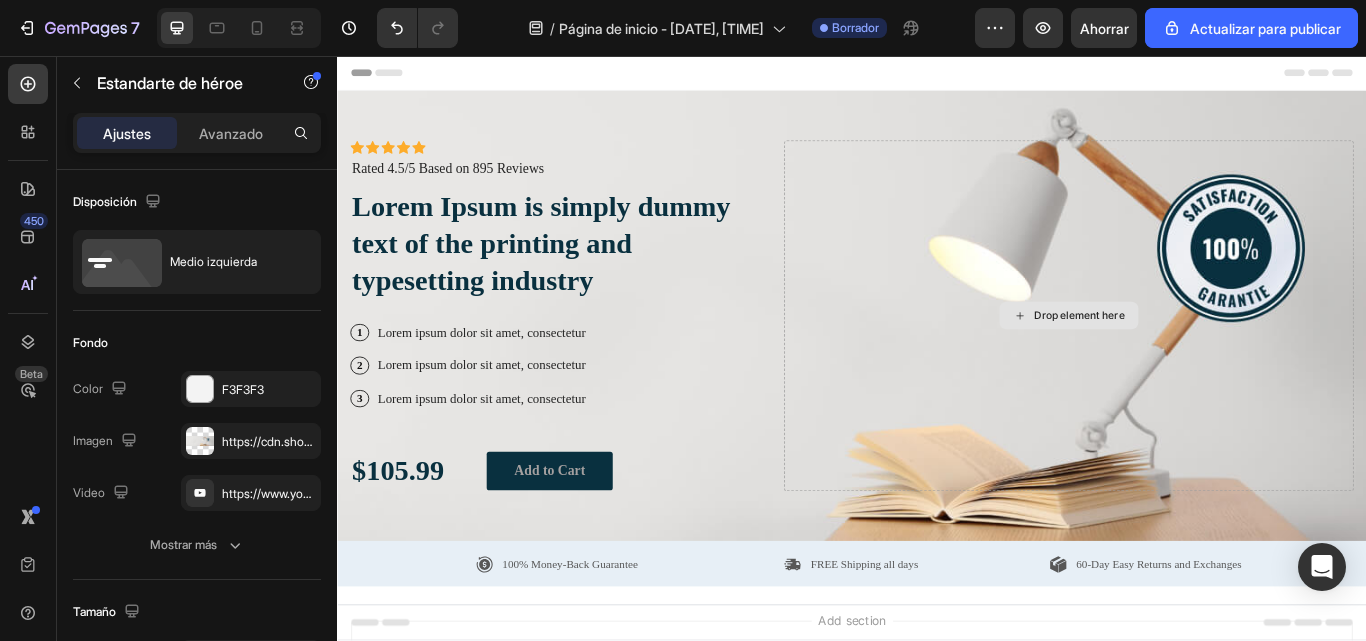 click on "Drop element here" at bounding box center [1190, 359] 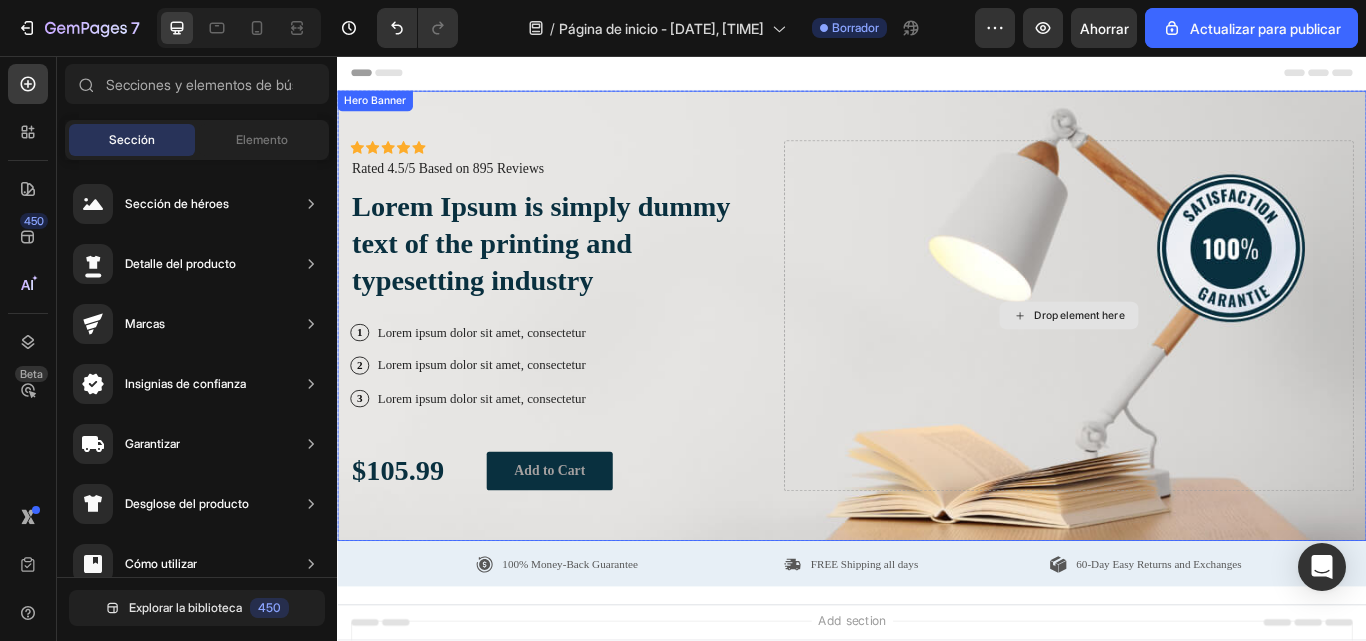 click on "Drop element here" at bounding box center [1190, 359] 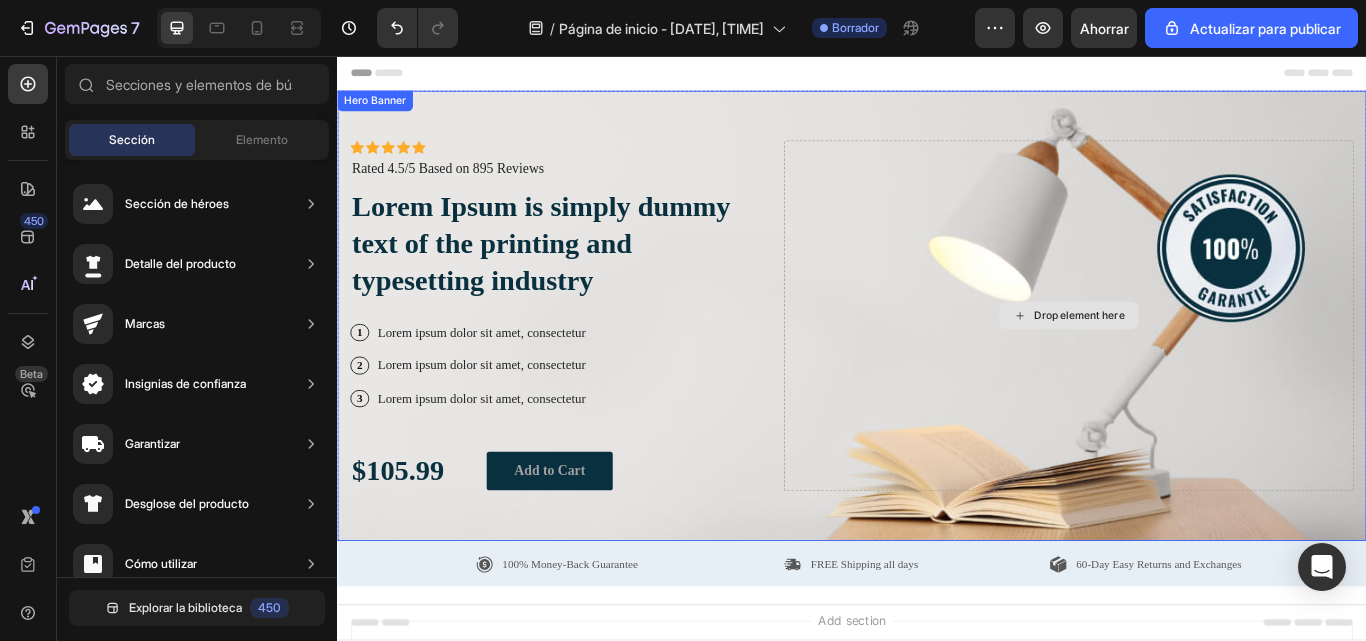 click on "Drop element here" at bounding box center [1190, 359] 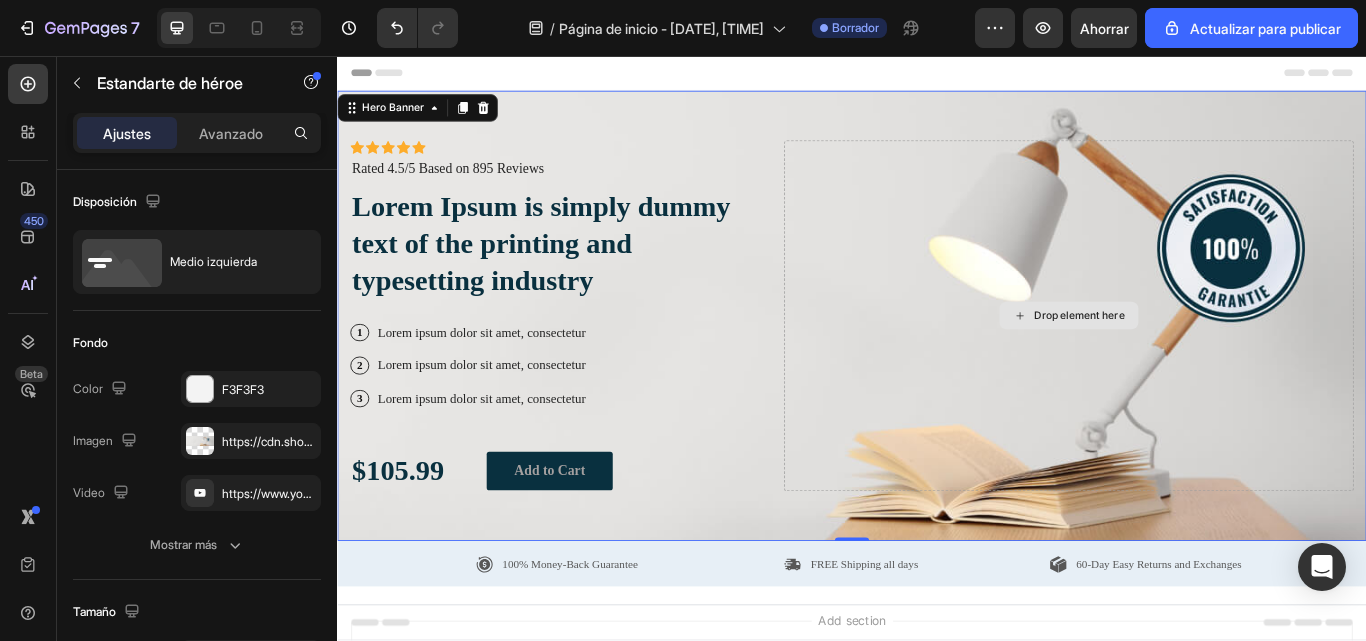 click on "Drop element here" at bounding box center (1190, 359) 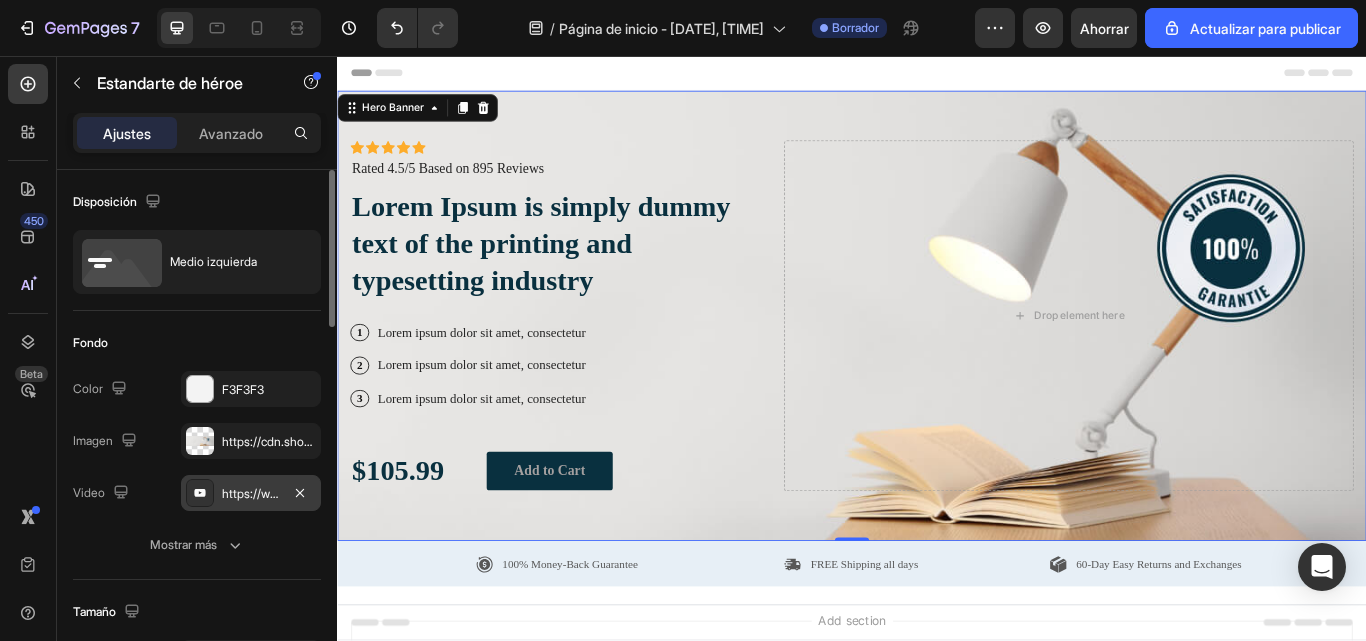 click on "https://www.youtube.com/watch?v=cyzh48XRS4M" at bounding box center [359, 493] 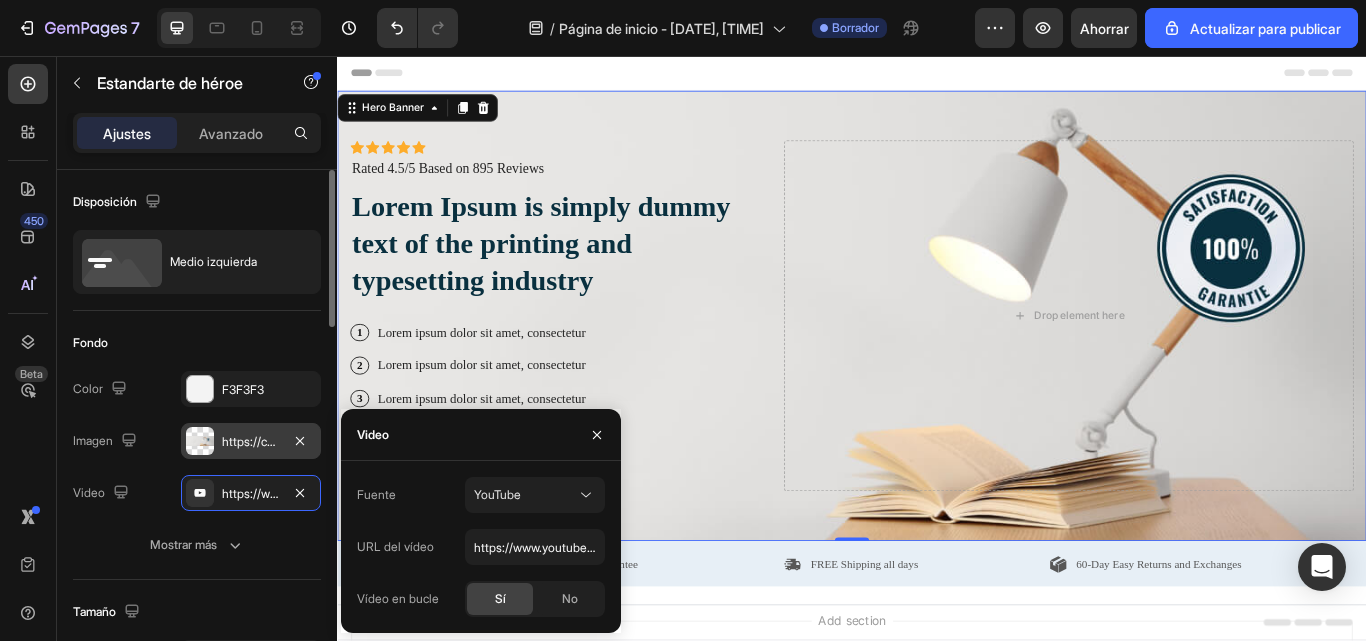 click on "https://cdn.shopify.com/s/files/1/0762/7941/5033/files/gempags_578019373856326418-d537b4c6-832d-4b11-b719-6e23e2f1470d.jpg" at bounding box center (251, 441) 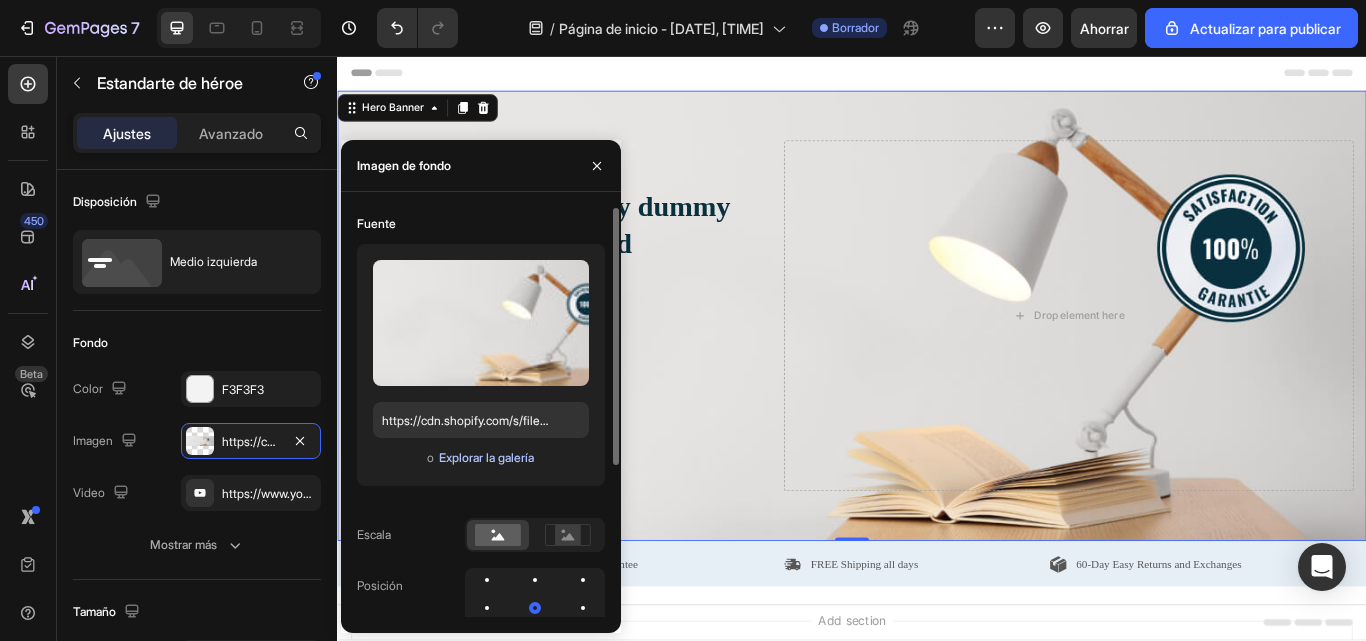 click on "Explorar la galería" at bounding box center (486, 457) 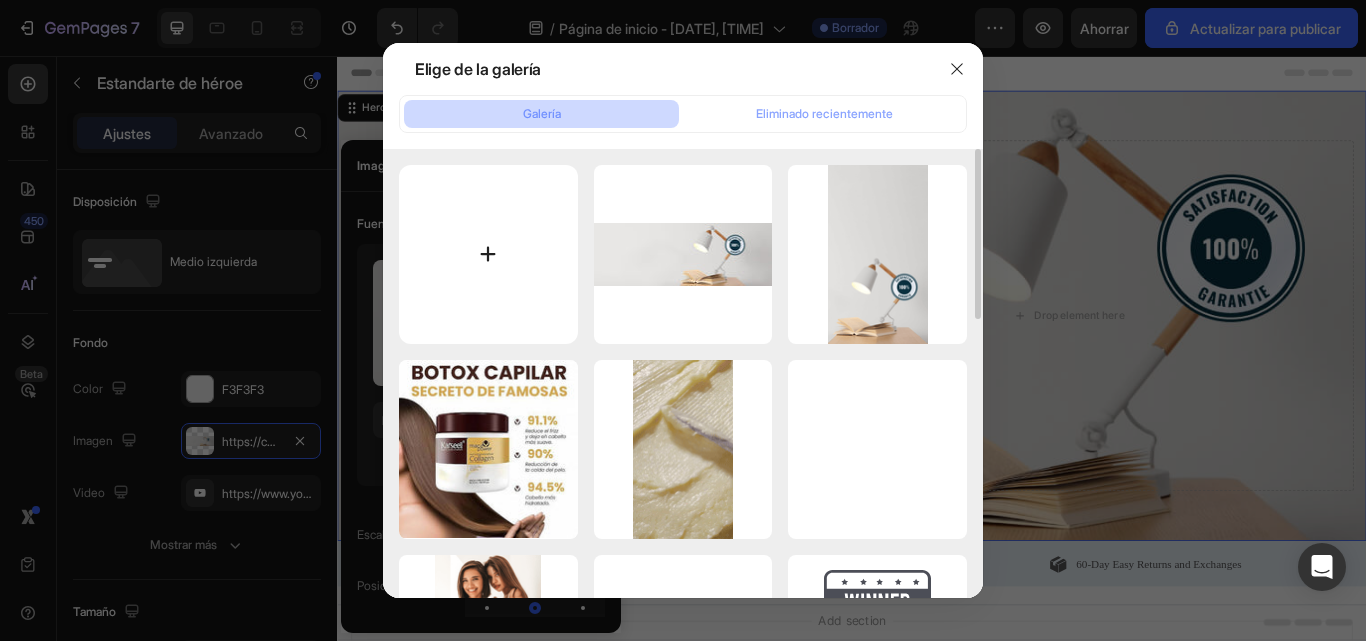 click at bounding box center [488, 254] 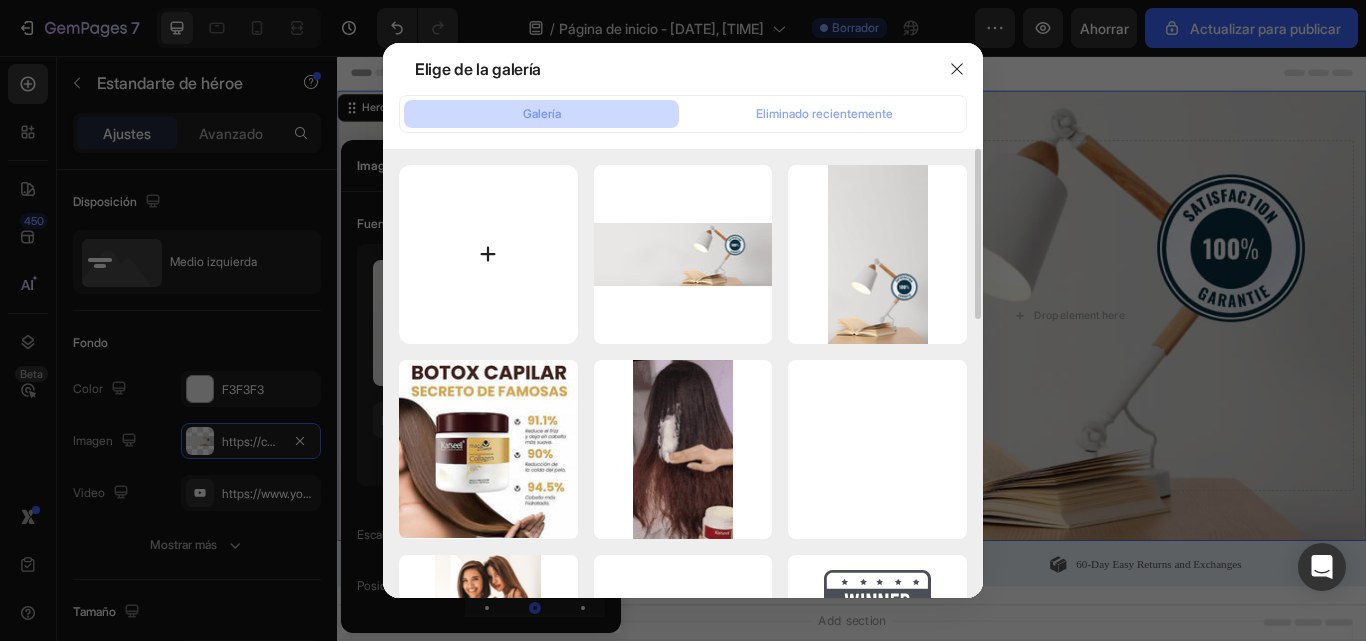 type on "C:\fakepath\kersell.png" 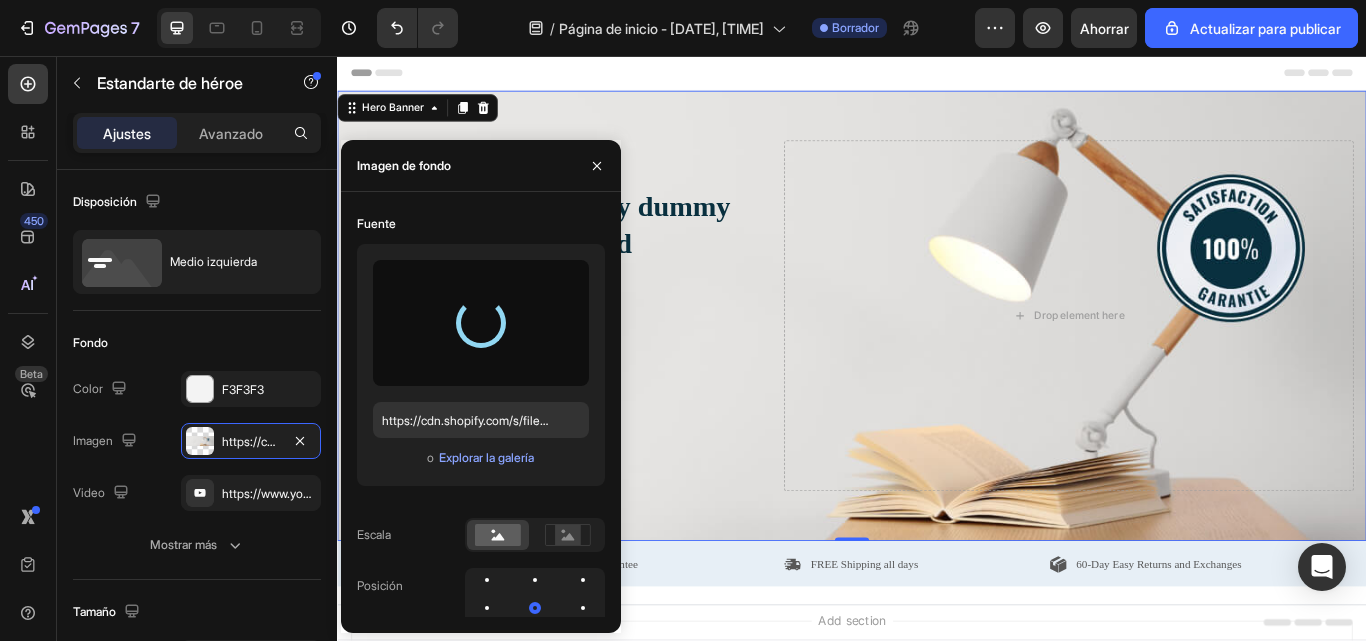 type on "https://cdn.shopify.com/s/files/1/0762/7941/5033/files/gempages_578019373856326418-6151d298-2251-47c5-8b19-30d1c35237ac.png" 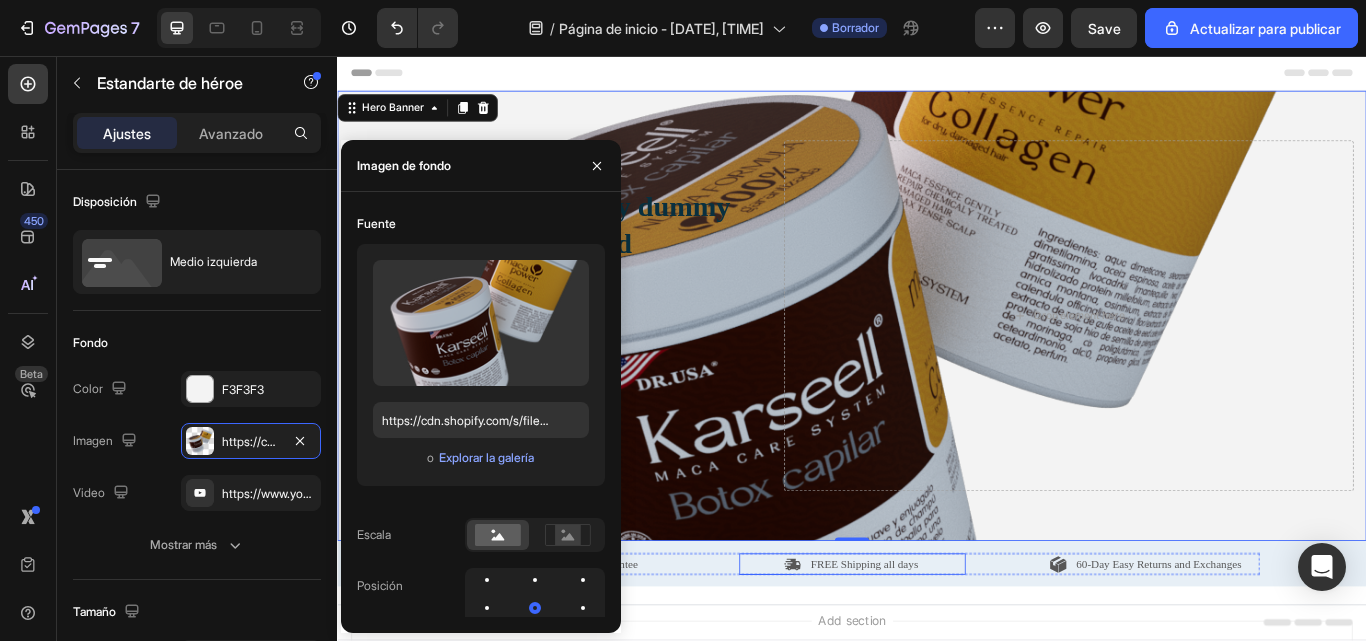 click on "Icon Icon Icon Icon Icon Icon List Icon Icon Icon Icon Icon Icon List Rated 4.5/5 Based on 895 Reviews Text Block Row Lorem Ipsum is simply dummy text of the printing and typesetting industry Heading 1 Text Block Row Lorem ipsum dolor sit amet, consectetur Text Block Row 2 Text Block Row Lorem ipsum dolor sit amet, consectetur Text Block Row 3 Text Block Row Lorem ipsum dolor sit amet, consectetur Text Block Row $105.99 Text Block Add to Cart Button Row
Drop element here Hero Banner   0 Section 1
100% Money-Back Guarantee Item List
FREE Shipping all days Item List
60-Day Easy Returns and Exchanges Item List Carousel Row Section 2 Root" at bounding box center [937, 386] 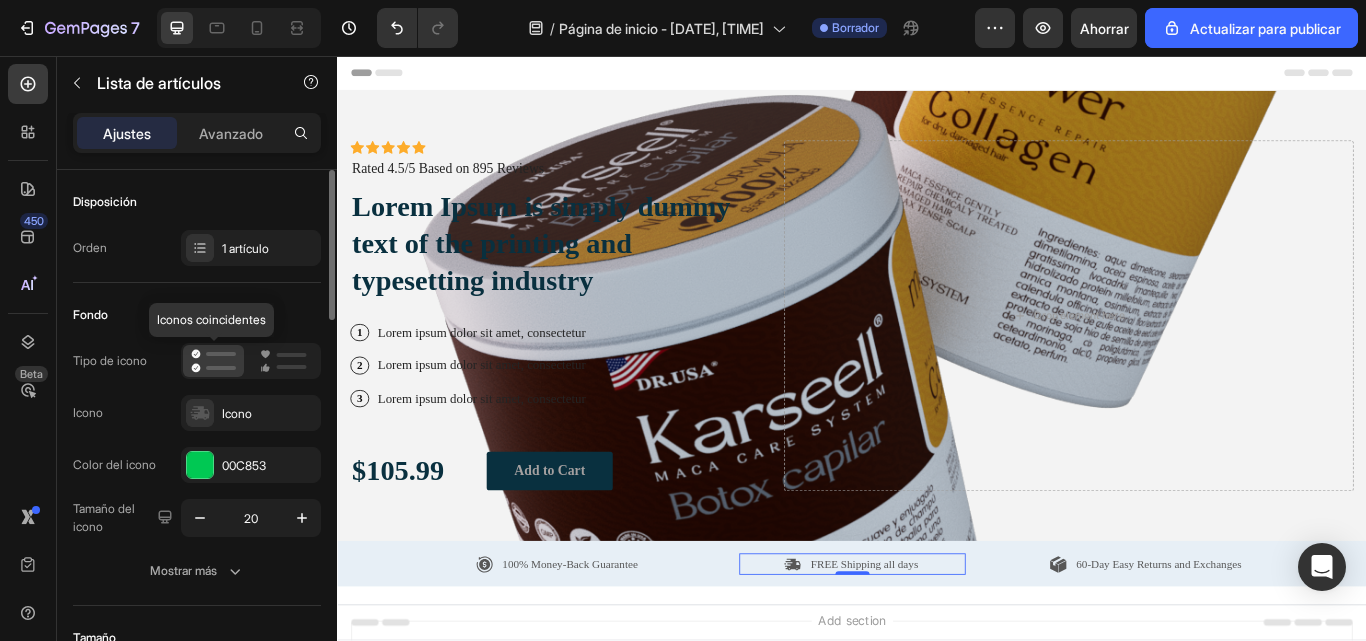 click 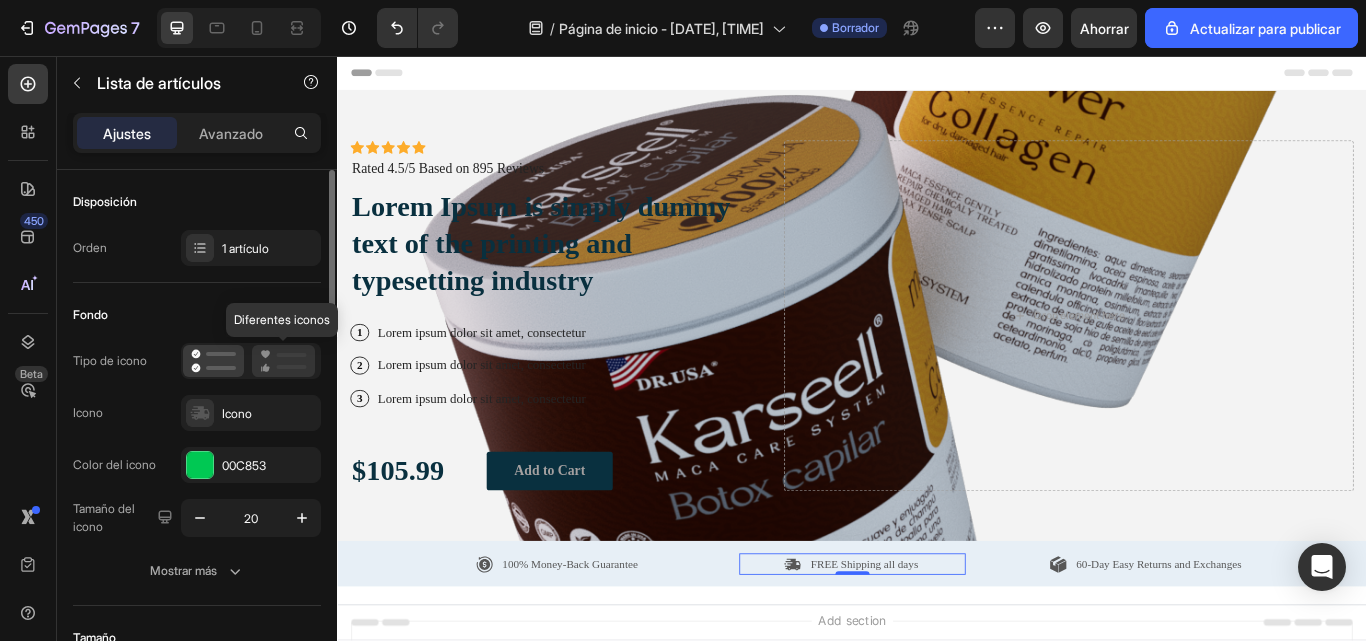 click 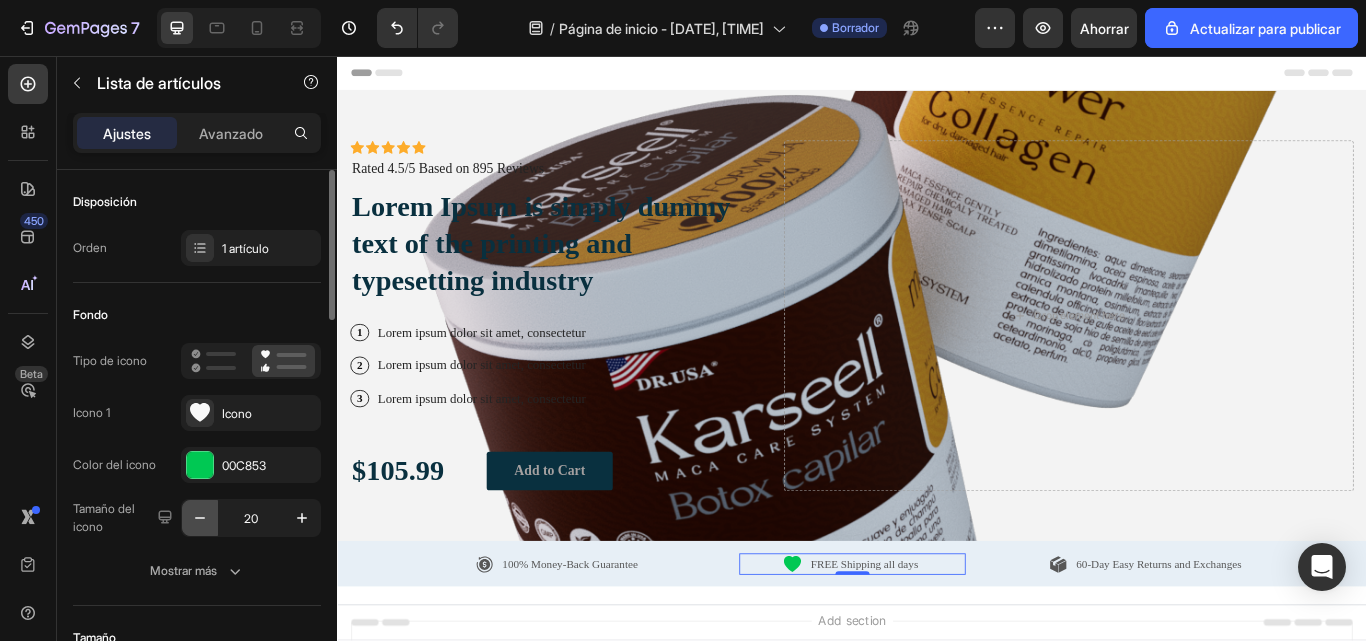 click 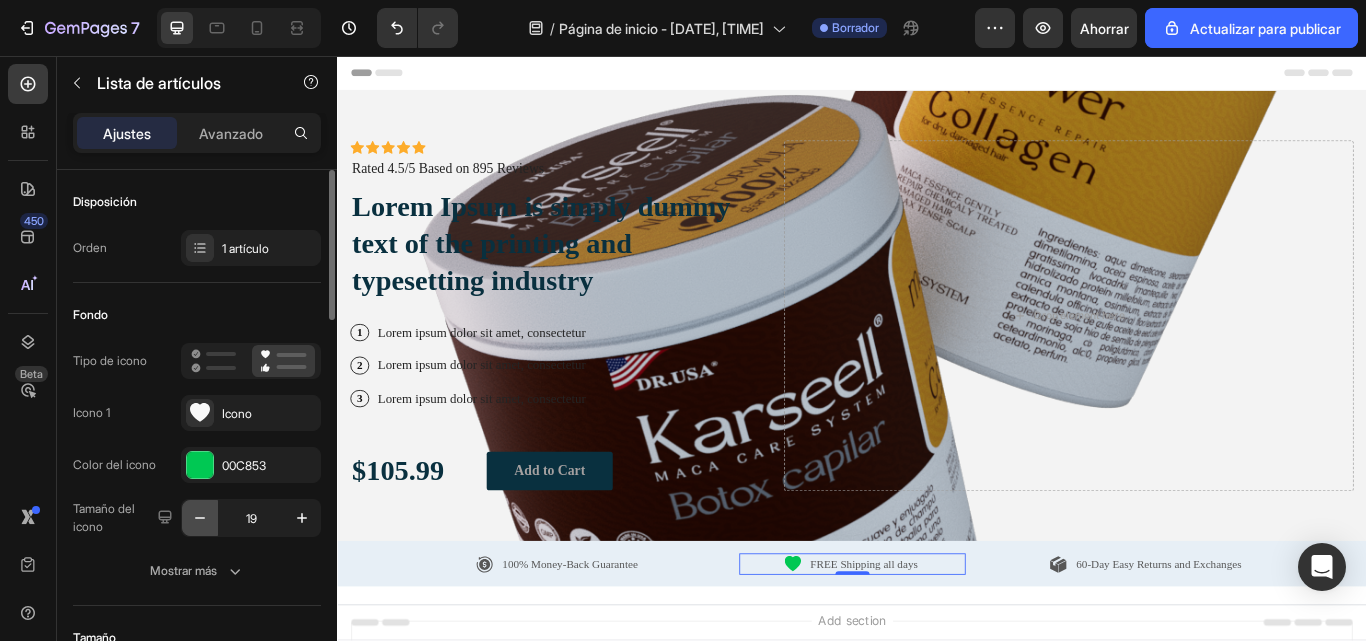 click 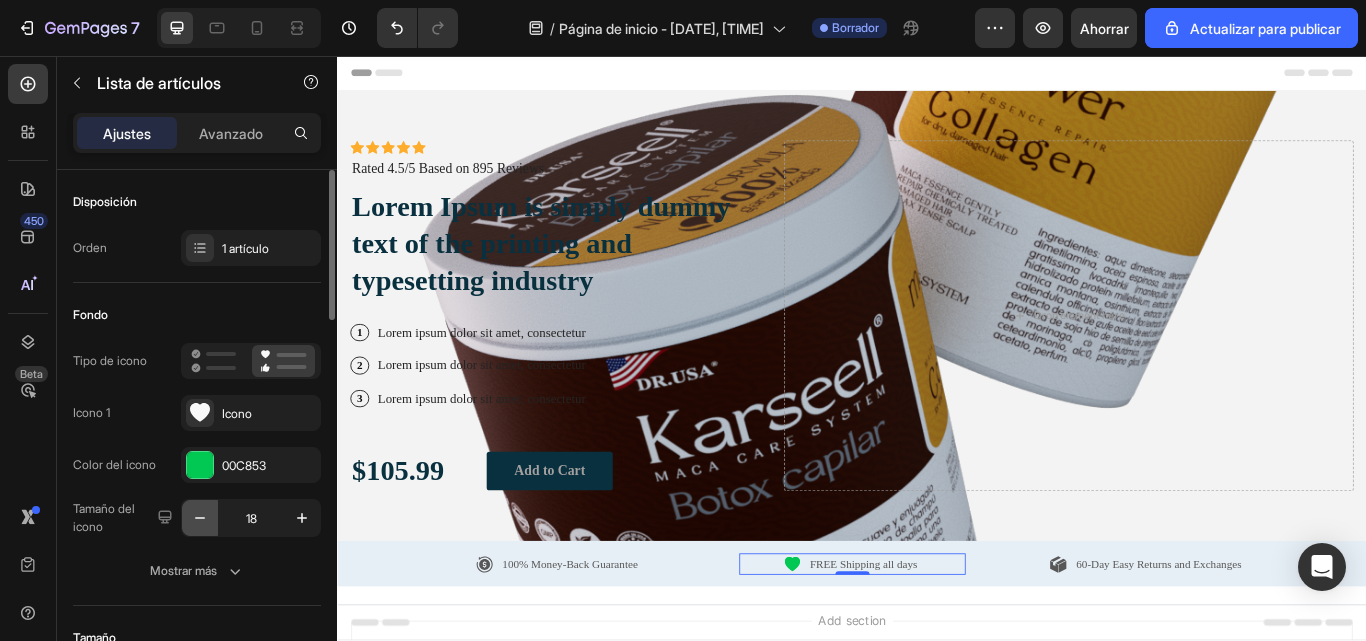 click 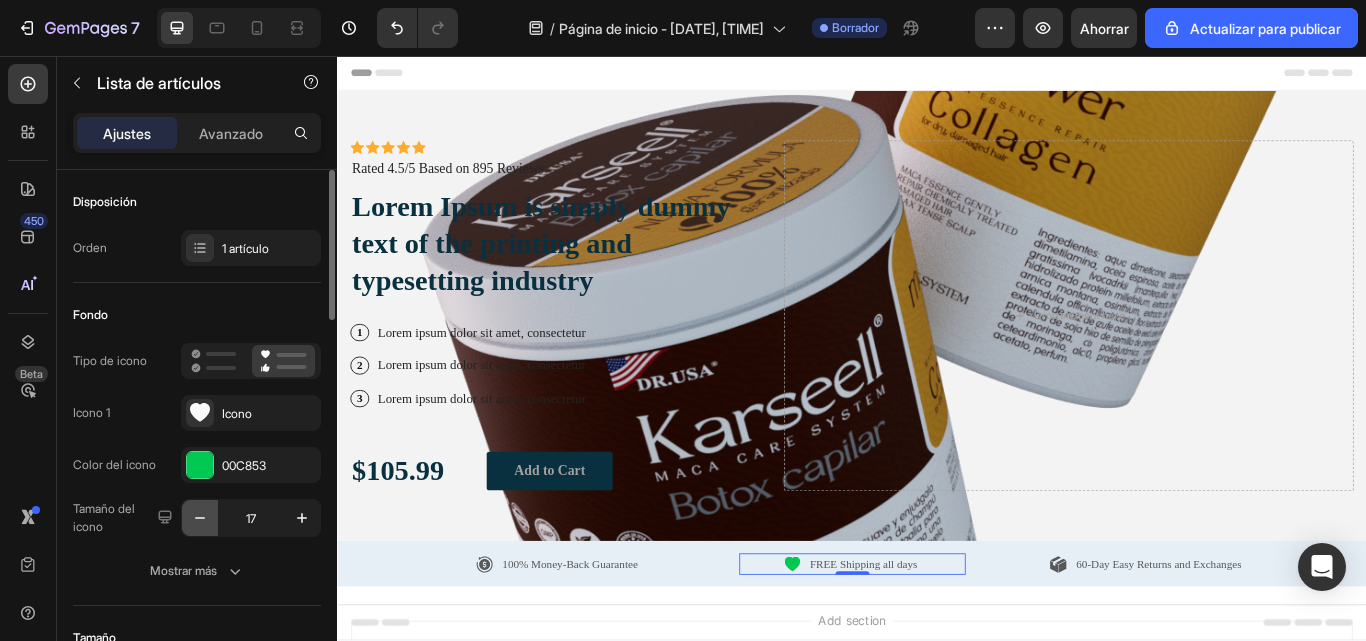 click 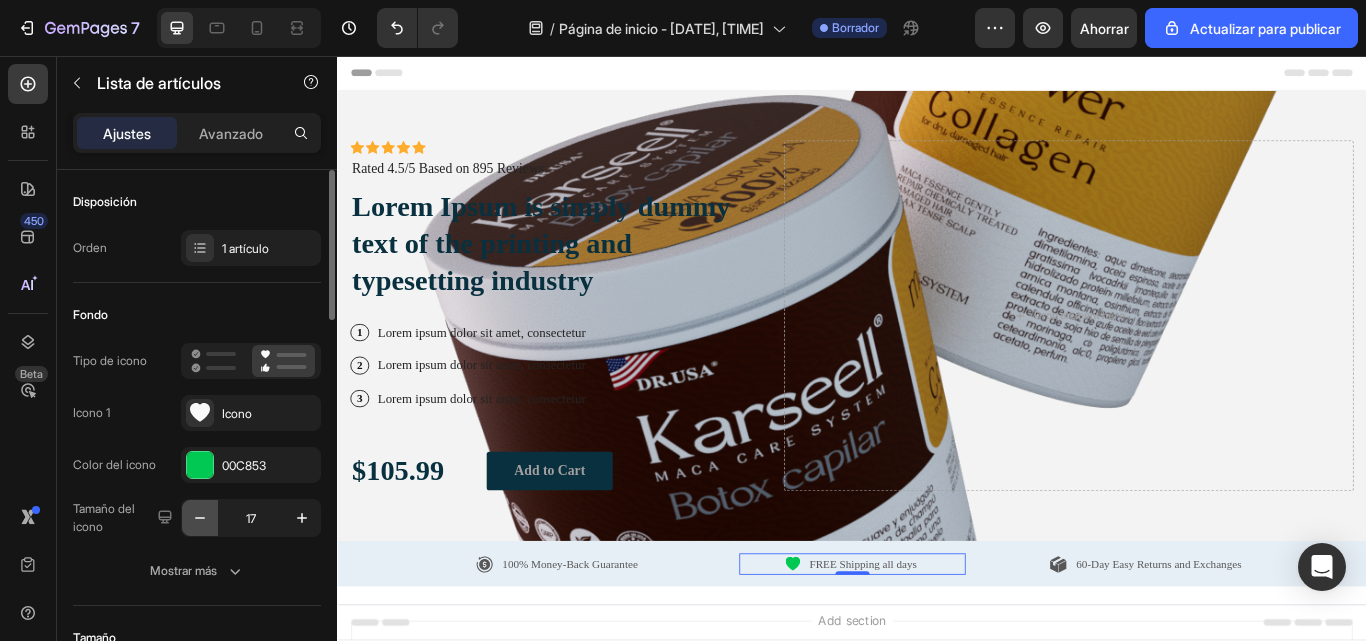 click 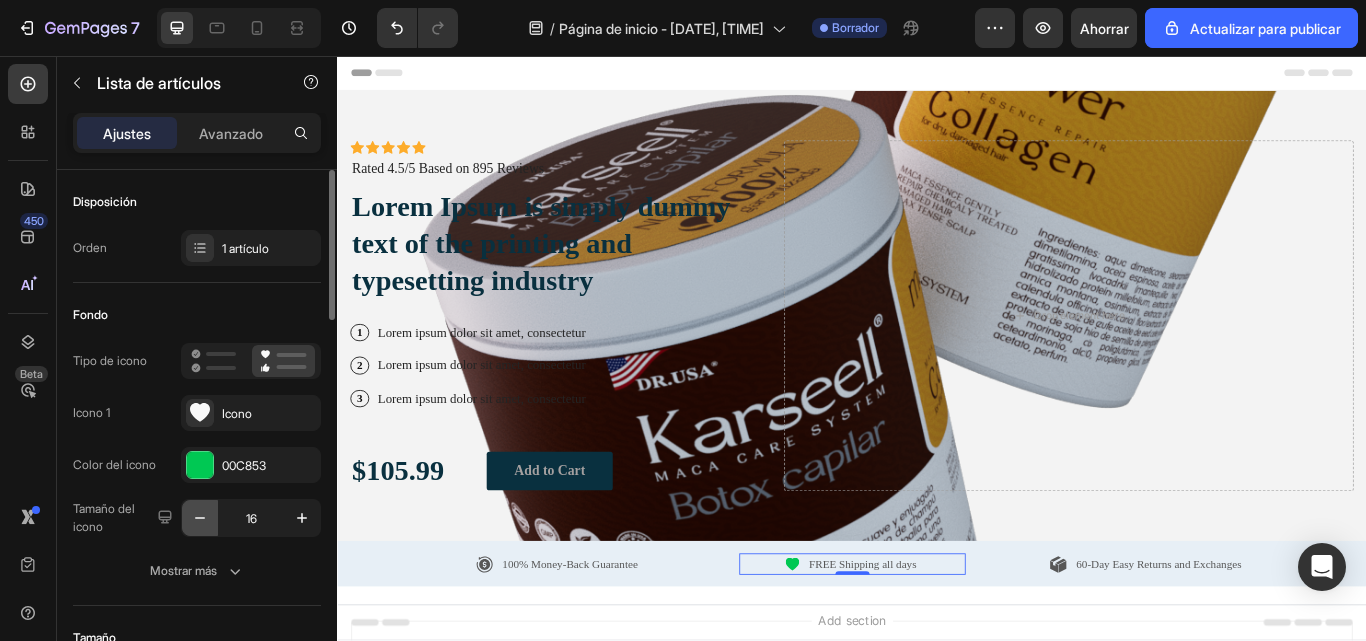 click 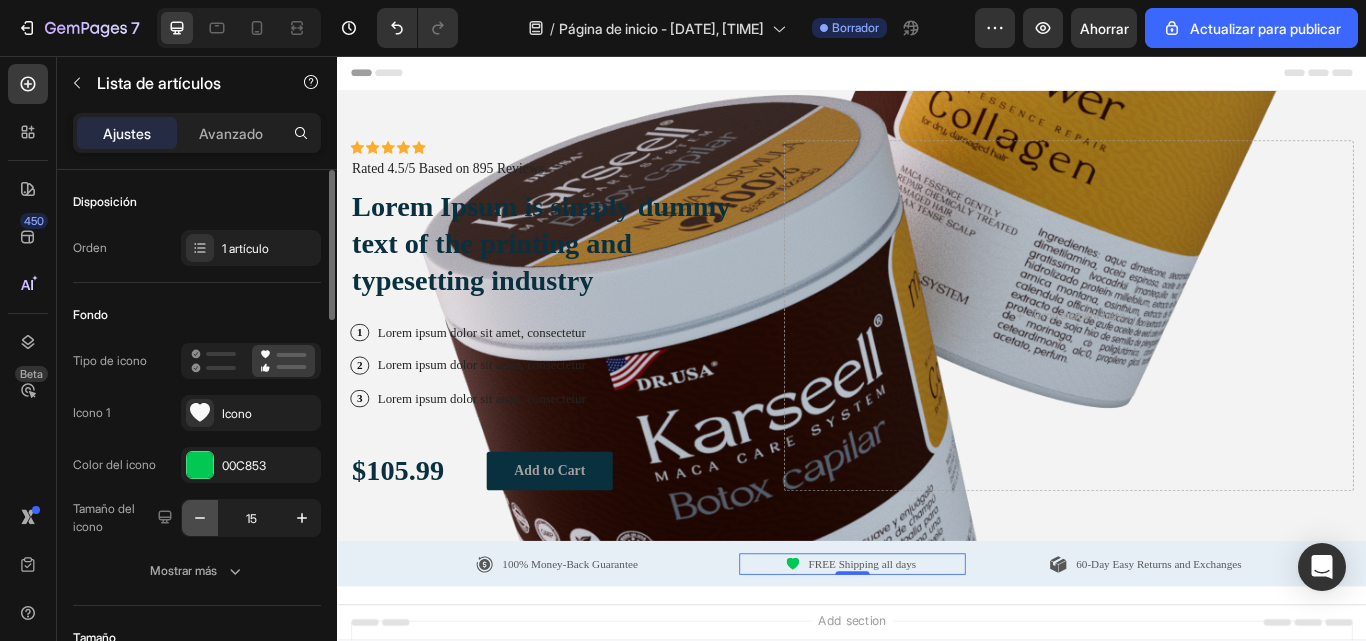 click 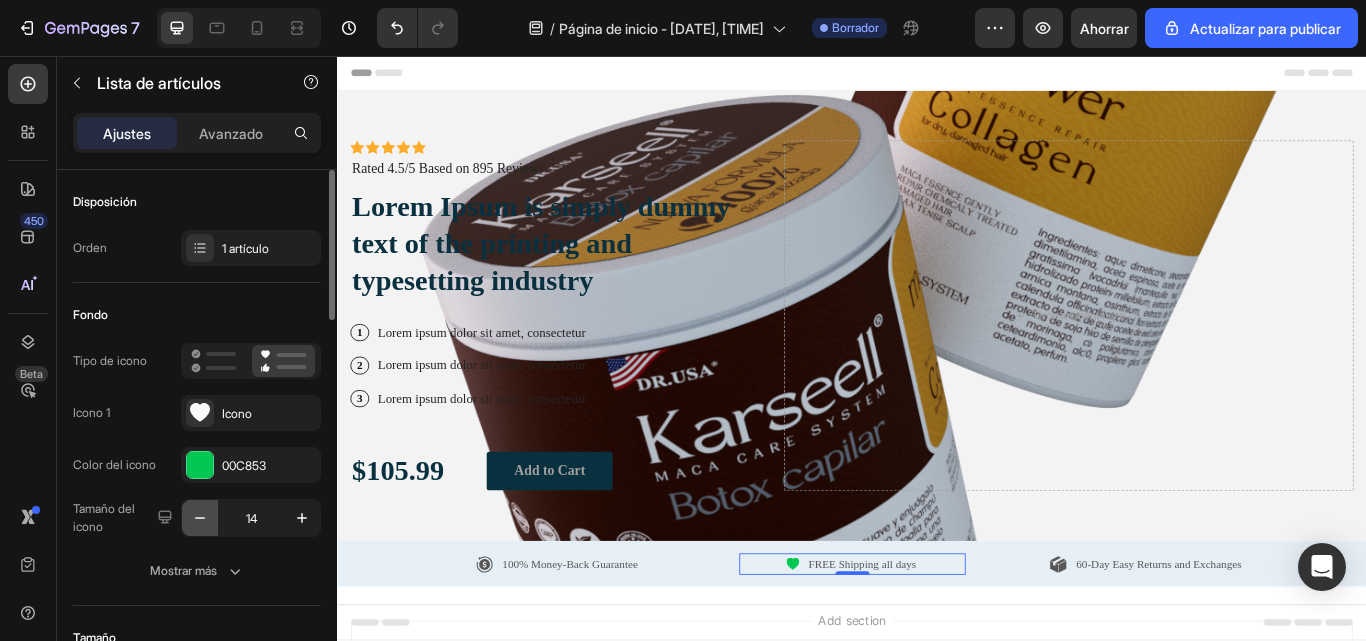 click 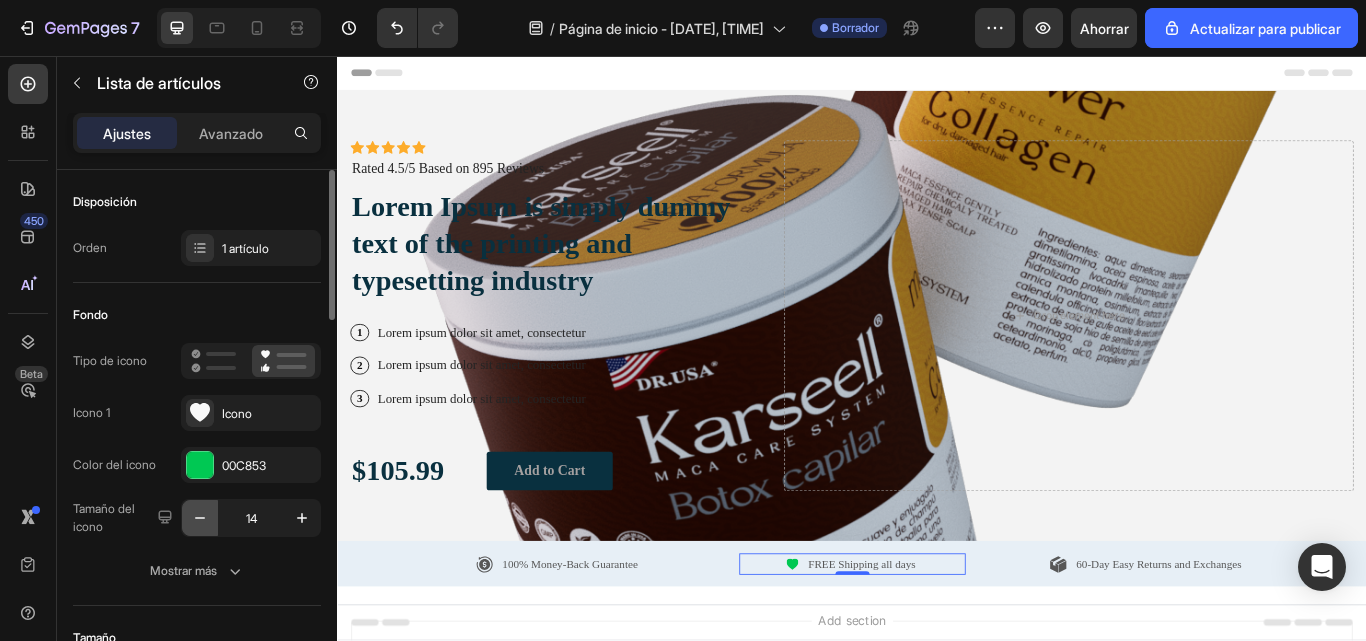 click 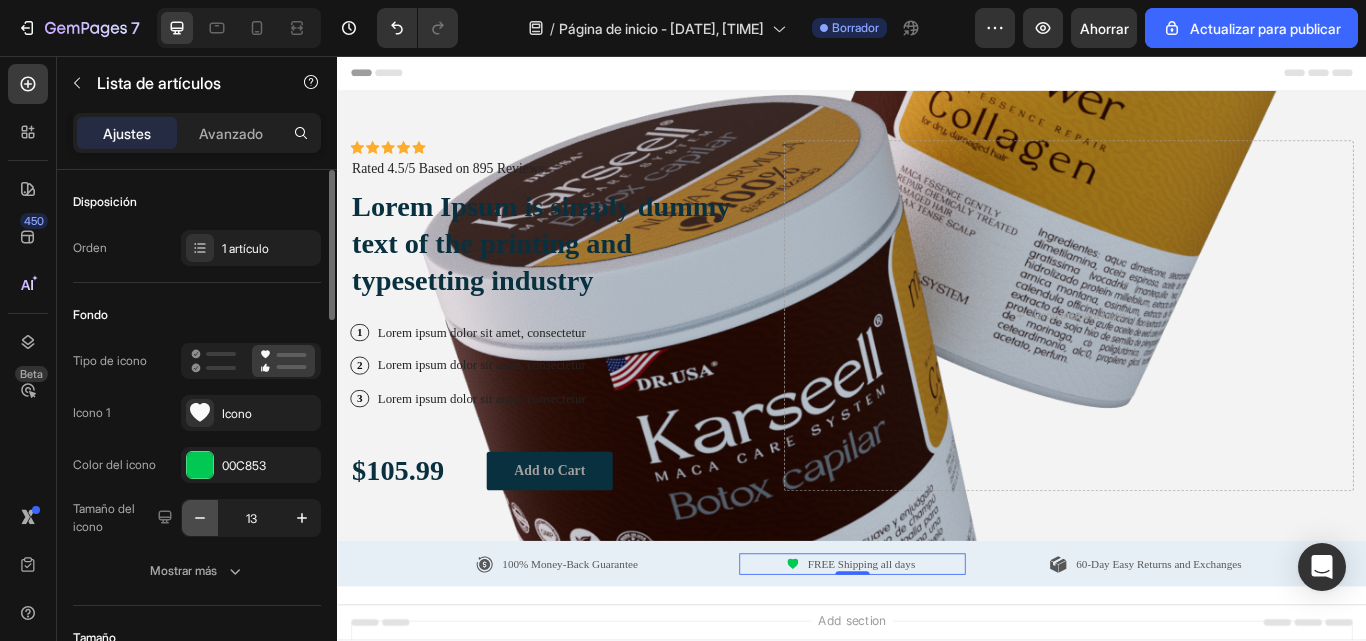 click 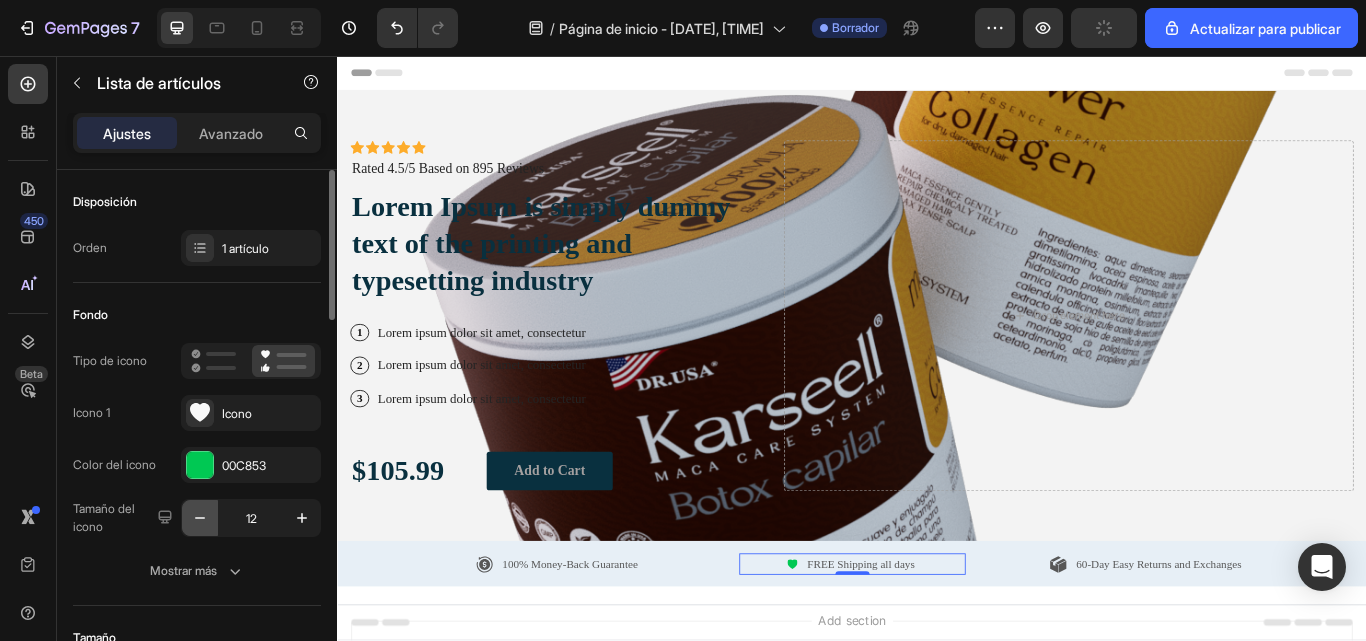 click 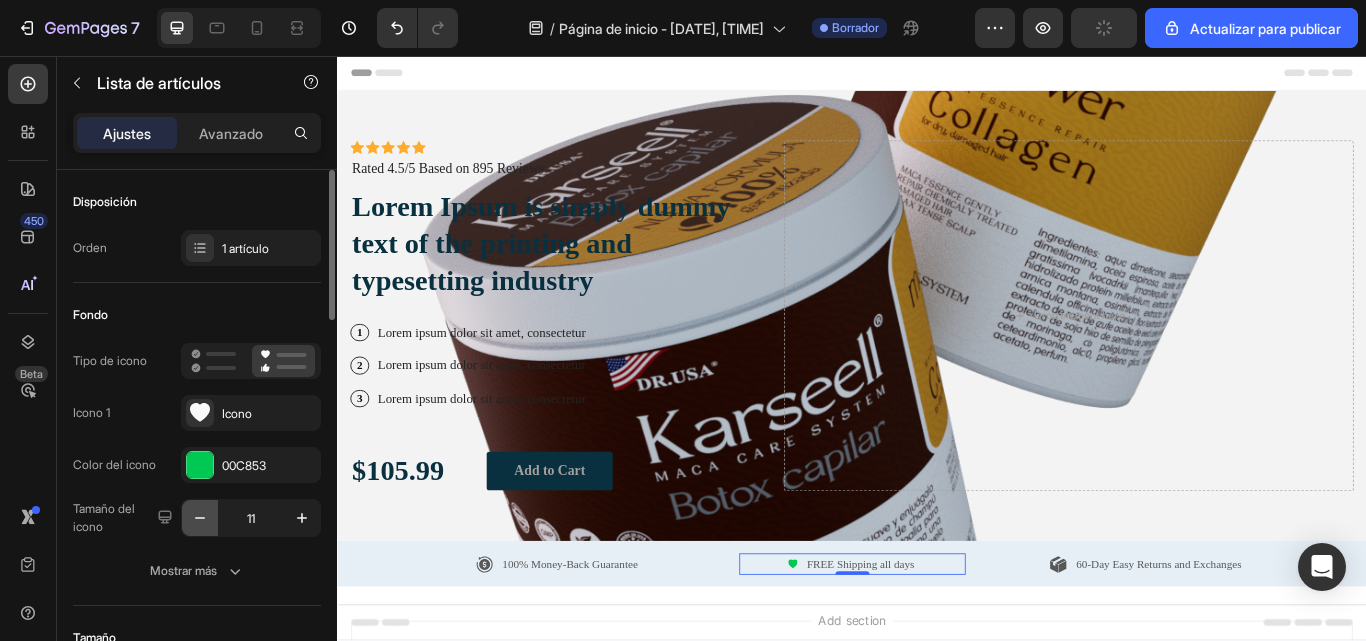 click 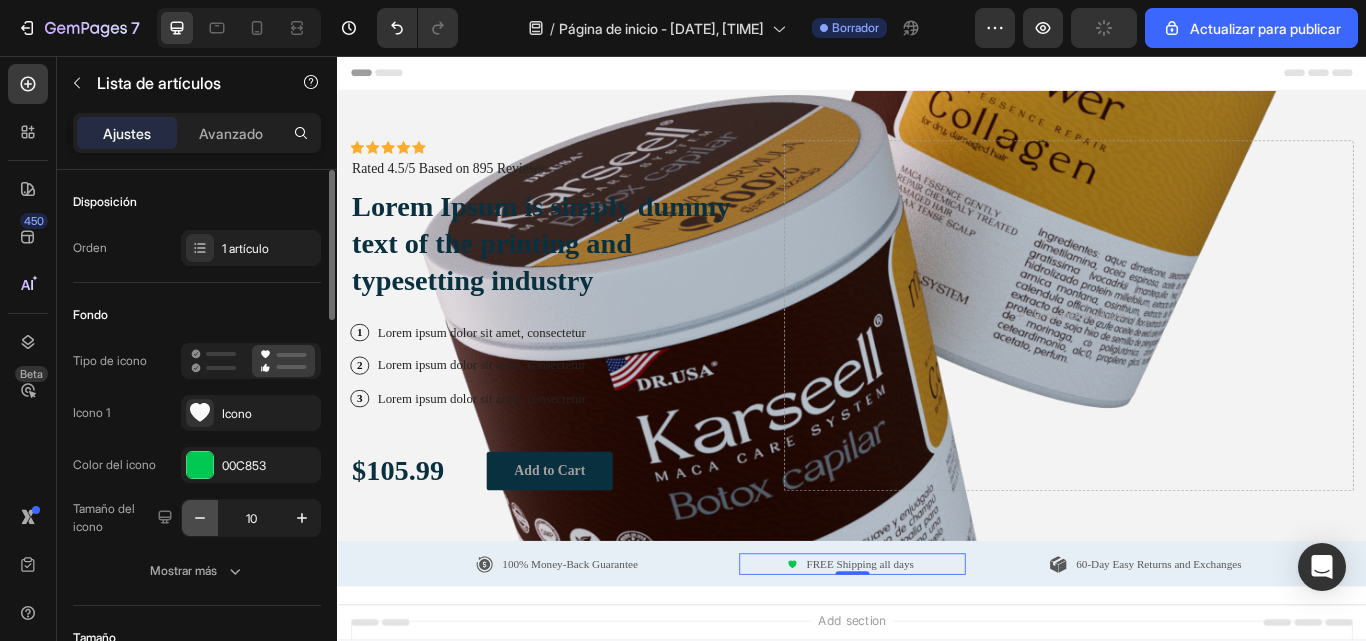 click 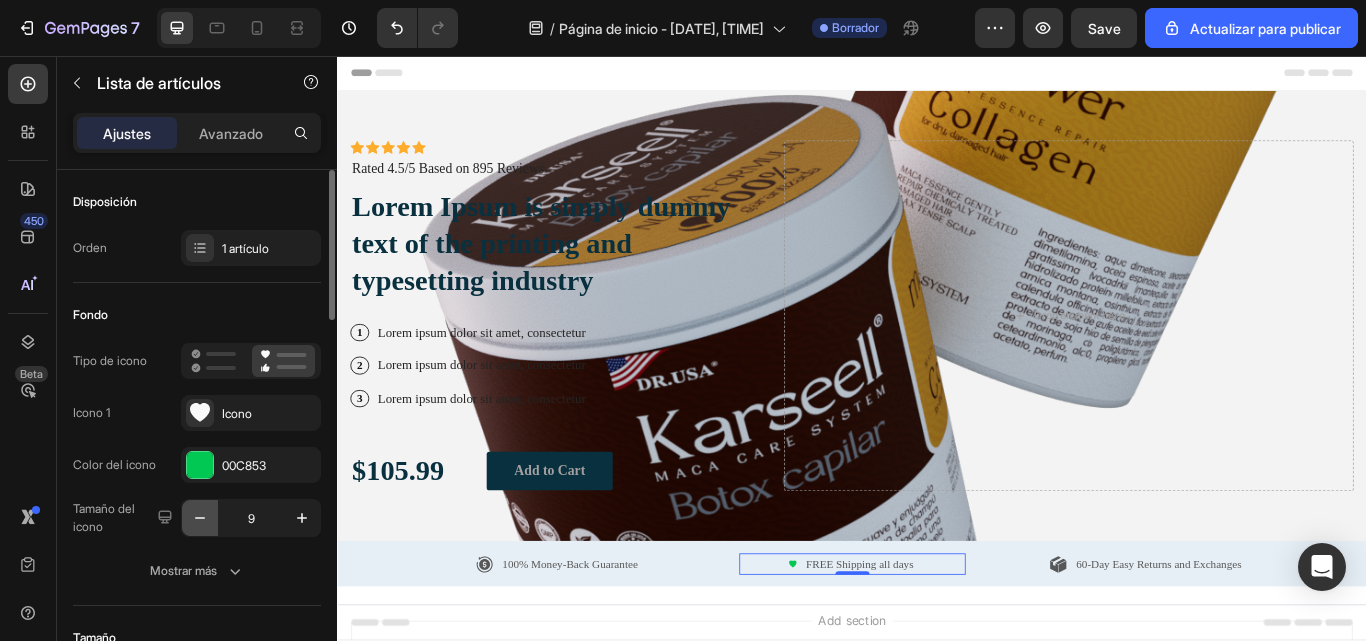 click 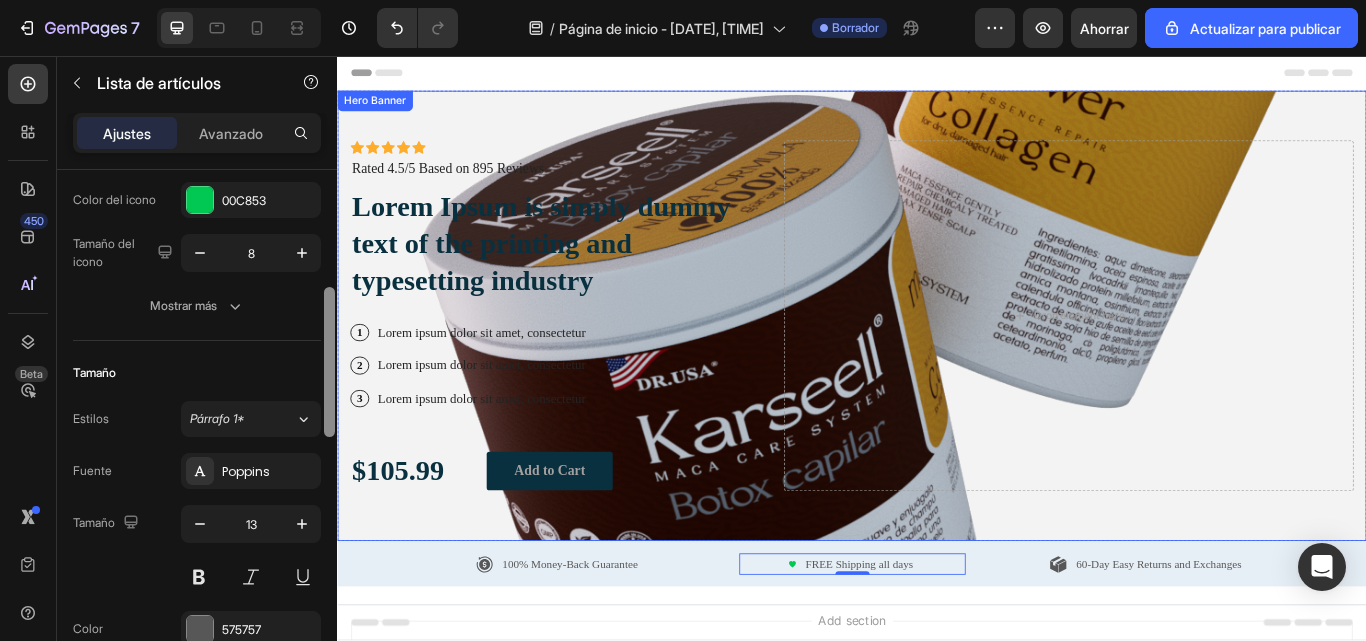 scroll, scrollTop: 321, scrollLeft: 0, axis: vertical 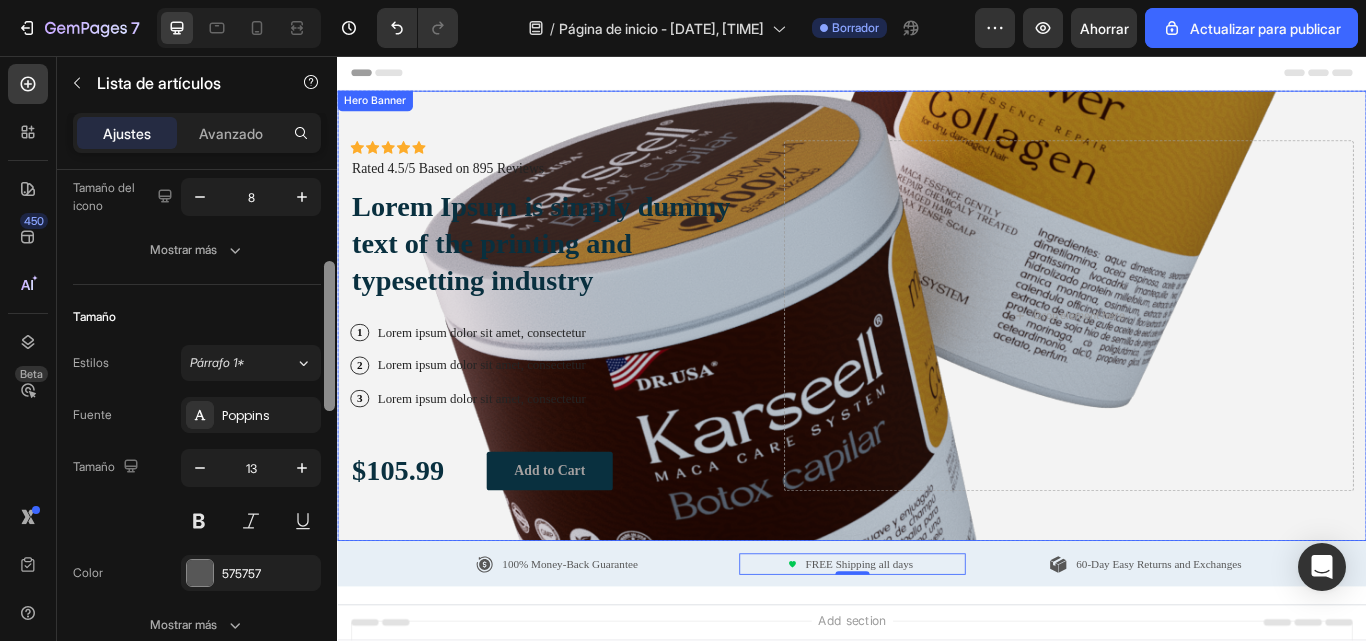 drag, startPoint x: 669, startPoint y: 346, endPoint x: 340, endPoint y: 499, distance: 362.83606 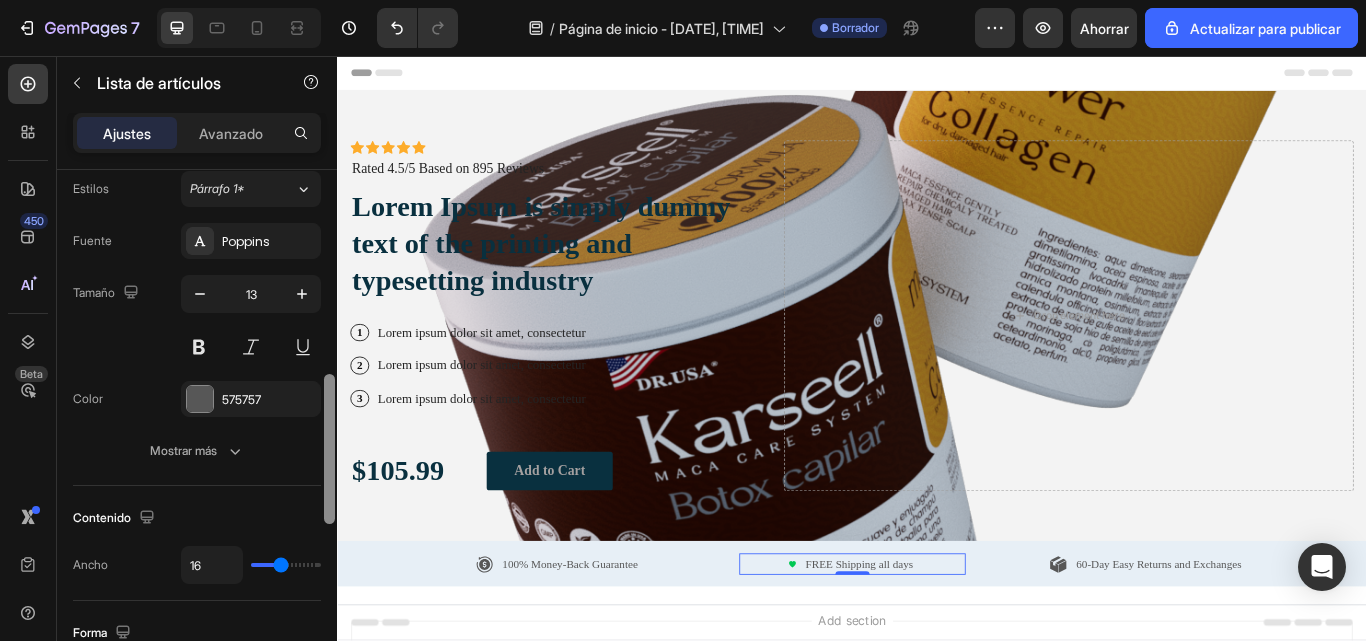 scroll, scrollTop: 555, scrollLeft: 0, axis: vertical 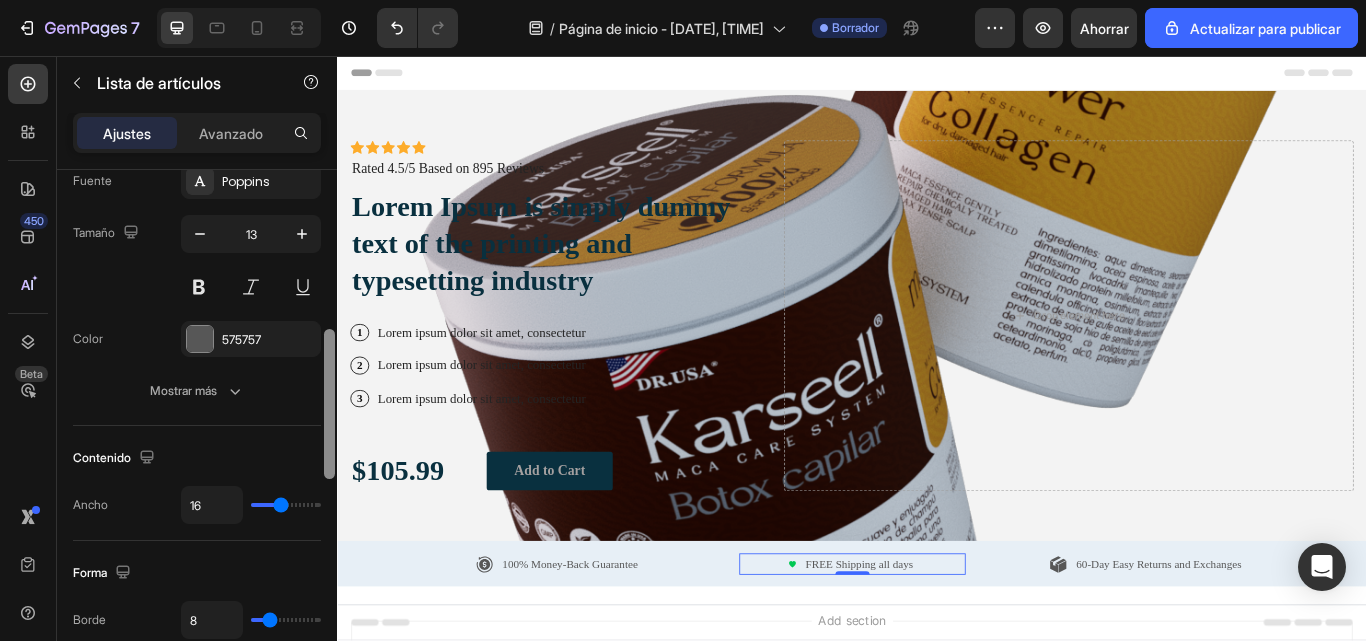click on "Contenido" at bounding box center [197, 458] 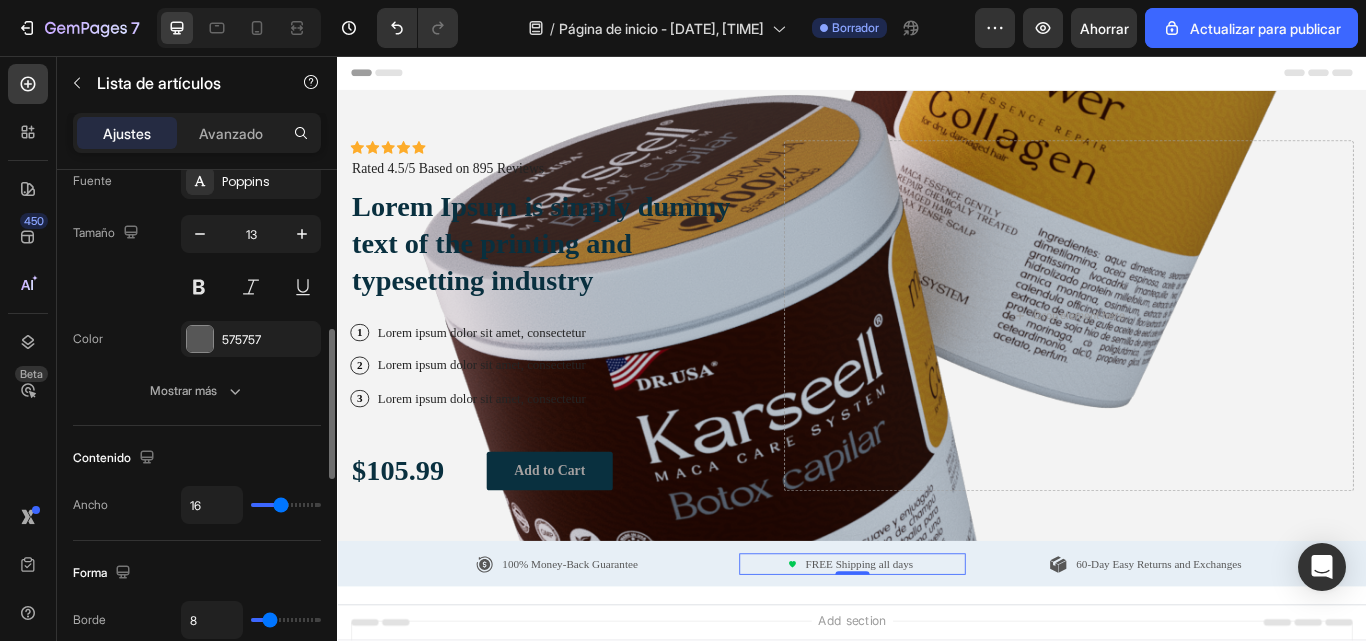 type on "4" 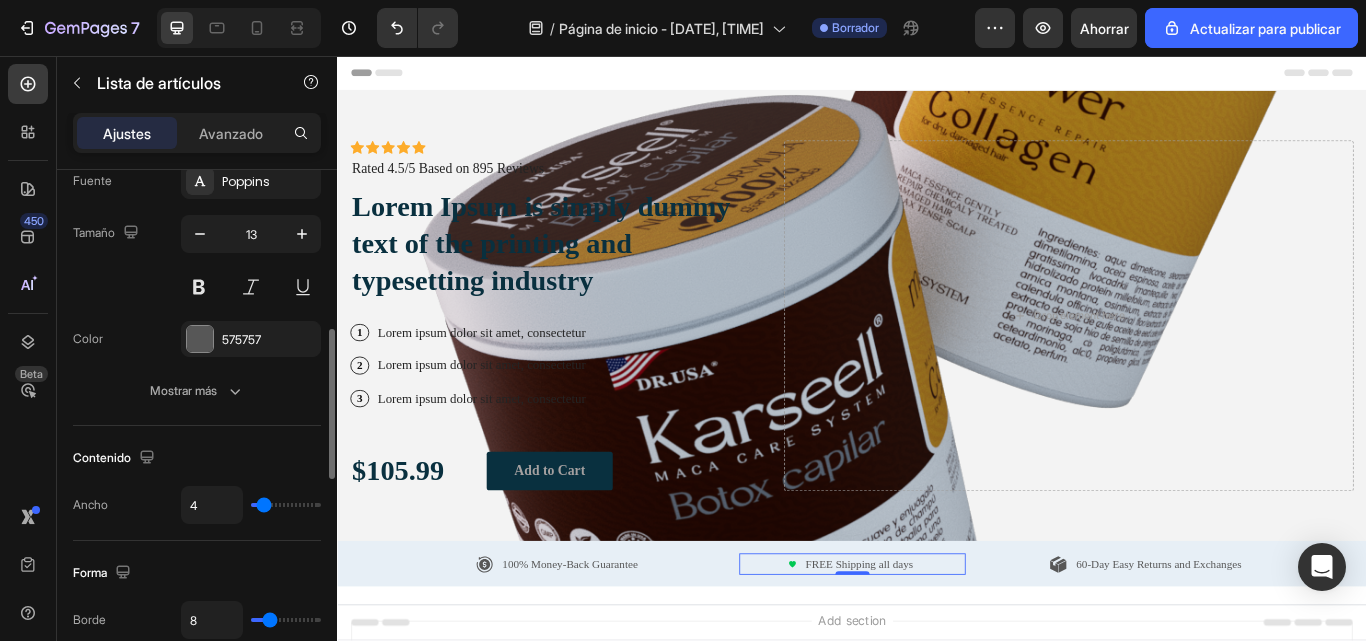 type on "4" 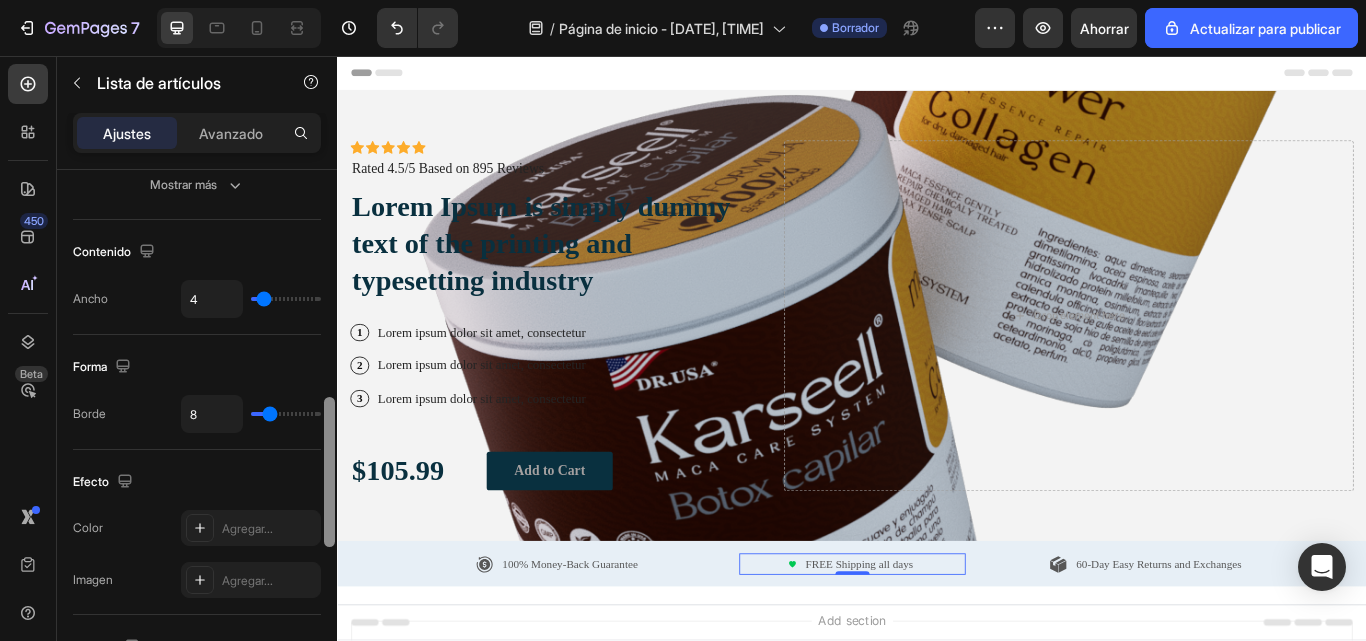 scroll, scrollTop: 768, scrollLeft: 0, axis: vertical 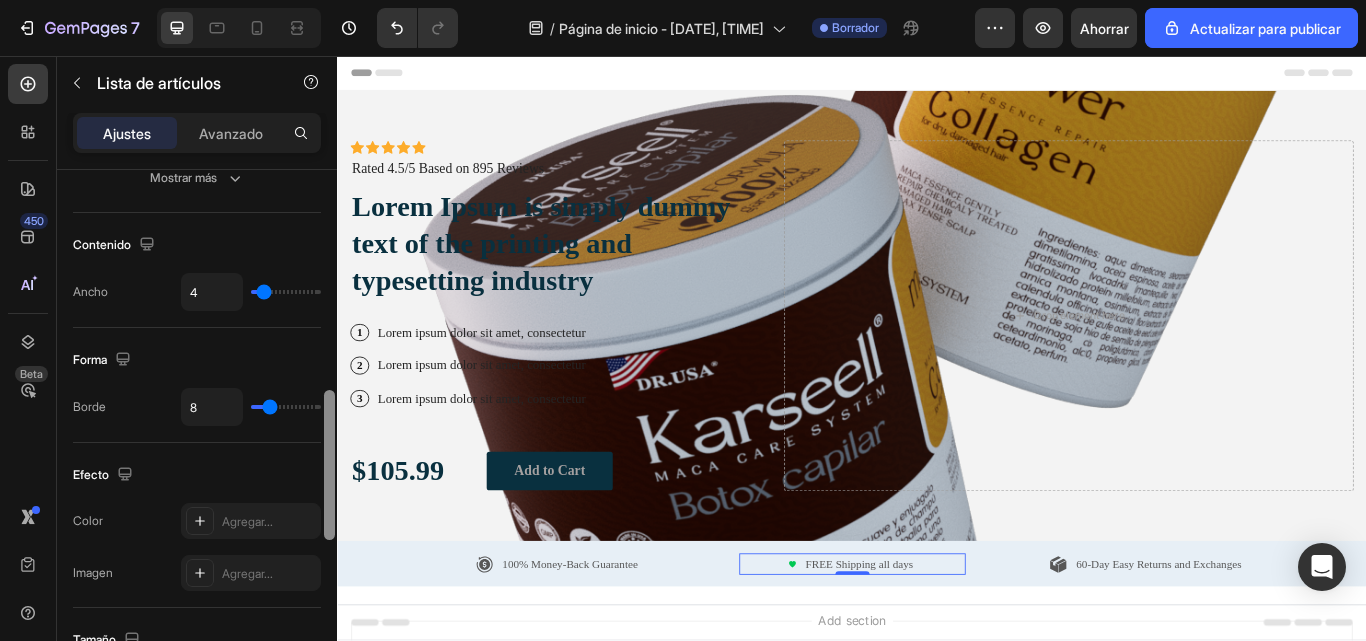 drag, startPoint x: 328, startPoint y: 465, endPoint x: 328, endPoint y: 526, distance: 61 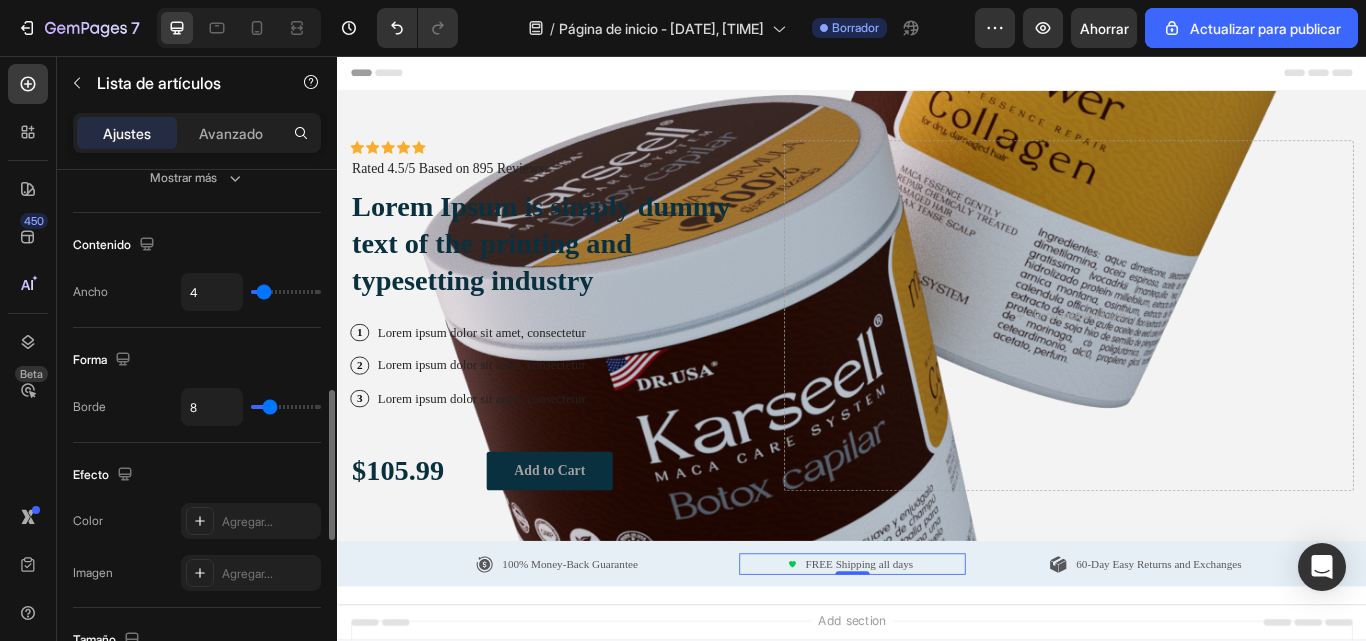 type on "0" 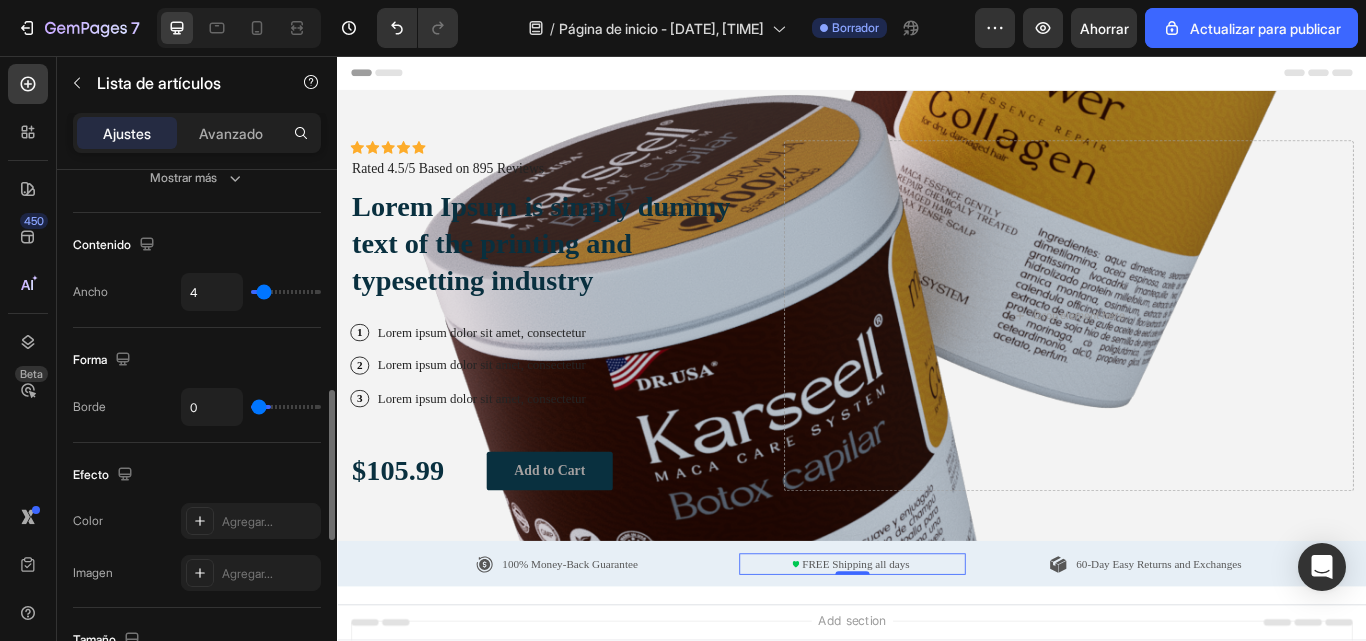 type on "0" 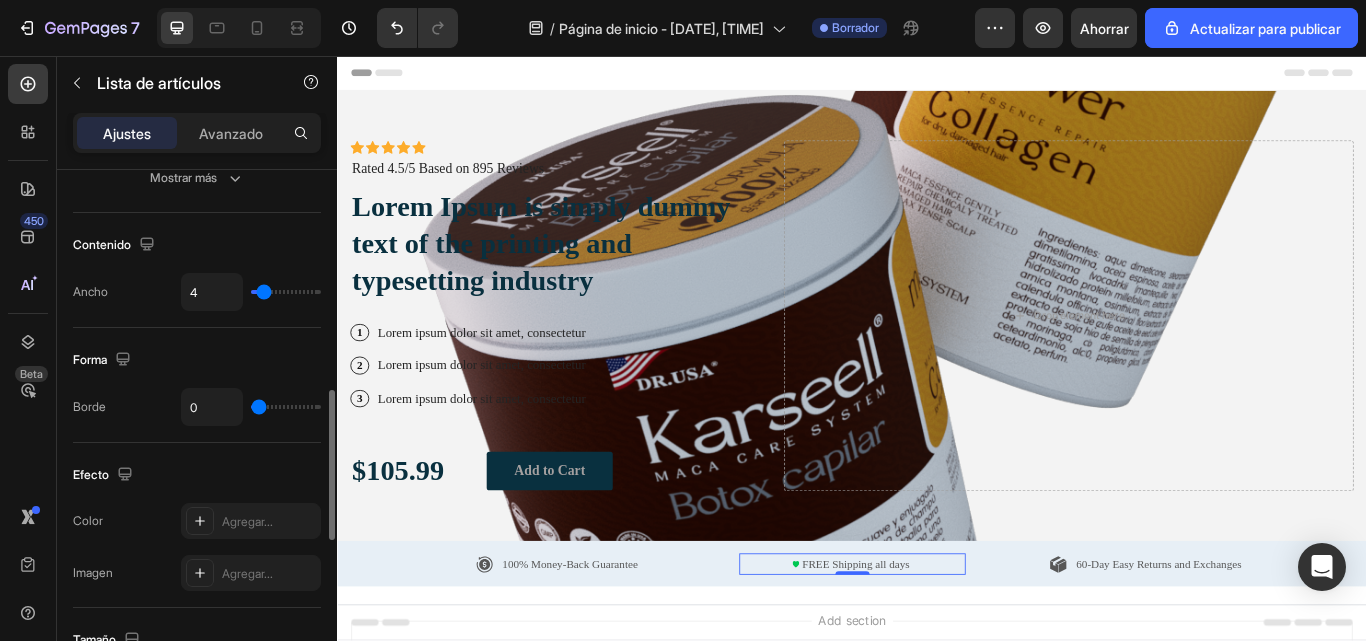 click at bounding box center (286, 407) 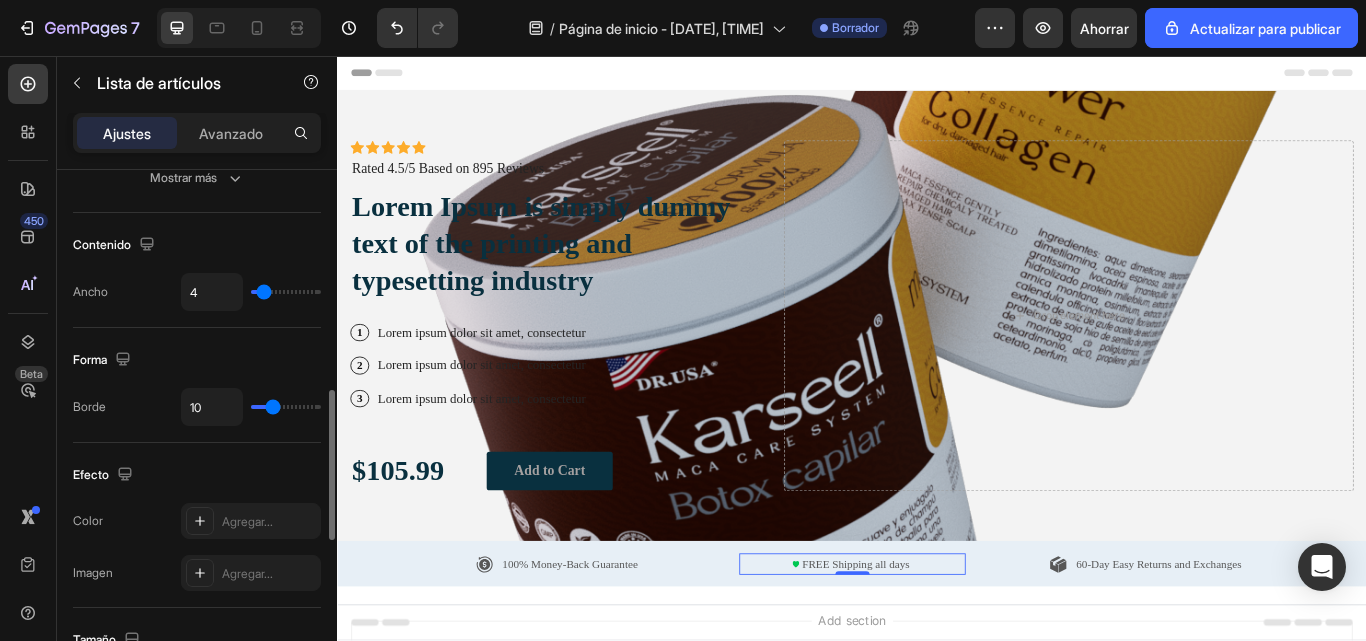click at bounding box center [286, 407] 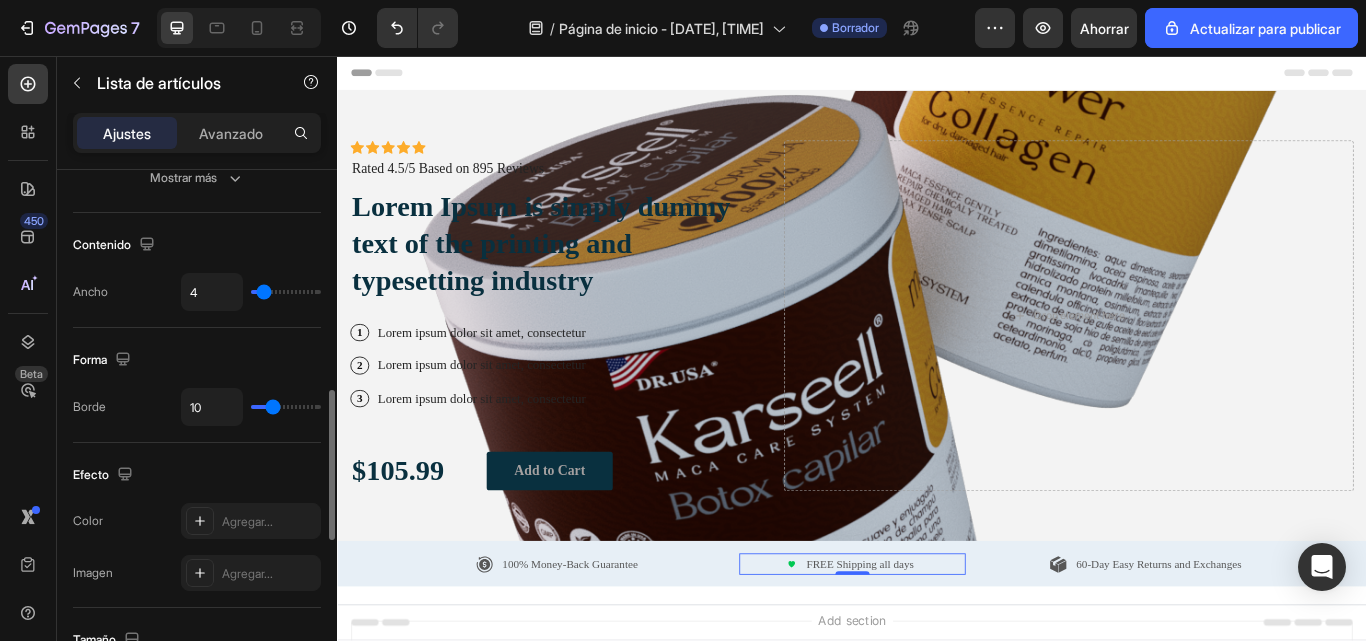 type on "9" 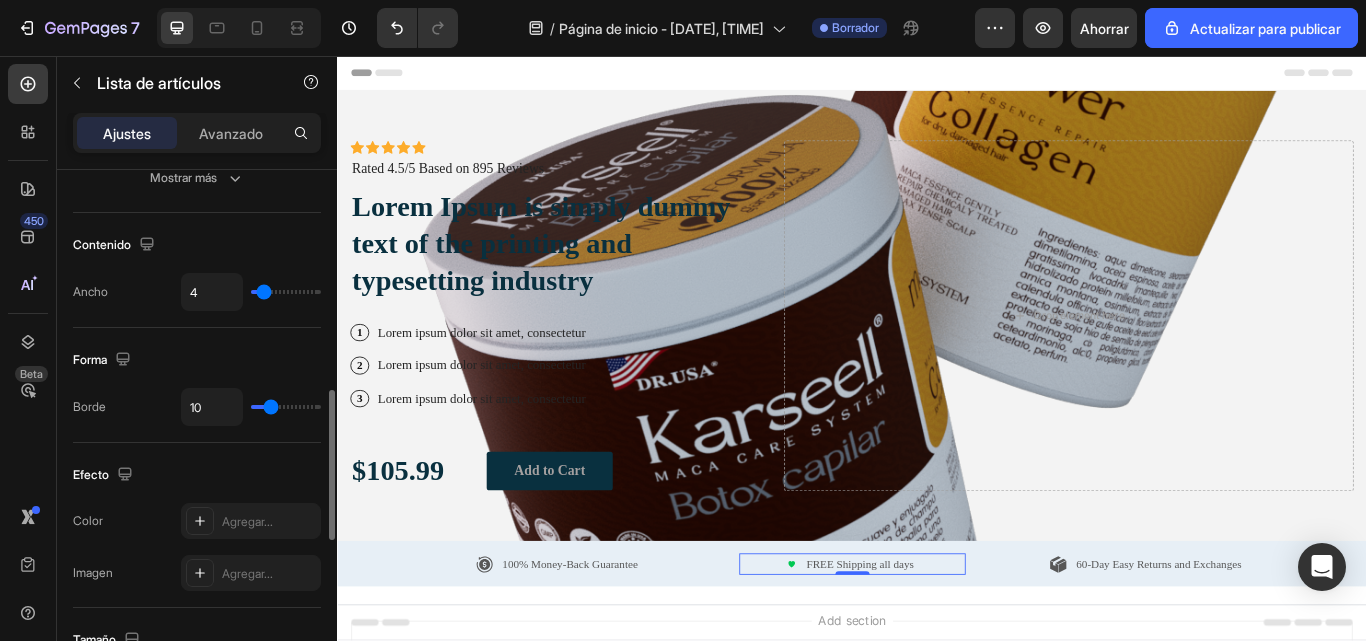 type on "9" 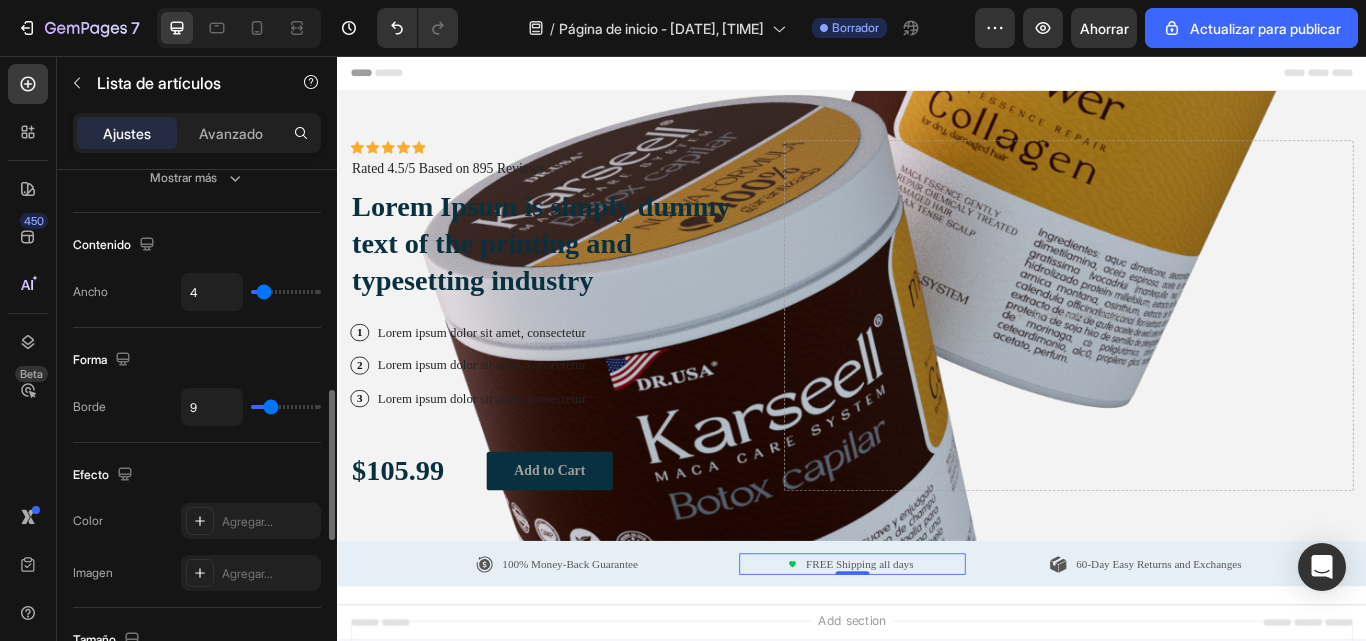 type on "8" 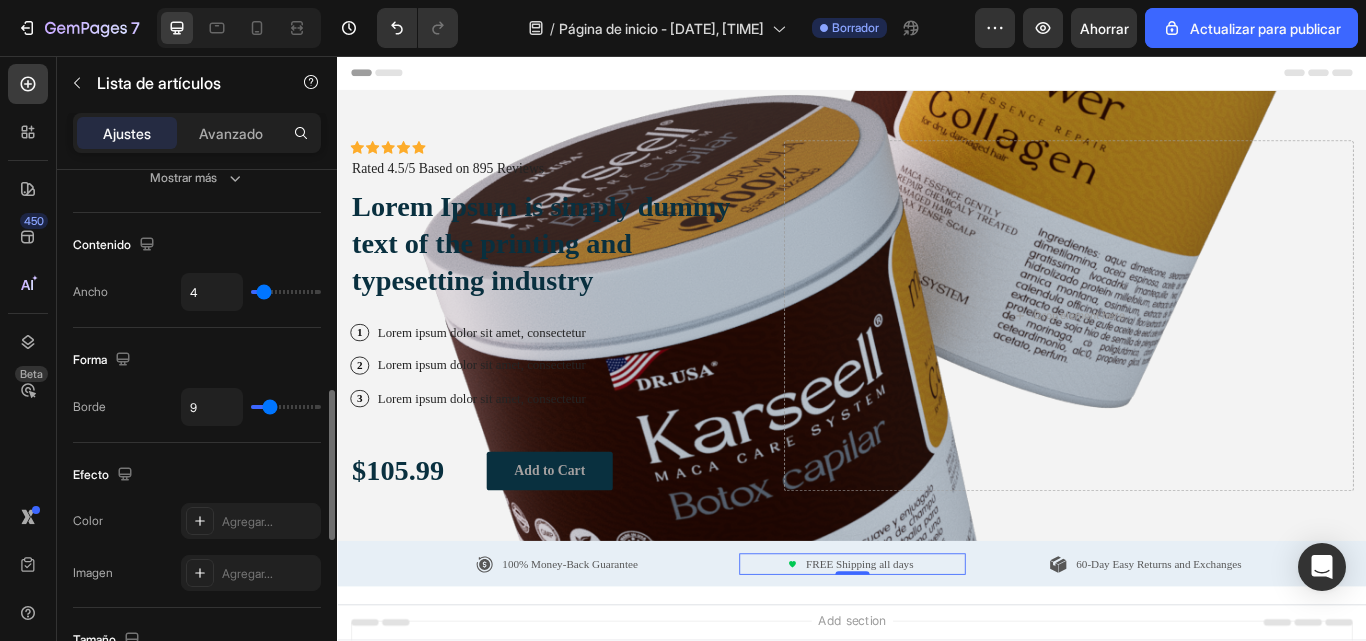 type on "8" 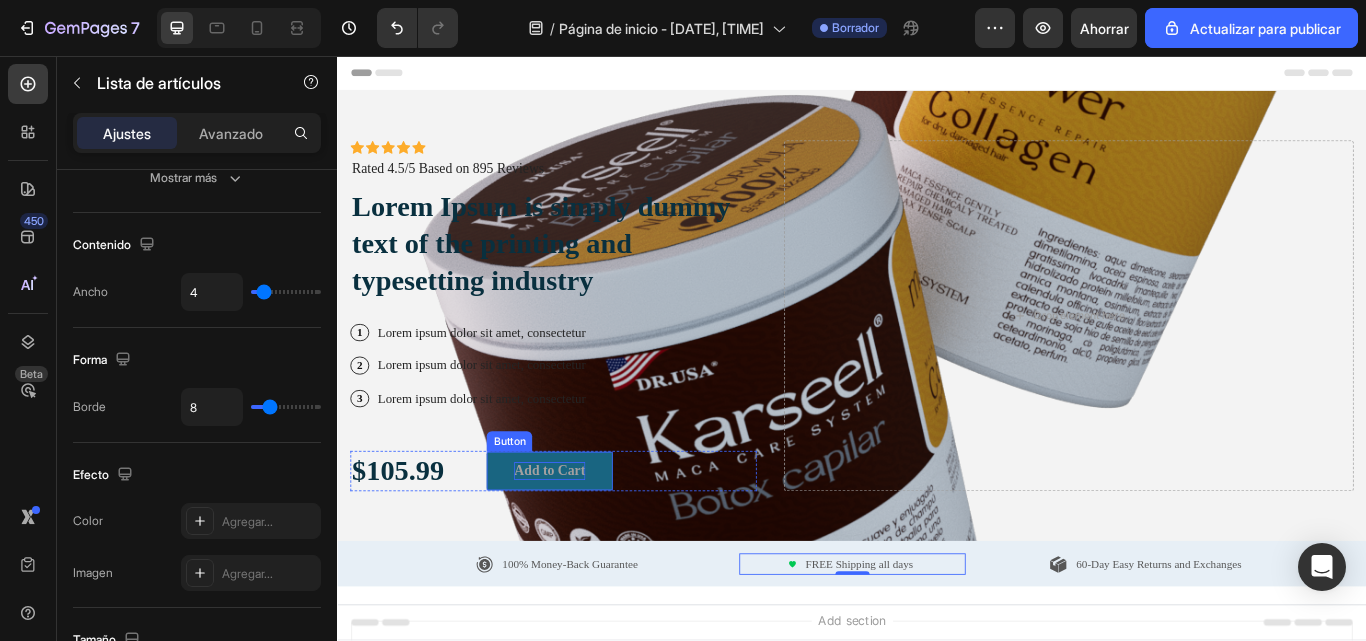 click on "Add to Cart" at bounding box center [584, 540] 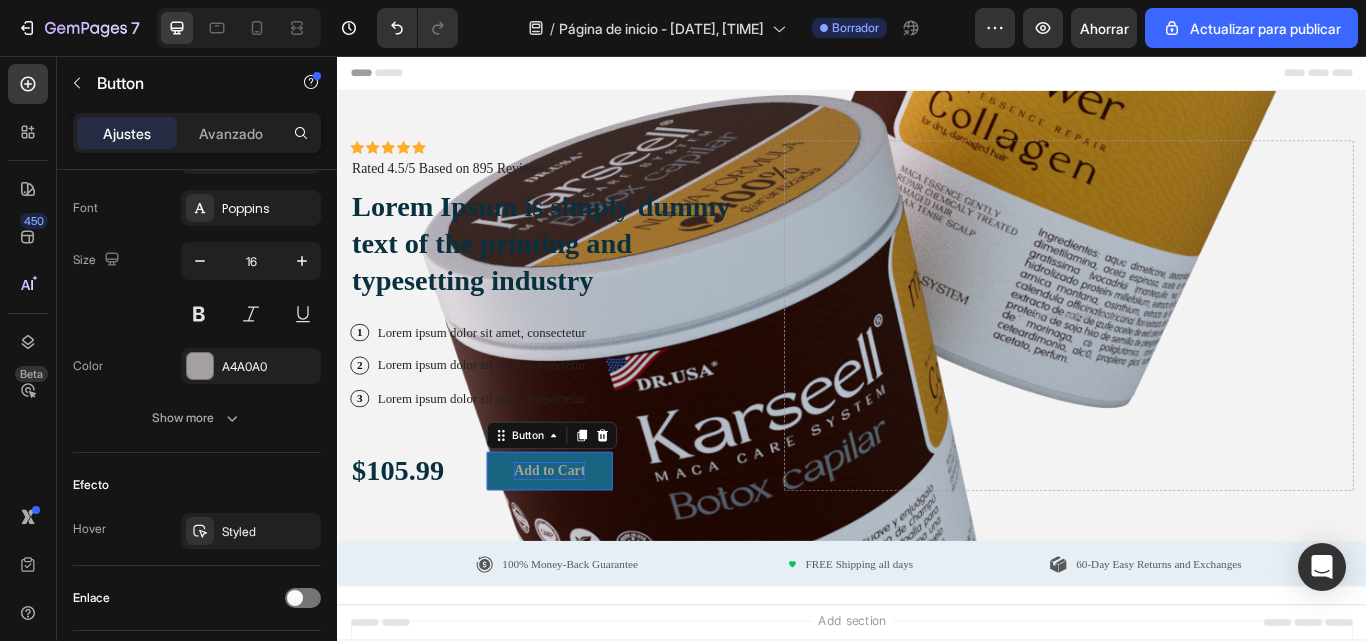 scroll, scrollTop: 0, scrollLeft: 0, axis: both 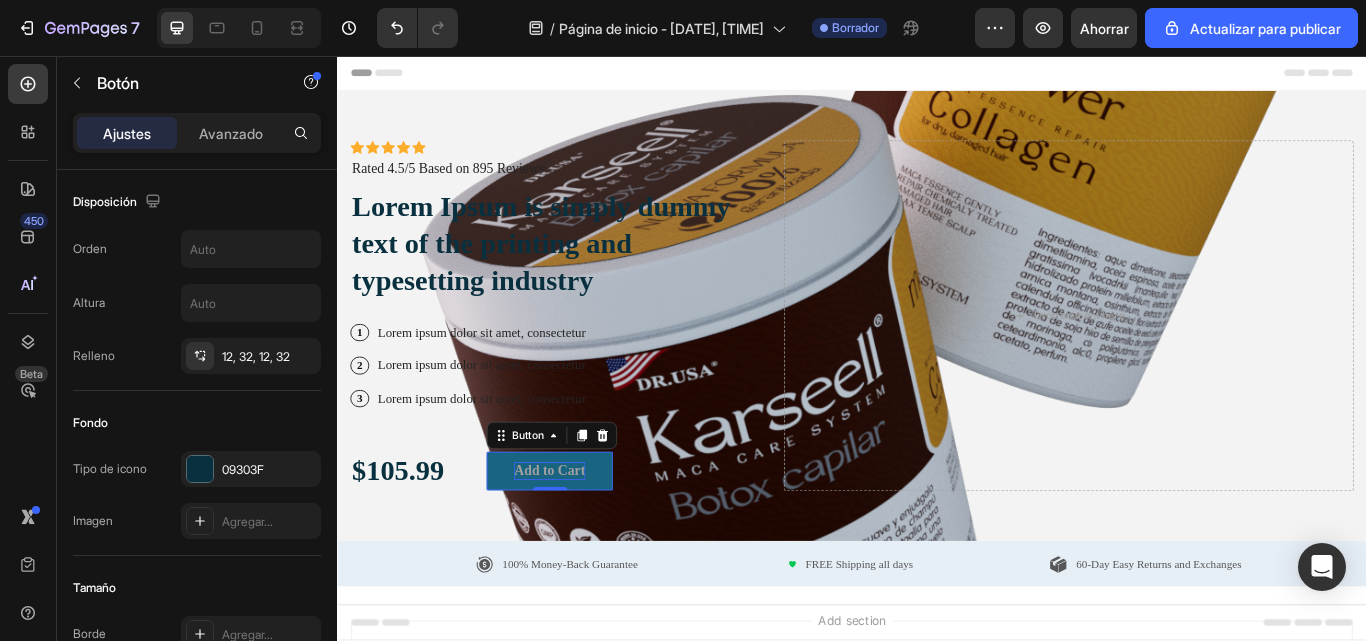 click on "Add to Cart" at bounding box center (584, 540) 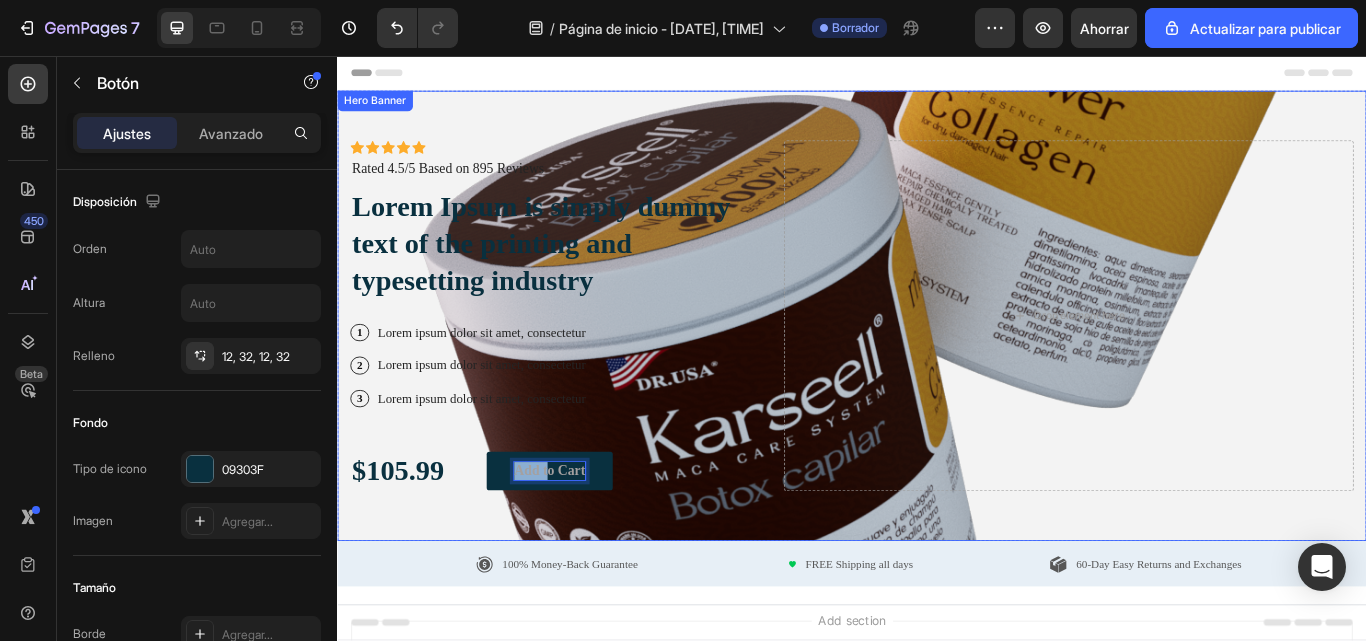 drag, startPoint x: 583, startPoint y: 529, endPoint x: 483, endPoint y: 585, distance: 114.61239 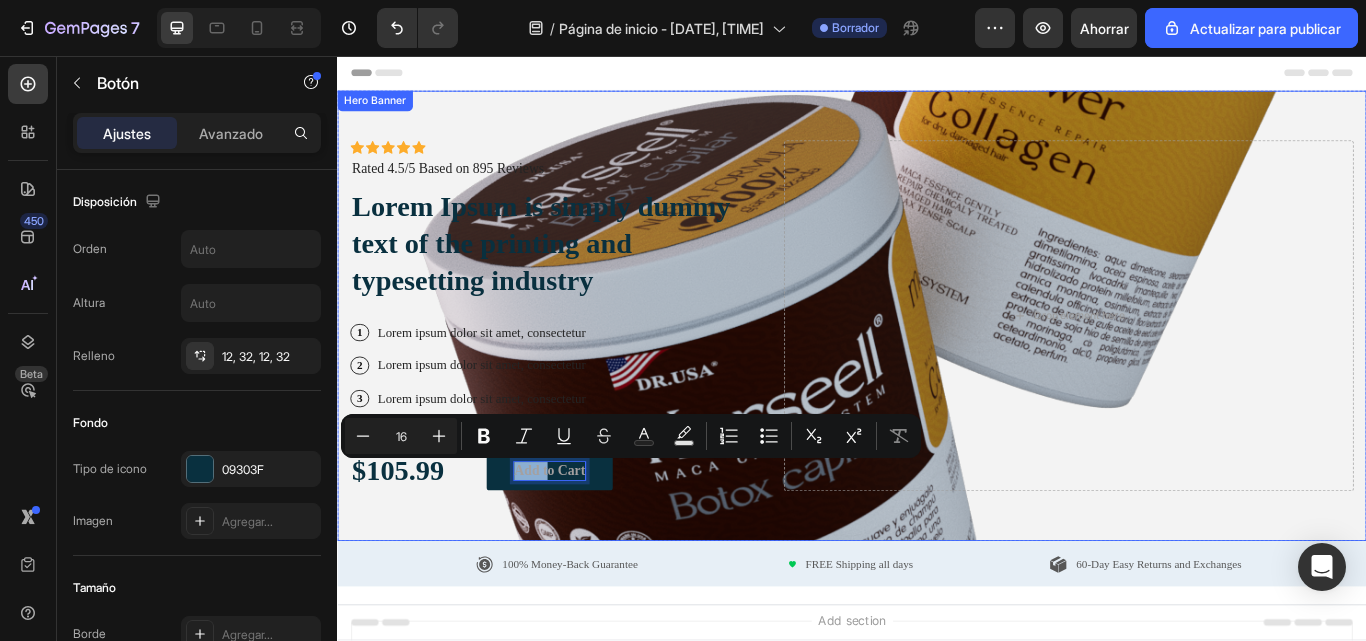 click on "Icon Icon Icon Icon Icon Icon List Icon Icon Icon Icon Icon Icon List Rated 4.5/5 Based on 895 Reviews Text Block Row Lorem Ipsum is simply dummy text of the printing and typesetting industry Heading 1 Text Block Row Lorem ipsum dolor sit amet, consectetur Text Block Row 2 Text Block Row Lorem ipsum dolor sit amet, consectetur Text Block Row 3 Text Block Row Lorem ipsum dolor sit amet, consectetur Text Block Row $105.99 Text Block Add to Cart Button   0 Row
Drop element here" at bounding box center (937, 359) 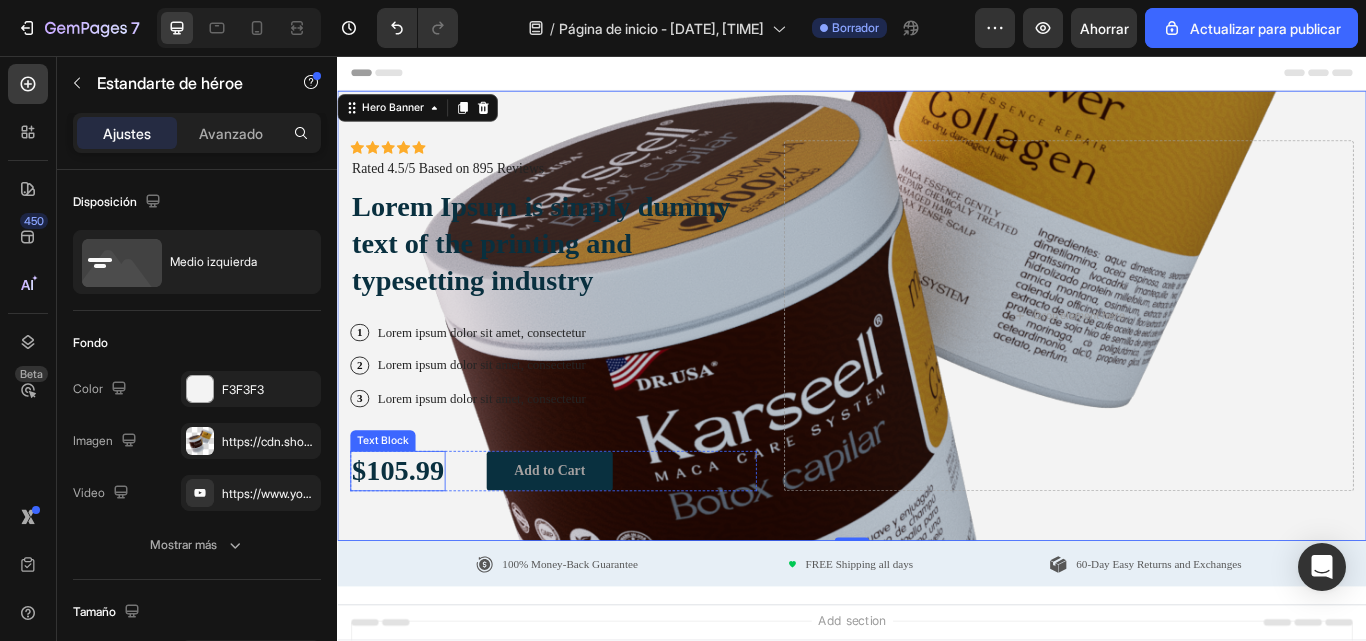 click on "$105.99" at bounding box center [407, 540] 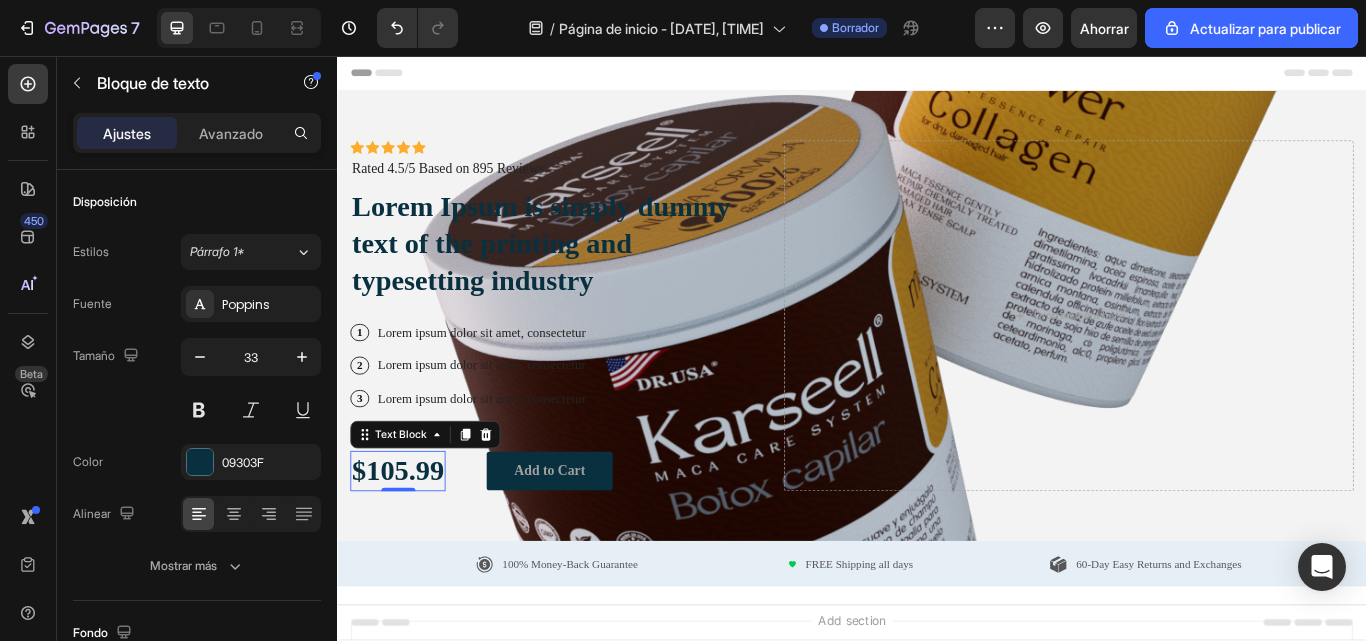 click on "$105.99" at bounding box center [407, 540] 